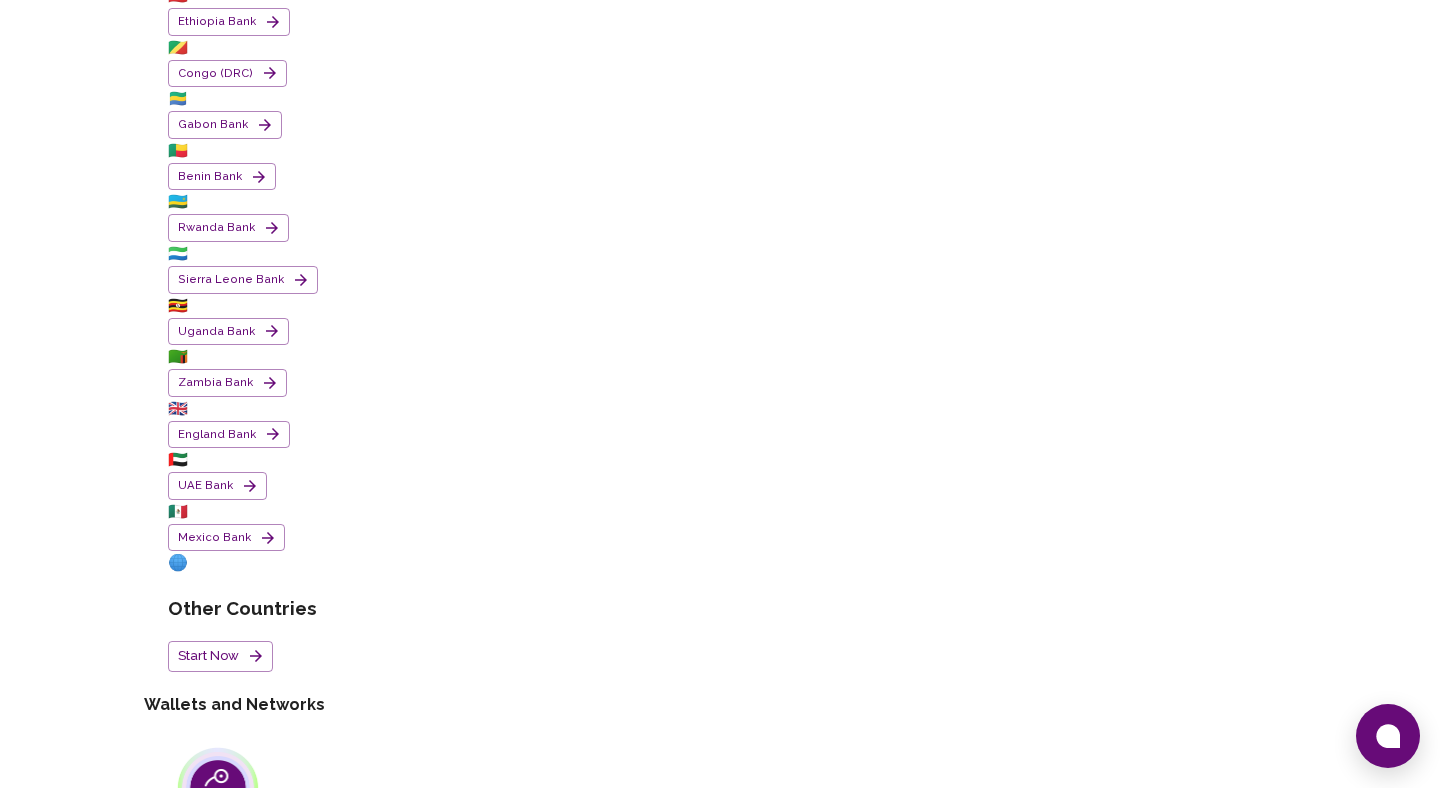 scroll, scrollTop: 776, scrollLeft: 0, axis: vertical 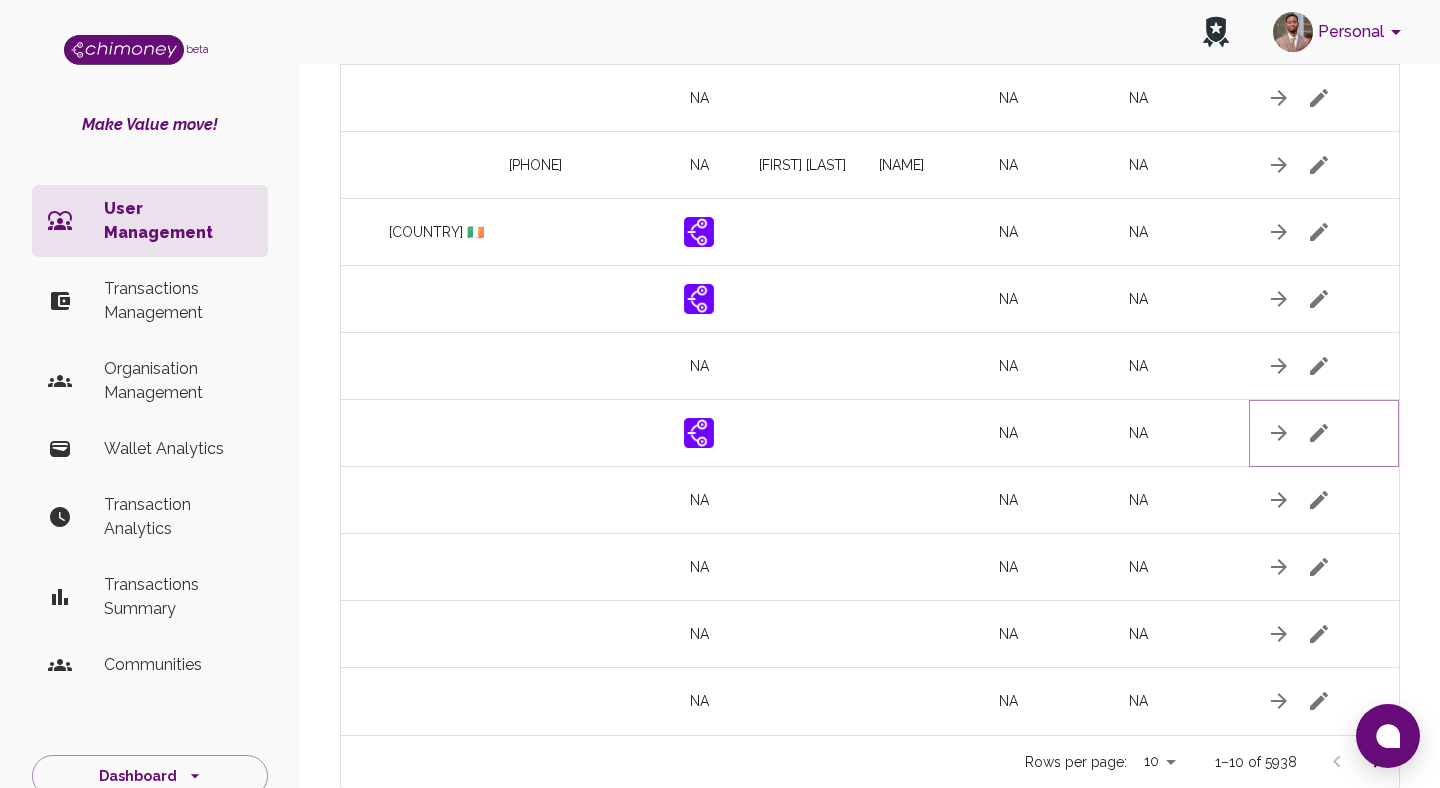click at bounding box center (1319, 98) 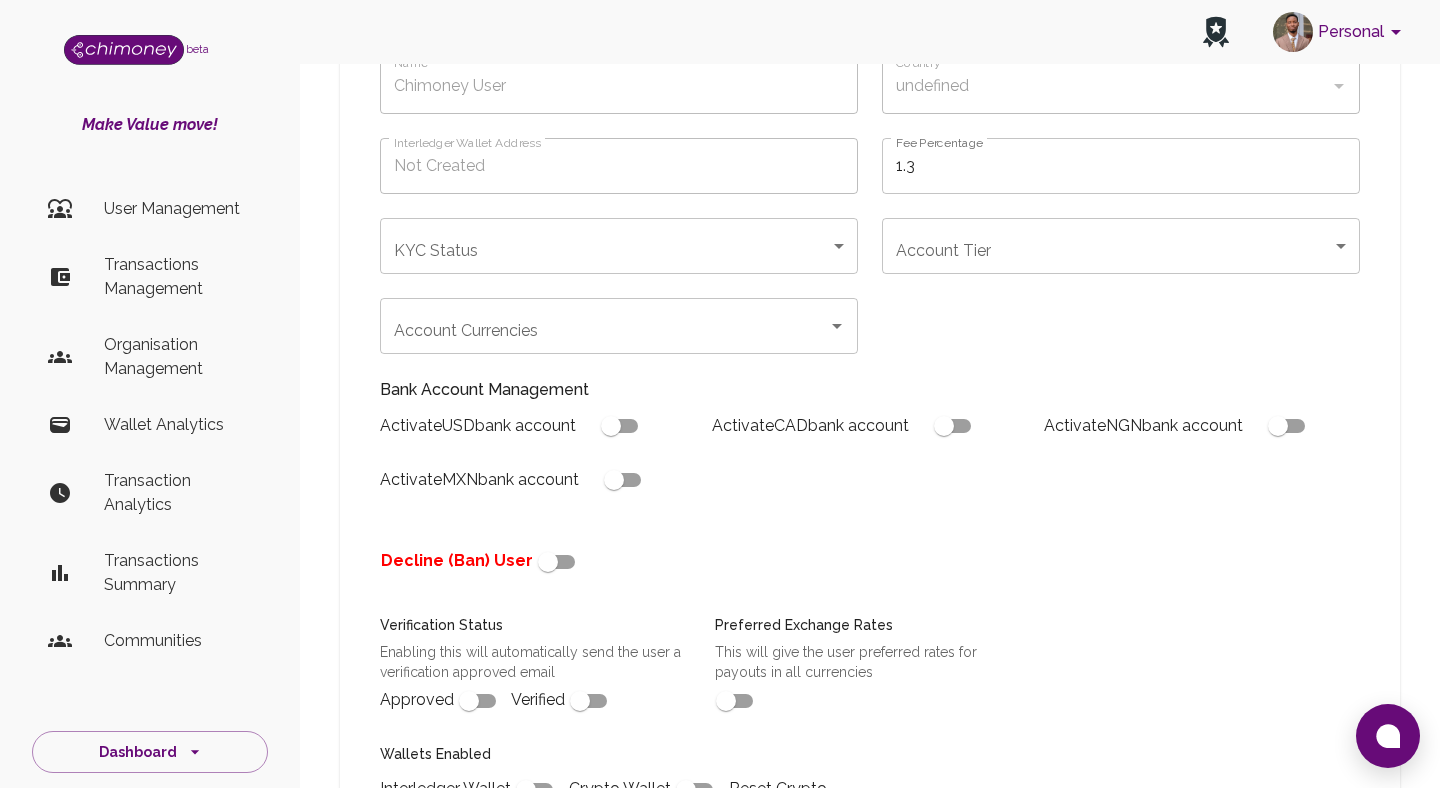 scroll, scrollTop: 0, scrollLeft: 0, axis: both 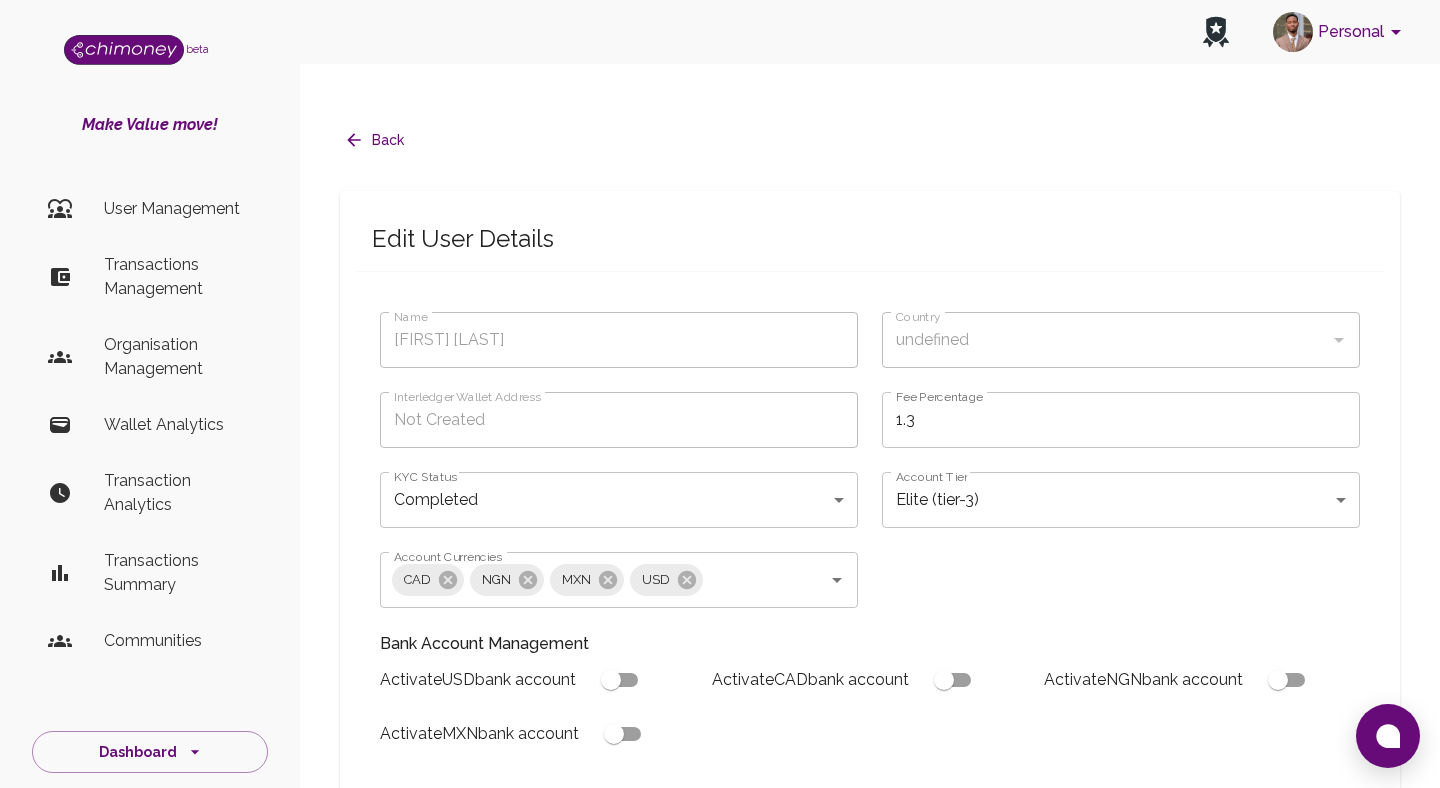 click on "Personal   beta Make Value move! User Management Transactions Management Organisation Management Wallet Analytics Transaction Analytics Transactions Summary Communities Dashboard ©  2025  Chi Technologies Inc.   Back Edit User Details Name [FIRST] [LAST] Name Country undefined Country Interledger Wallet Address Not Created Interledger Wallet Address Fee Percentage 1.3 Fee Percentage KYC Status Completed completed KYC Status Account Tier Elite (tier-3)   tier-3 Account Tier Account Currencies CAD NGN MXN USD Account Currencies Bank Account Management Activate  USD  bank account Activate  CAD  bank account Activate  NGN  bank account Activate  MXN  bank account Decline (Ban) User     Verification Status Enabling this will automatically send the user a verification approved email   Approved      Verified     Preferred Exchange Rates This will give the user preferred rates for payouts in all currencies Wallets Enabled Interledger Wallet       Crypto Wallet       Reset Crypto Wallet   Manage Interledger Wallet" at bounding box center [720, 779] 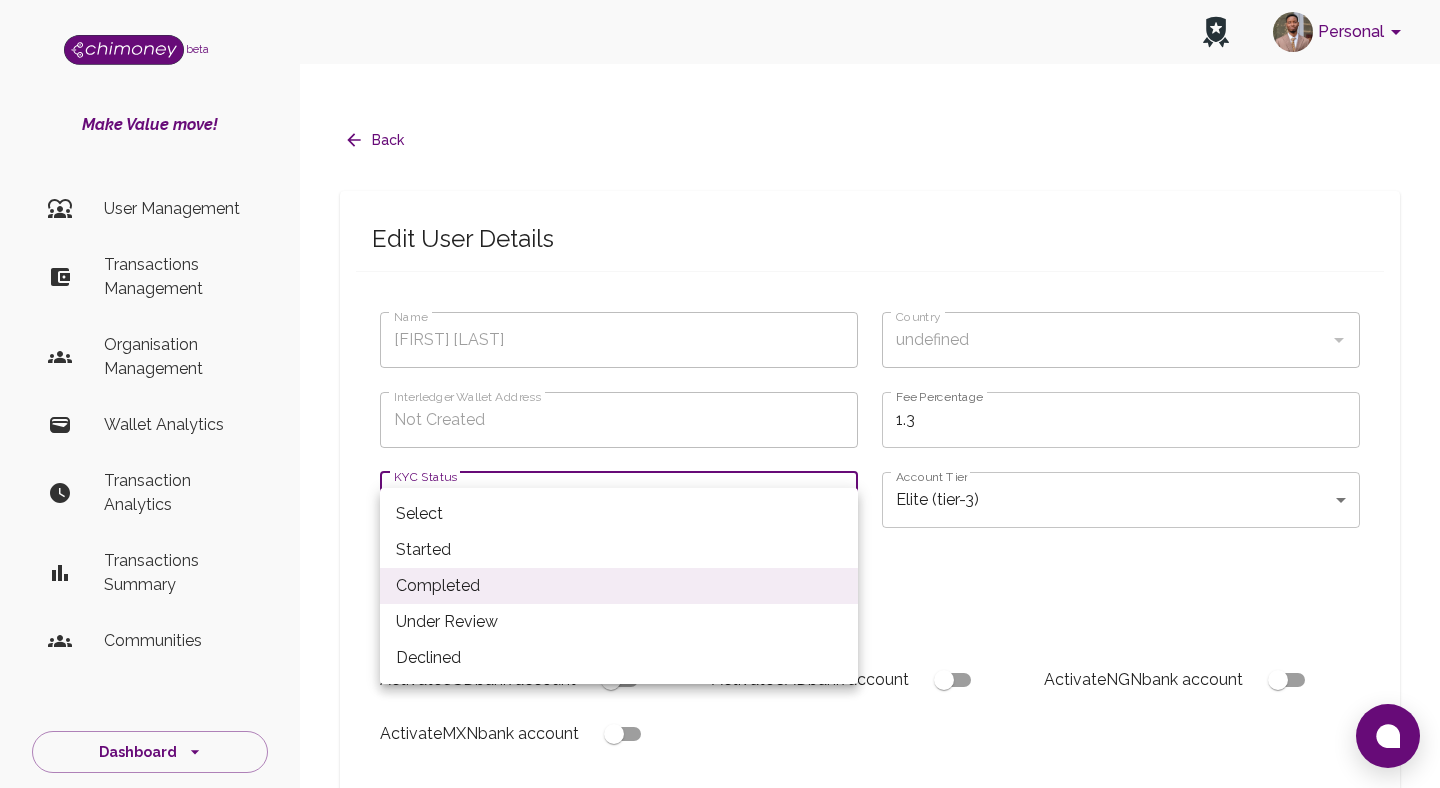 click at bounding box center (720, 394) 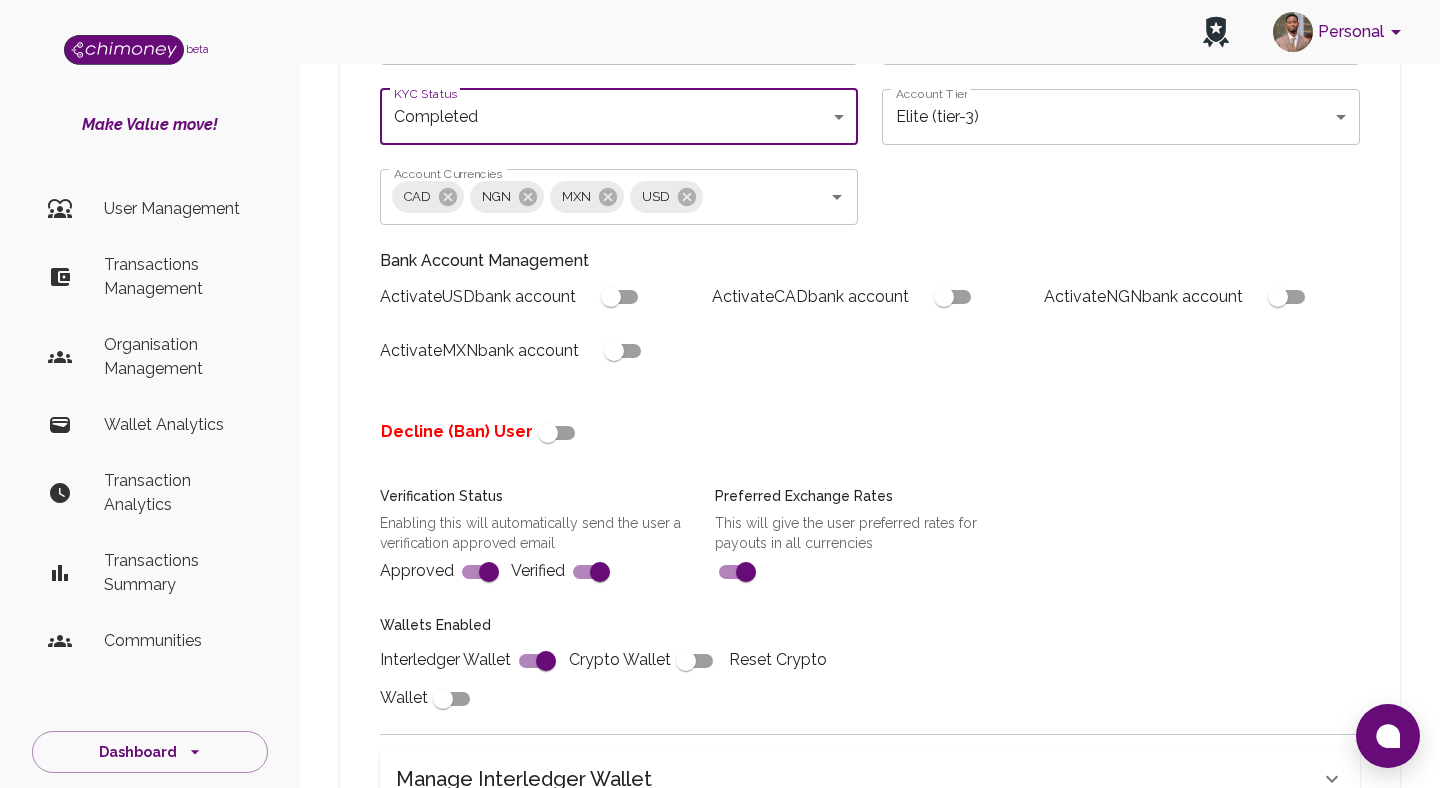 scroll, scrollTop: 731, scrollLeft: 0, axis: vertical 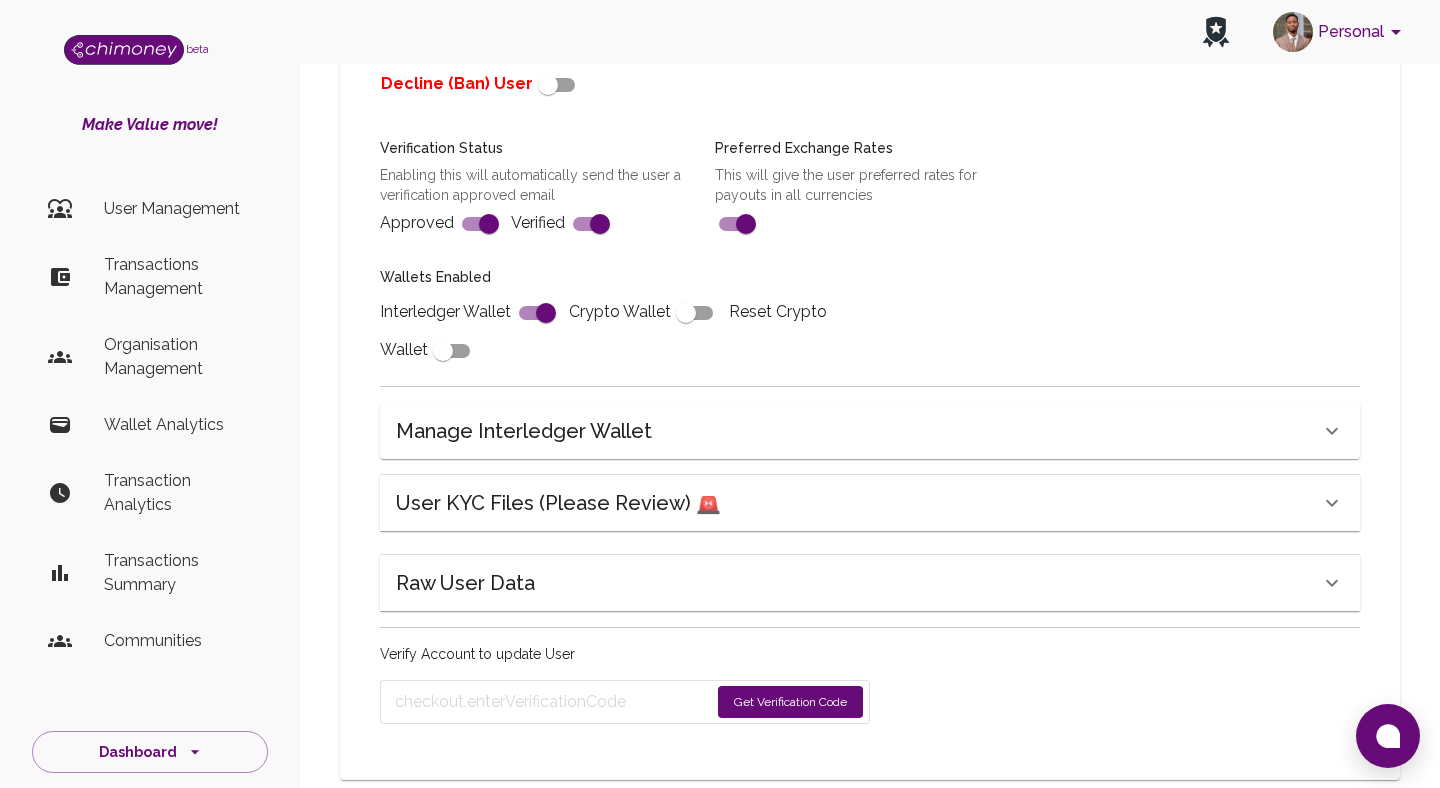 click on "User KYC Files (Please Review) 🚨" at bounding box center [858, 503] 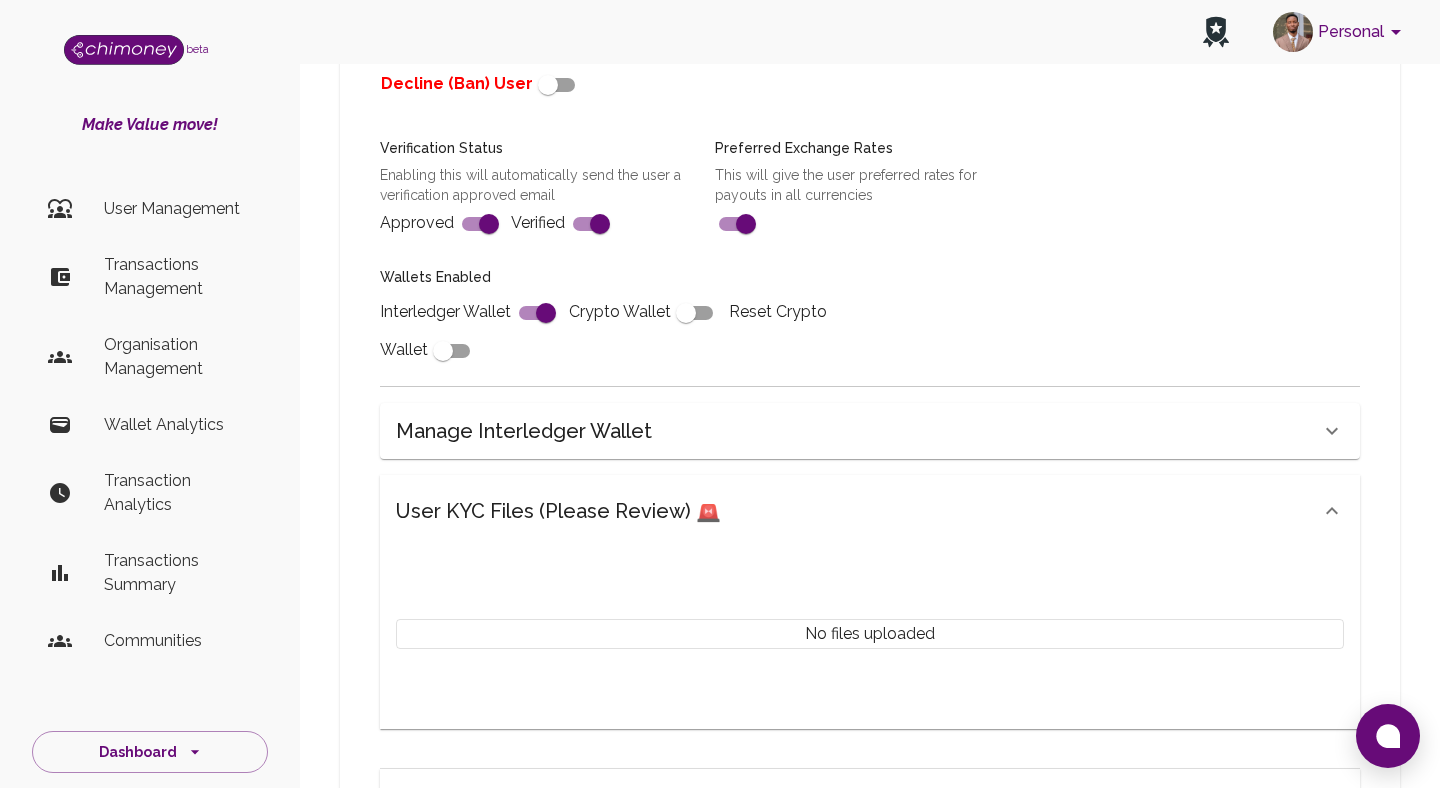 scroll, scrollTop: 945, scrollLeft: 0, axis: vertical 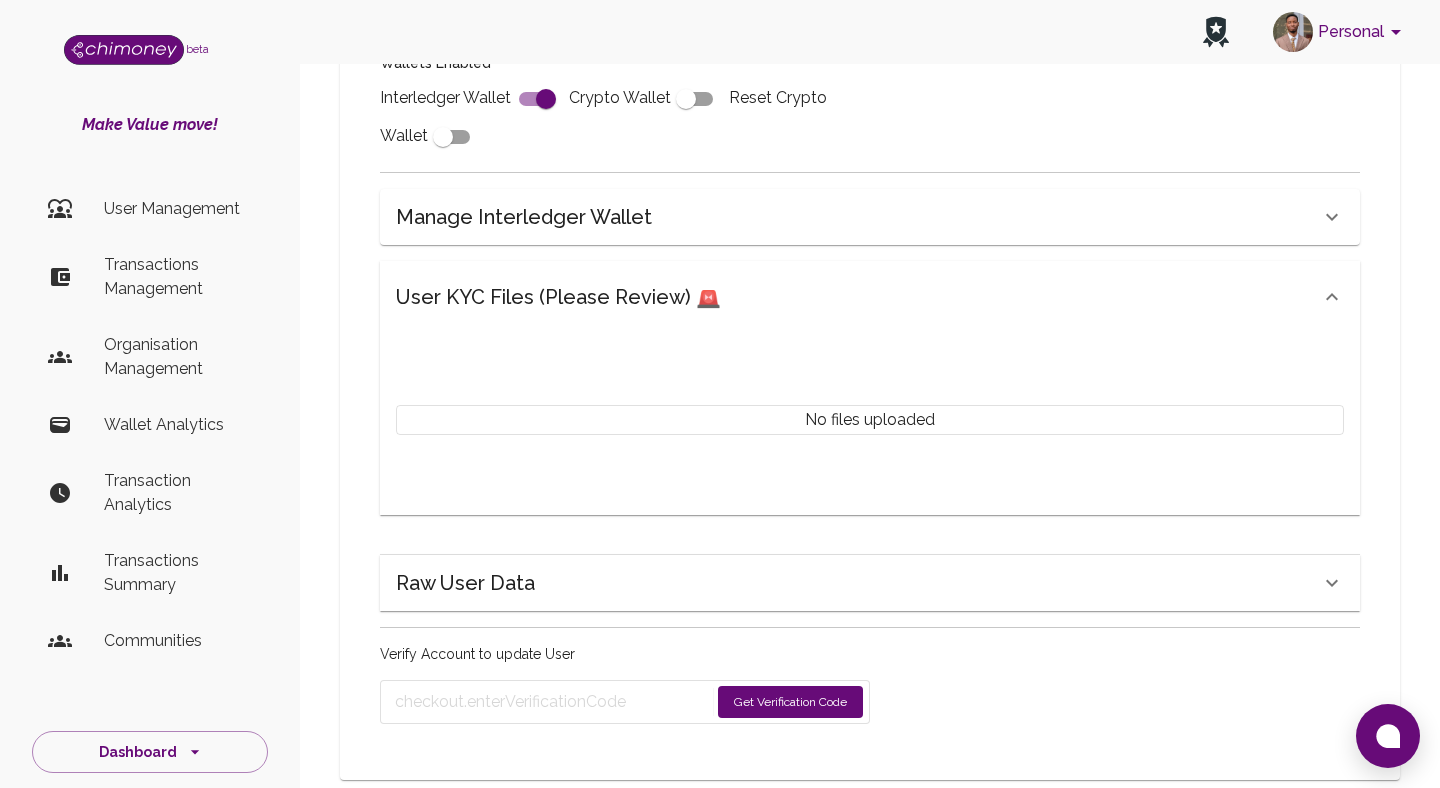 click on "Raw User Data" at bounding box center [870, 297] 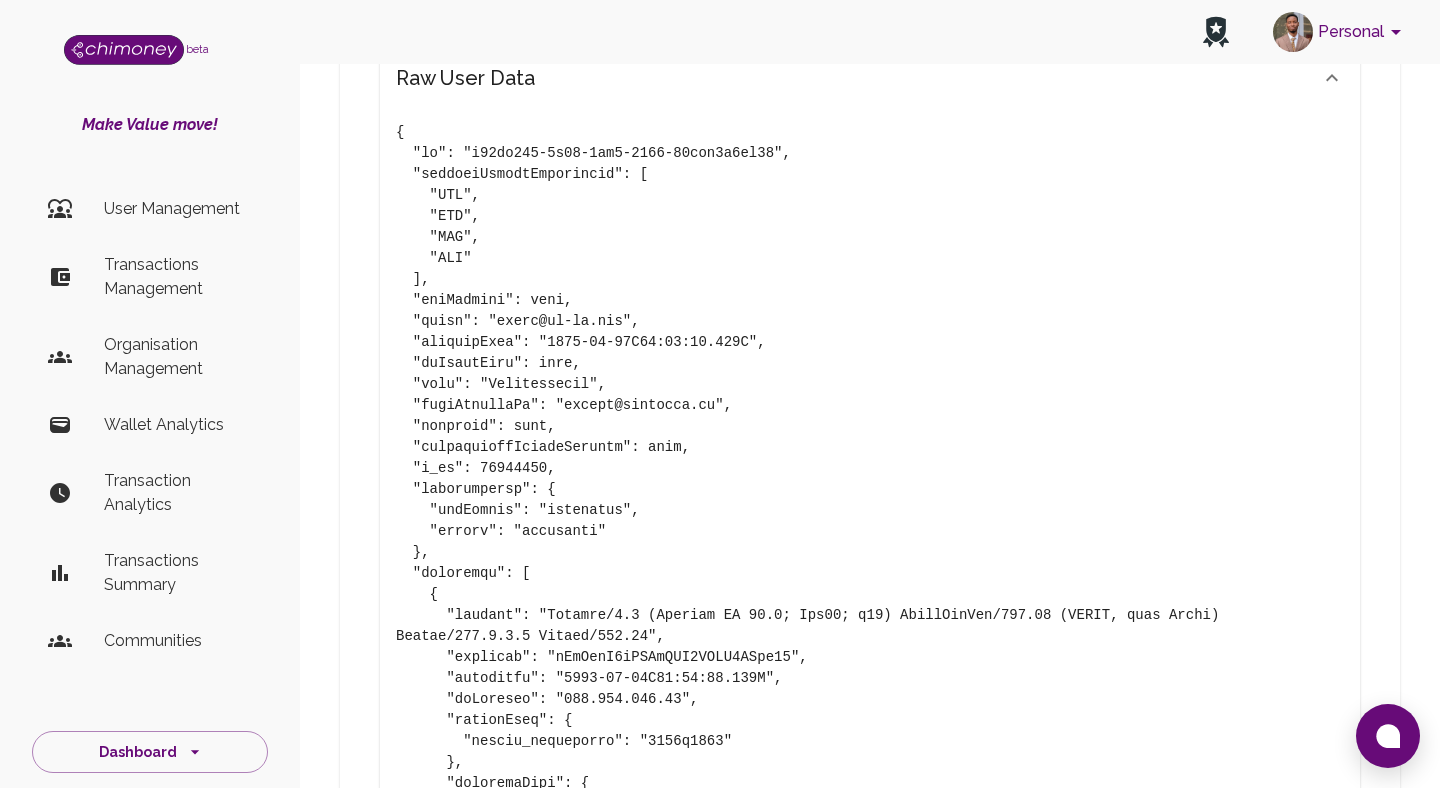 scroll, scrollTop: 1482, scrollLeft: 0, axis: vertical 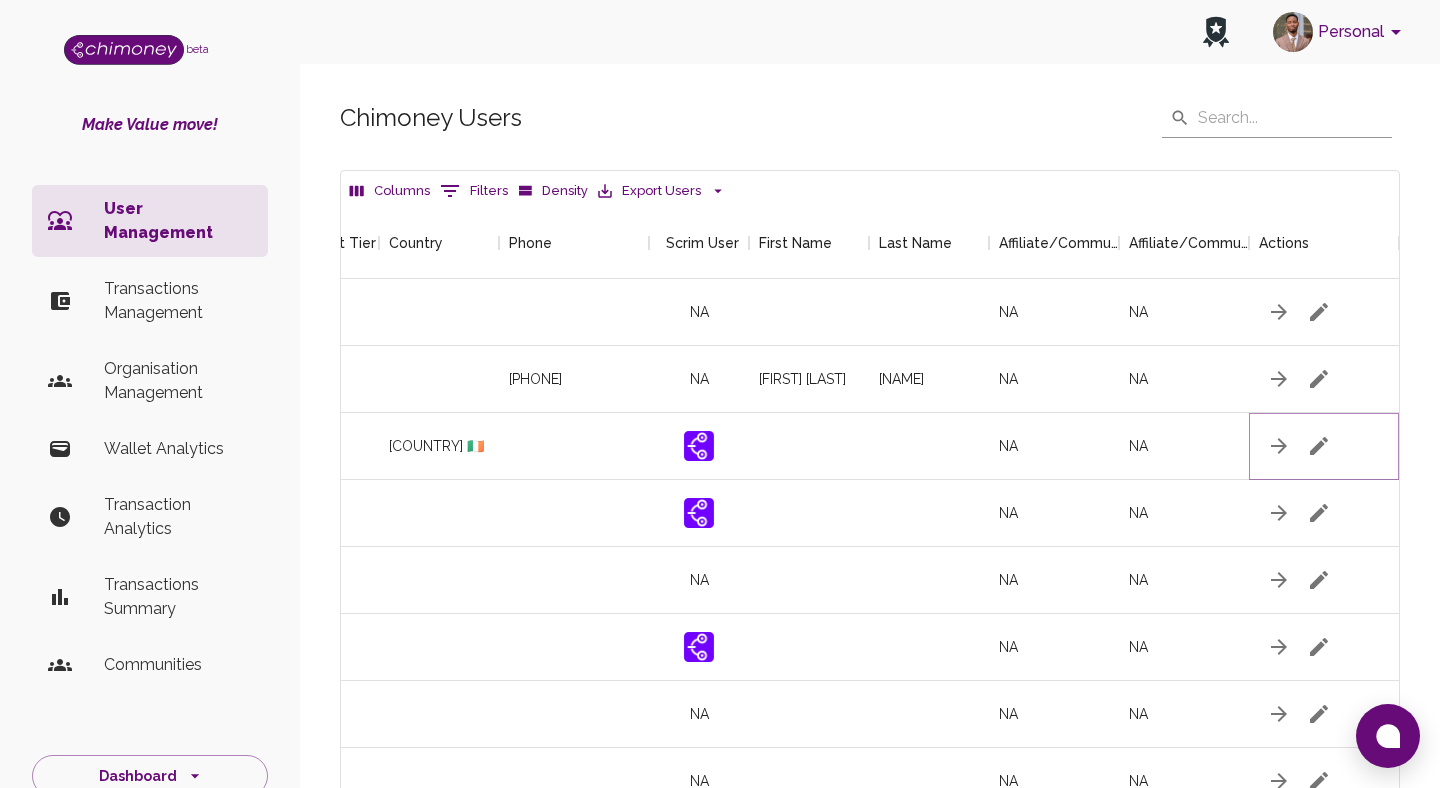 click at bounding box center [1319, 312] 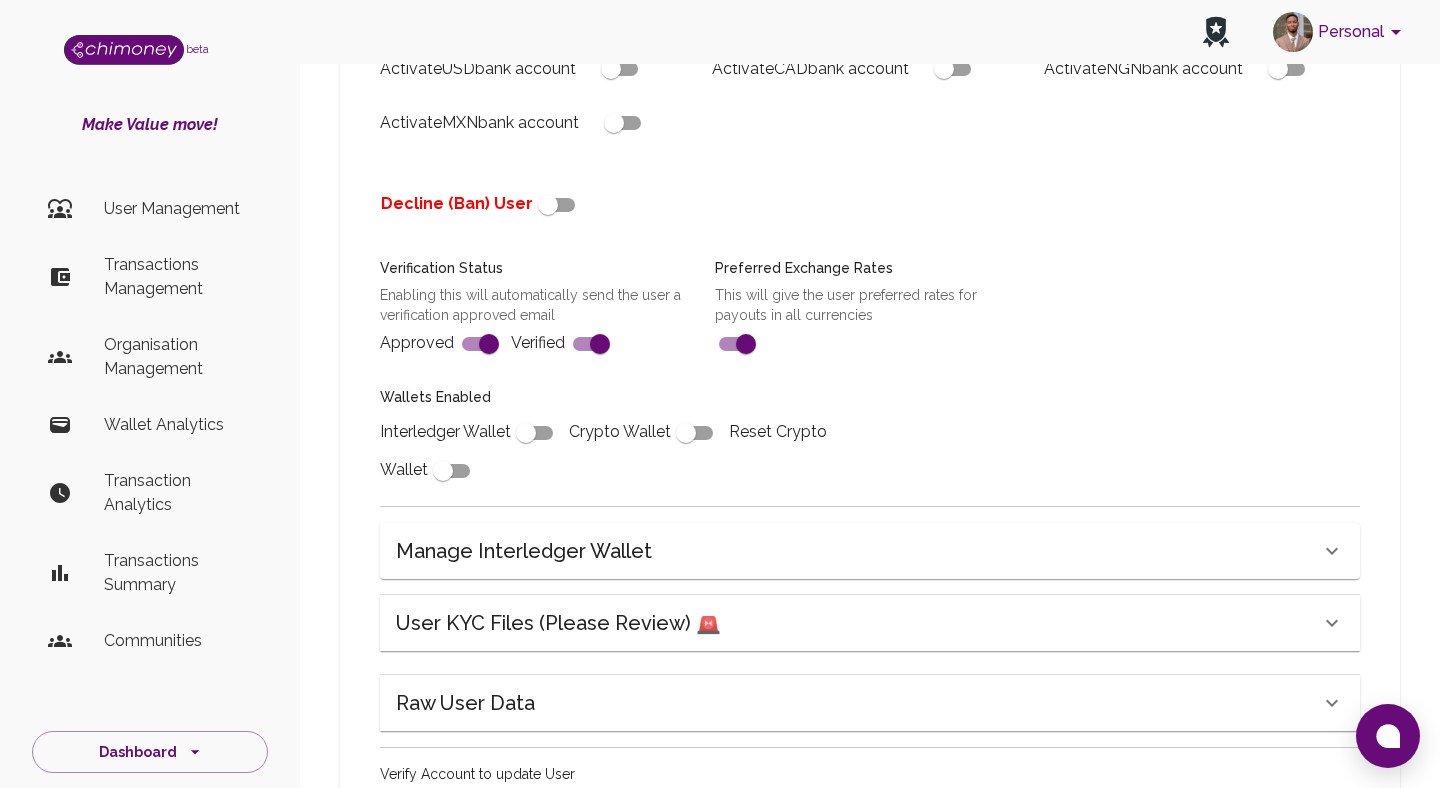 scroll, scrollTop: 626, scrollLeft: 0, axis: vertical 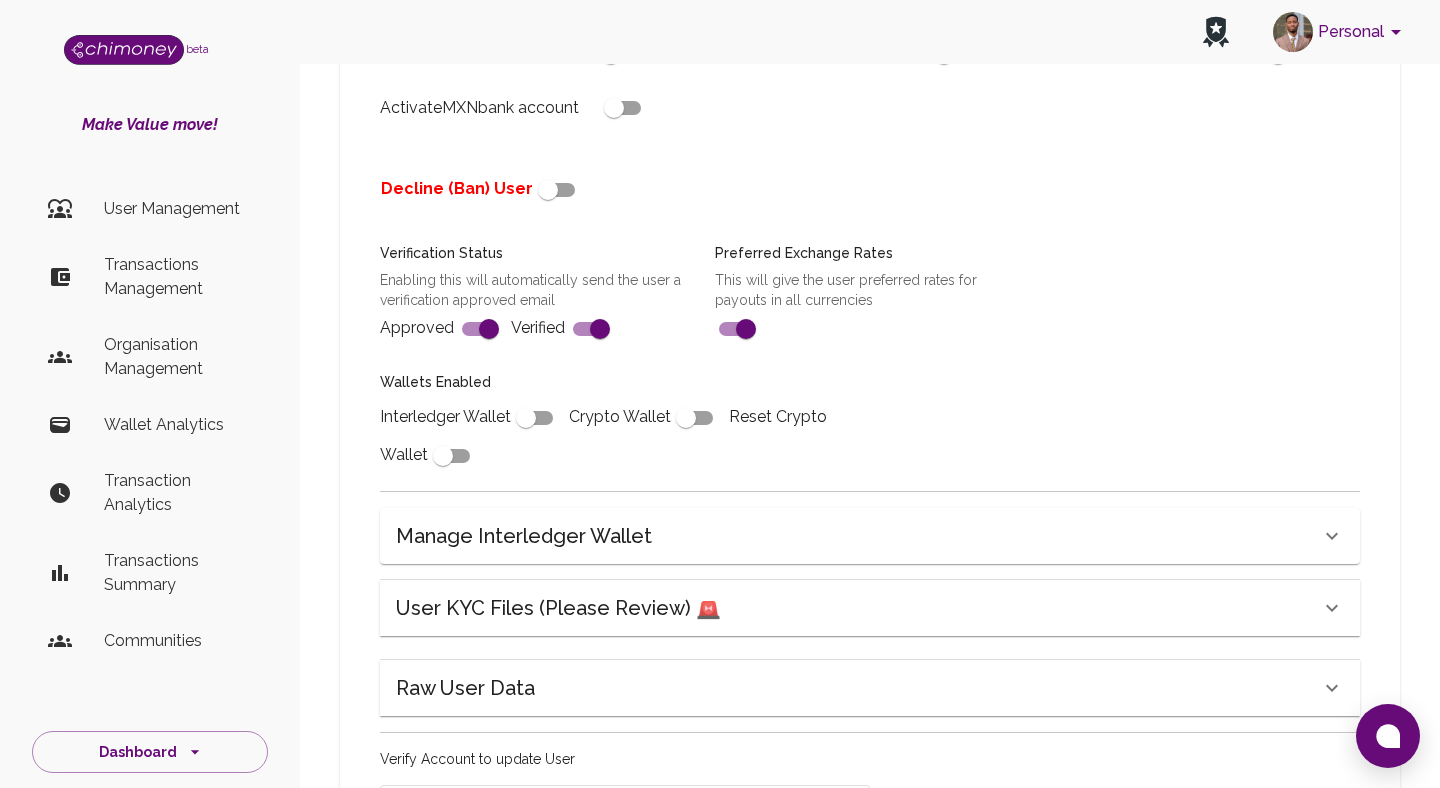click on "User KYC Files (Please Review) 🚨" at bounding box center [558, 608] 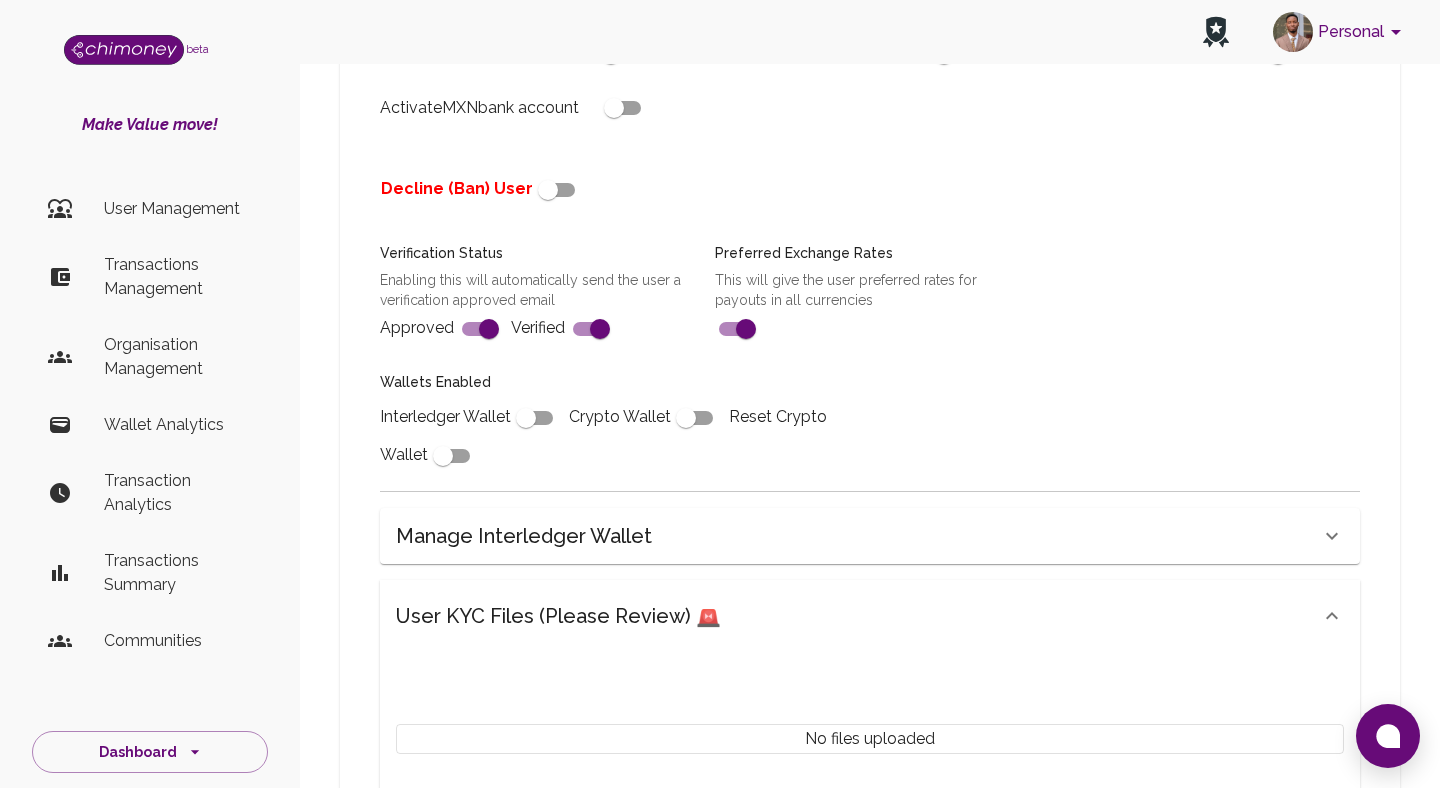 click on "User KYC Files (Please Review) 🚨" at bounding box center (558, 616) 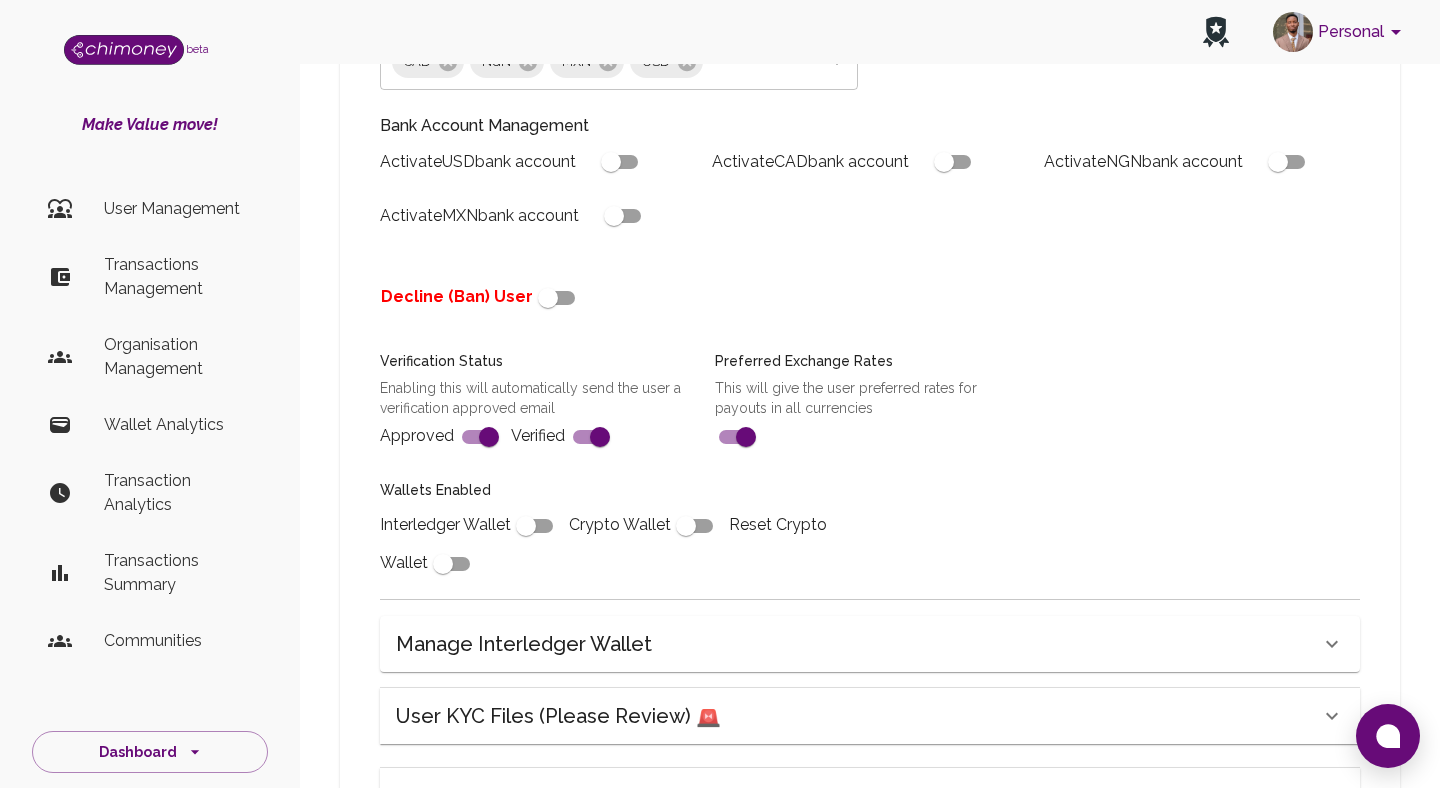 scroll, scrollTop: 442, scrollLeft: 0, axis: vertical 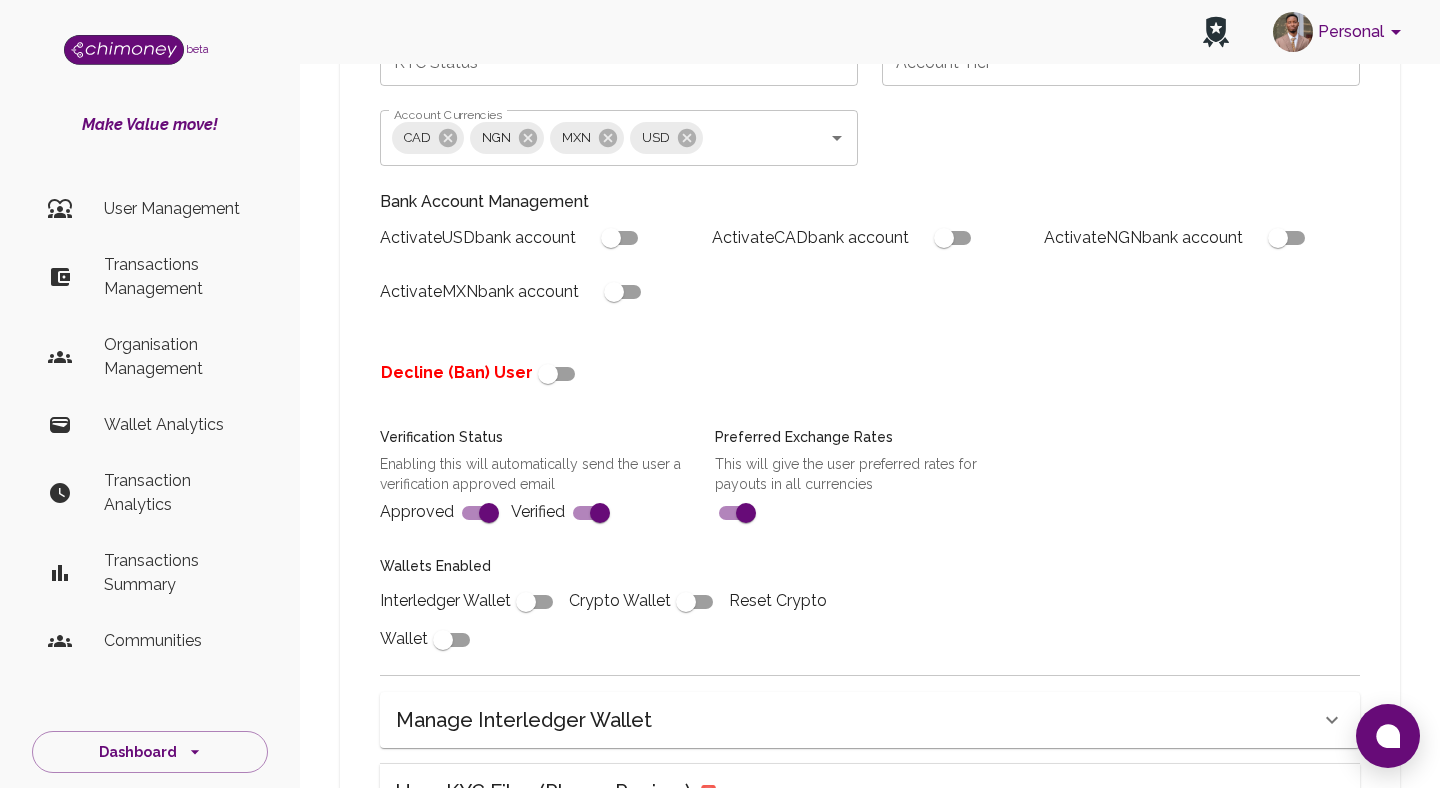 click at bounding box center [548, 374] 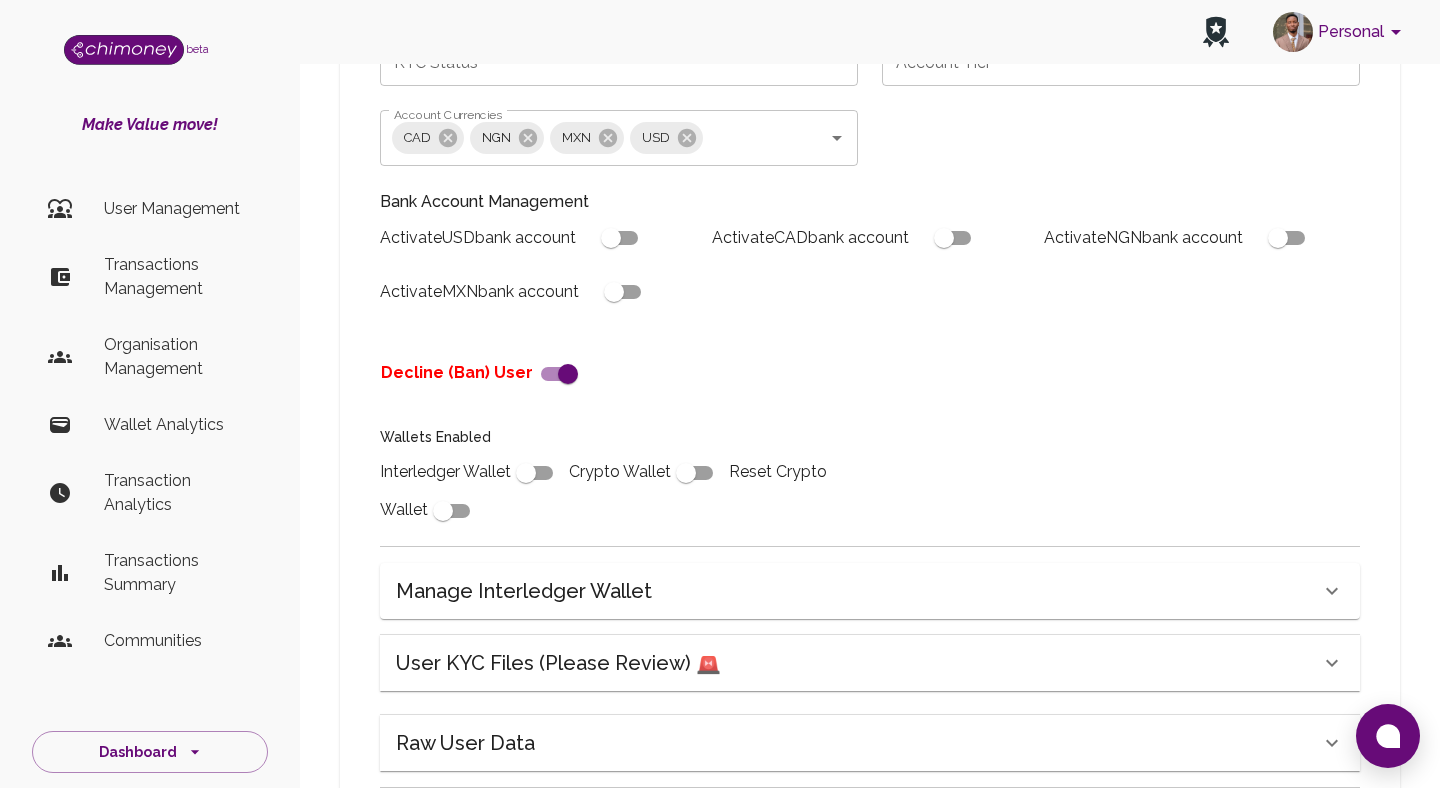 scroll, scrollTop: 602, scrollLeft: 0, axis: vertical 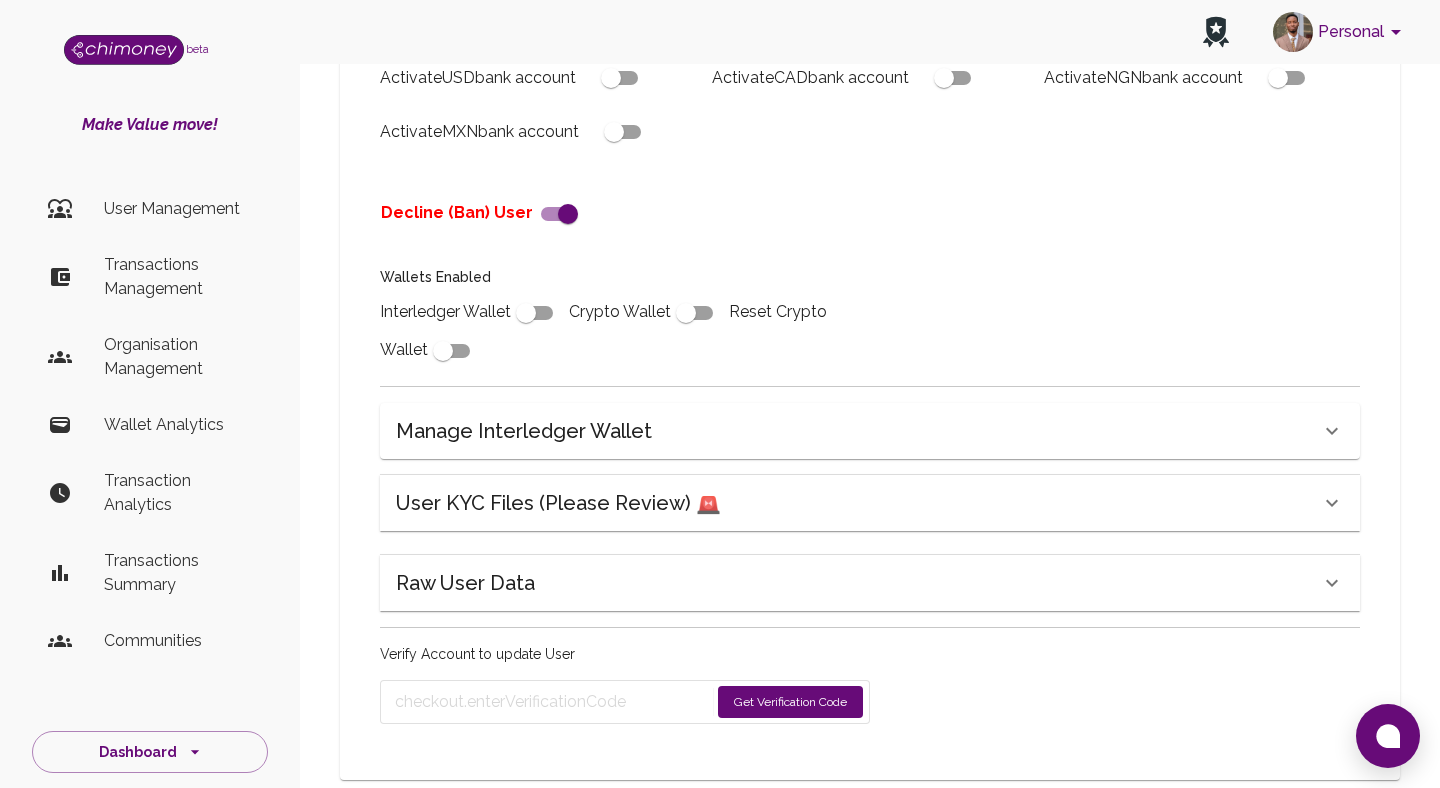 click on "Get Verification Code" at bounding box center (790, 702) 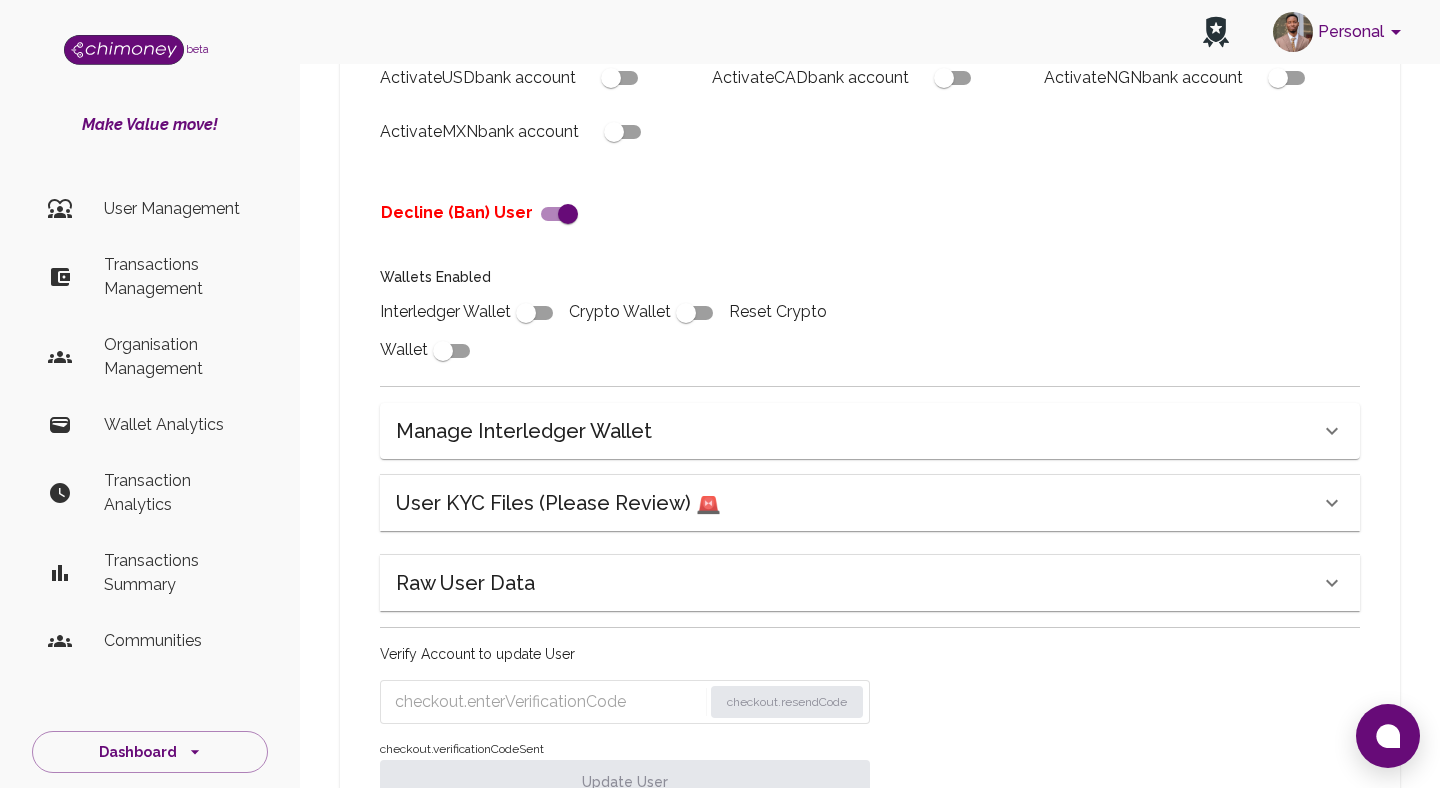 click at bounding box center [548, 702] 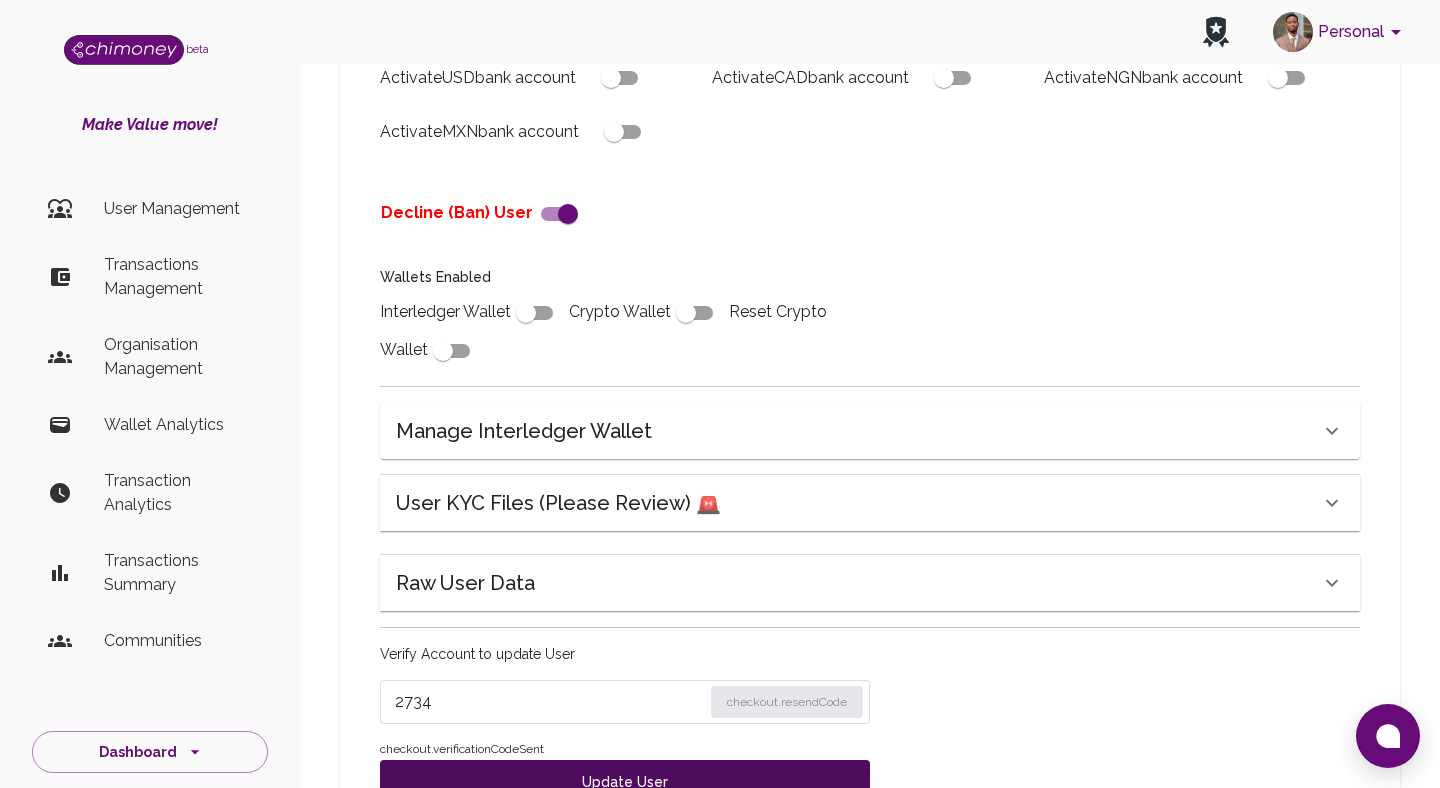 type on "2734" 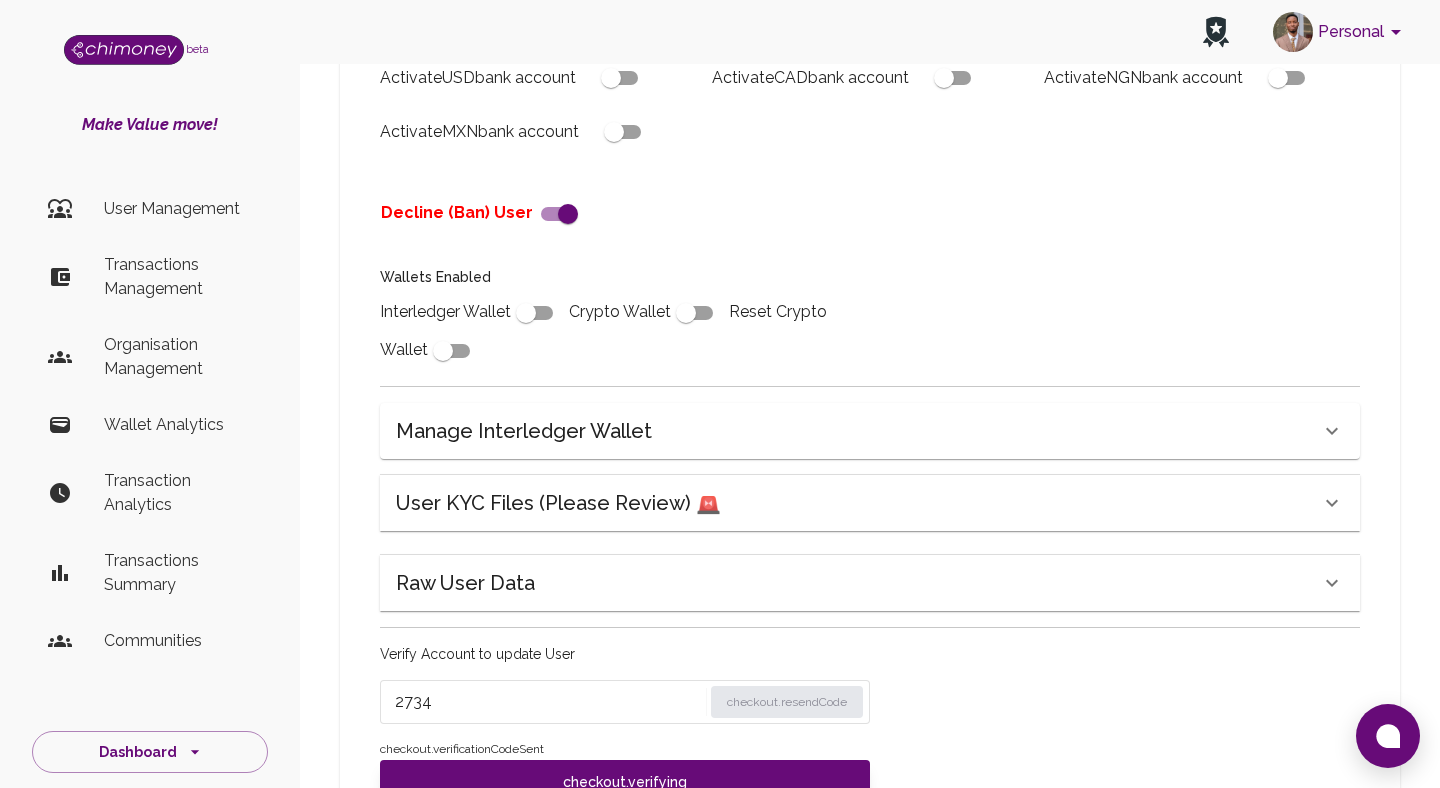 scroll, scrollTop: 586, scrollLeft: 0, axis: vertical 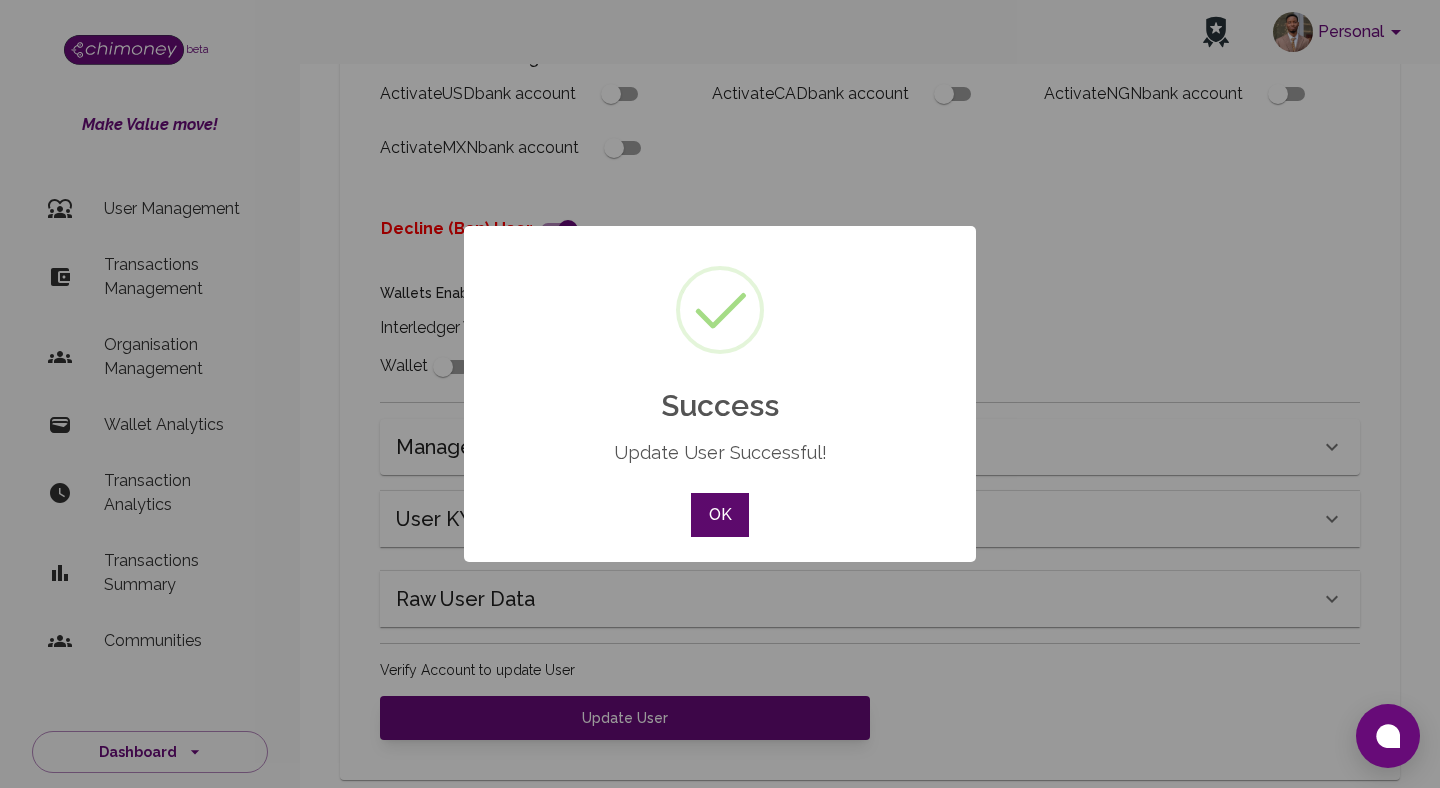 click on "OK" at bounding box center [720, 515] 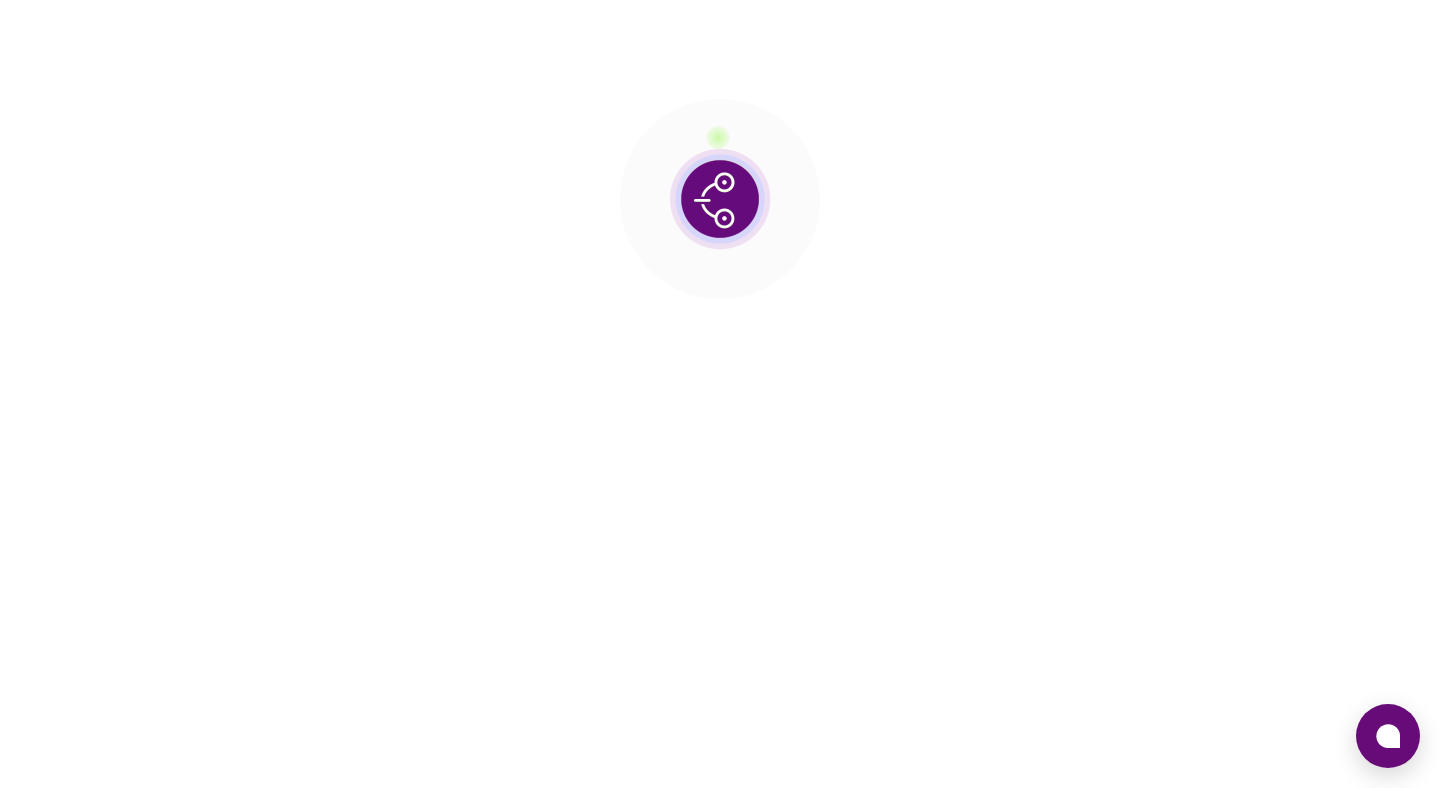 scroll, scrollTop: 0, scrollLeft: 0, axis: both 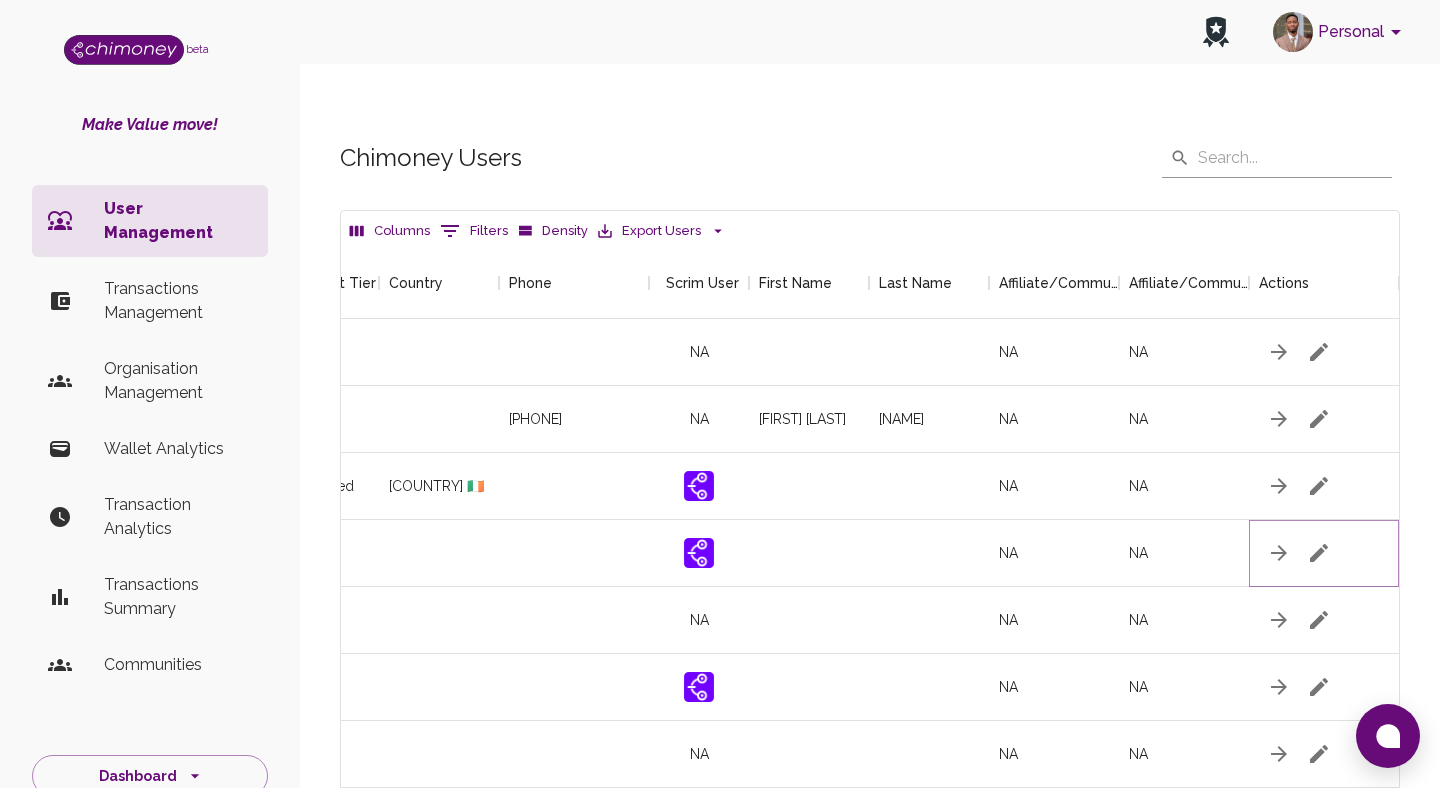 click at bounding box center [1319, 352] 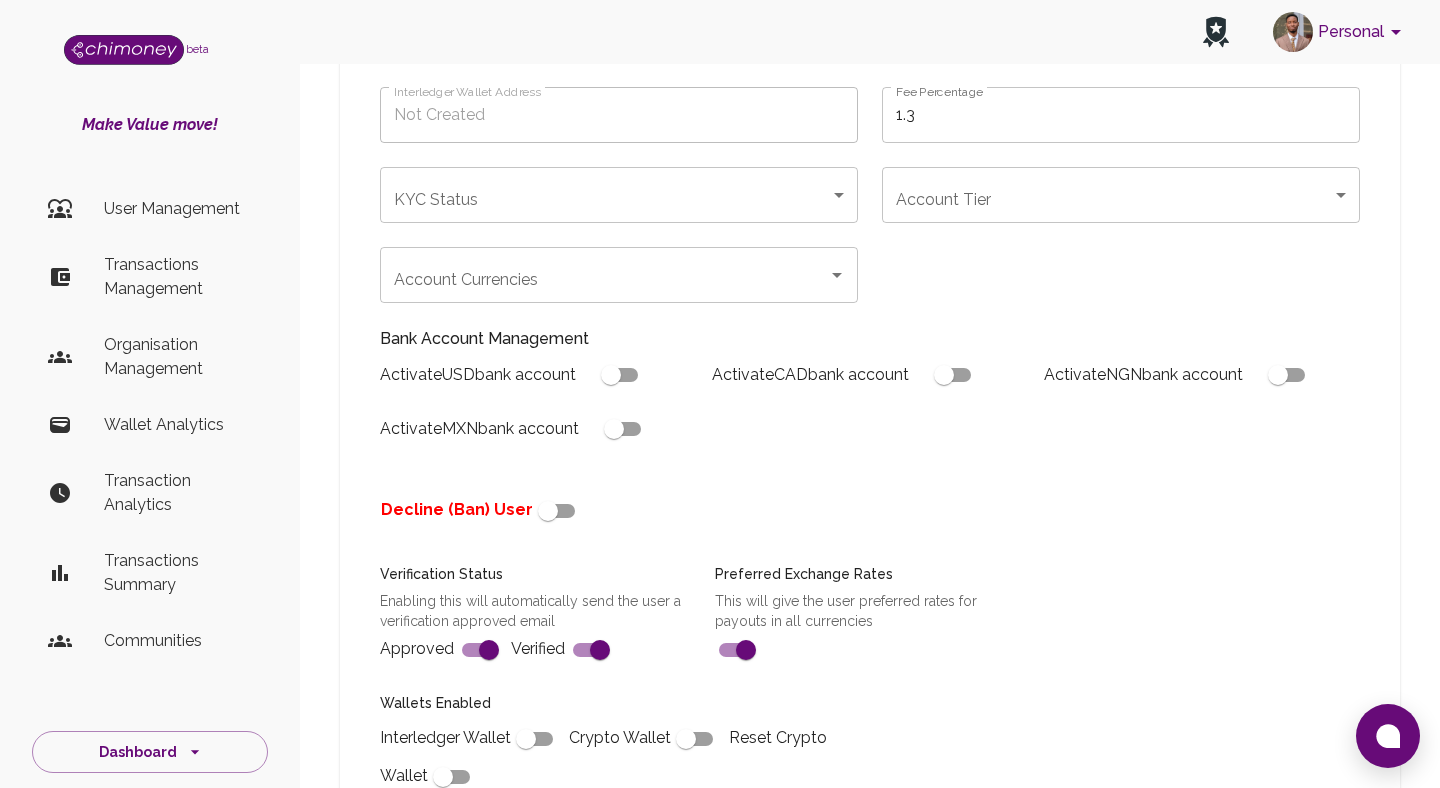 scroll, scrollTop: 577, scrollLeft: 0, axis: vertical 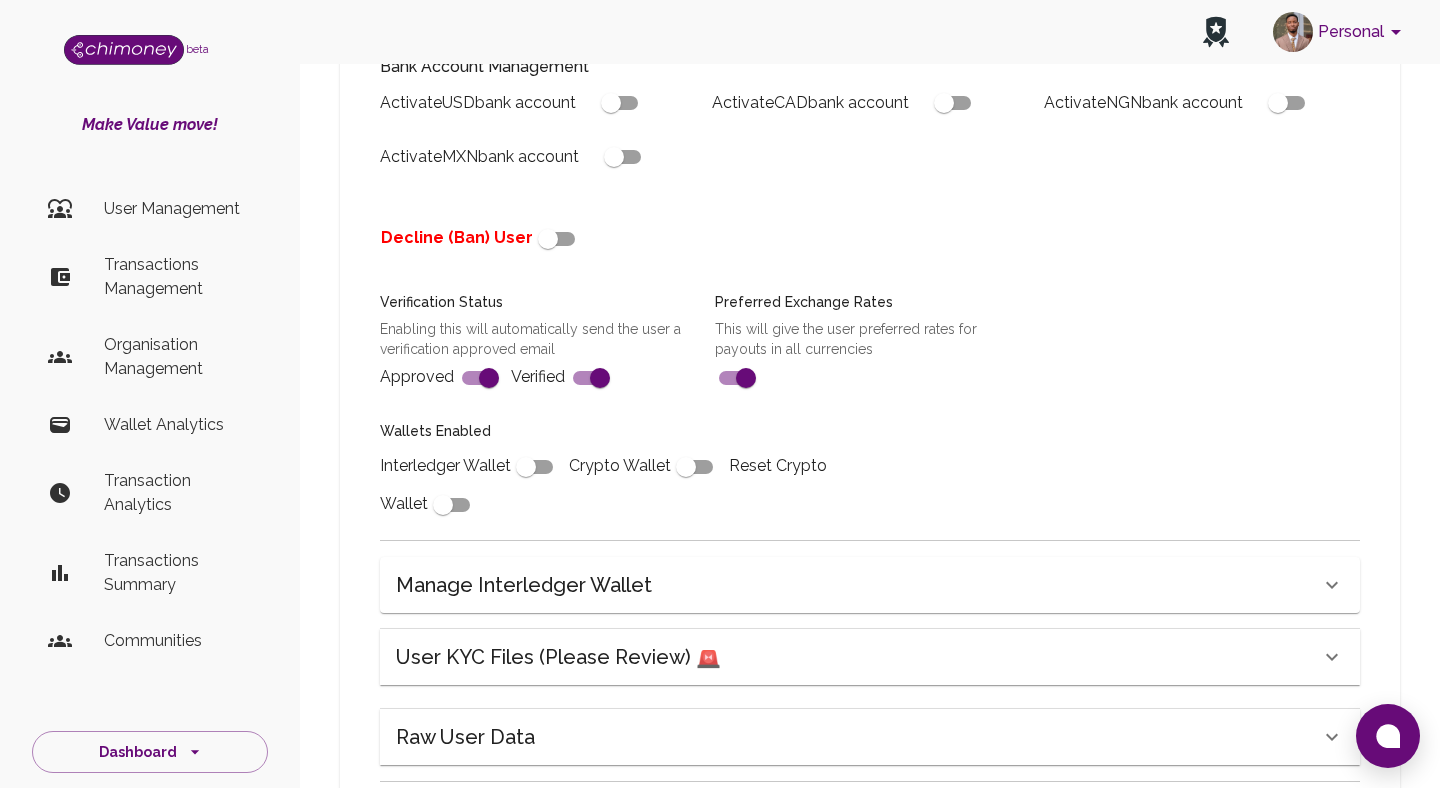 click on "User KYC Files (Please Review) 🚨" at bounding box center (558, 657) 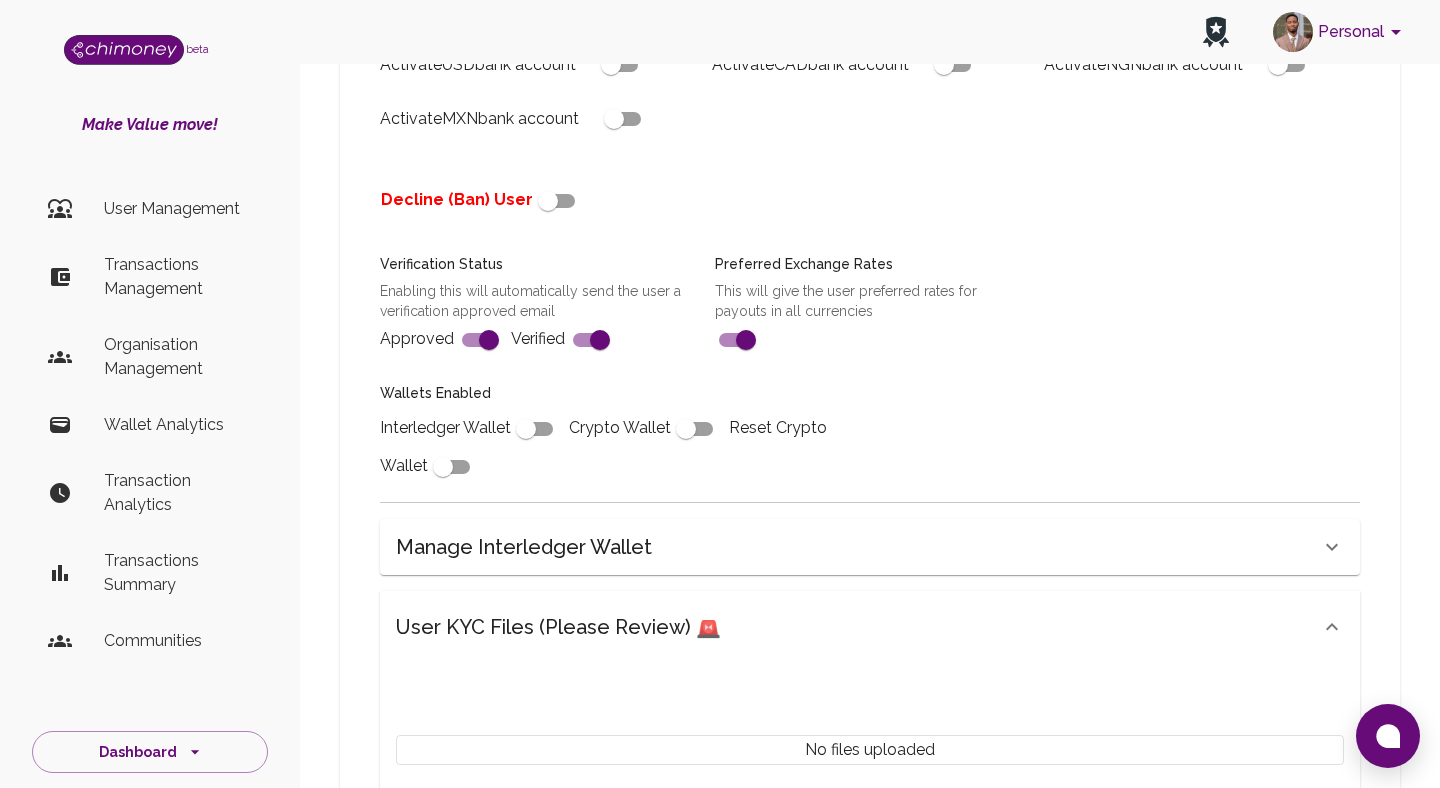 scroll, scrollTop: 625, scrollLeft: 0, axis: vertical 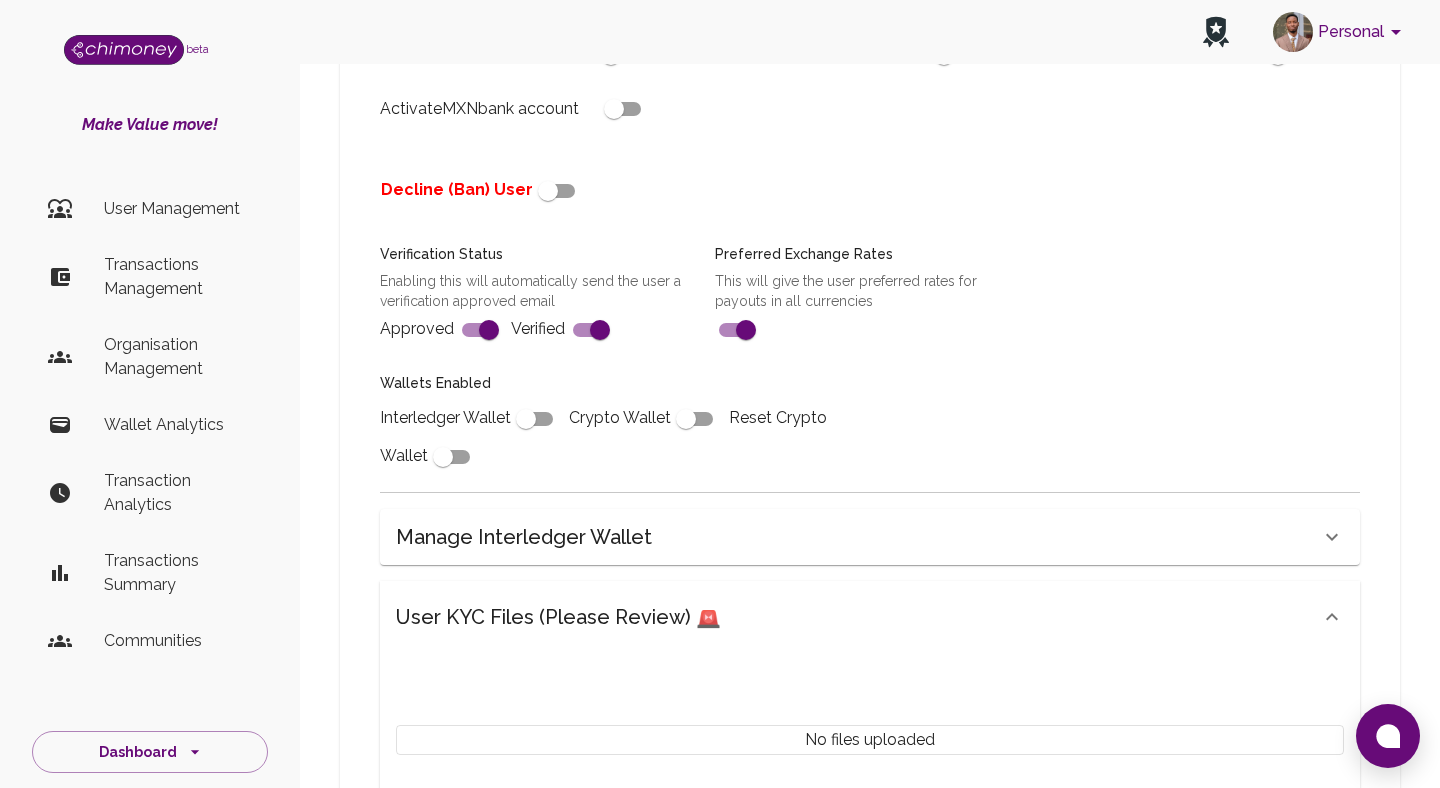 click on "User KYC Files (Please Review) 🚨" at bounding box center (558, 617) 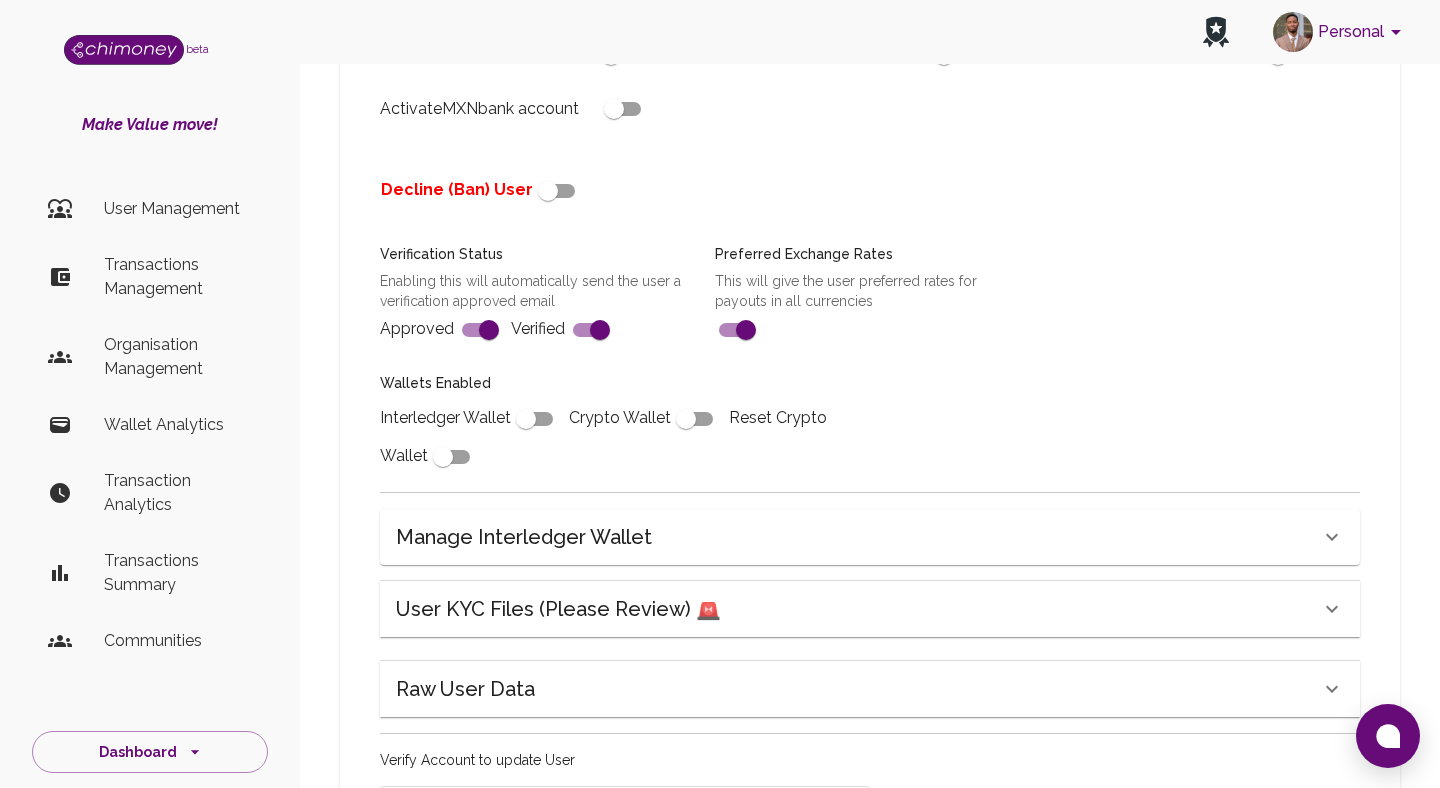 click on "Manage Interledger Wallet" at bounding box center (524, 537) 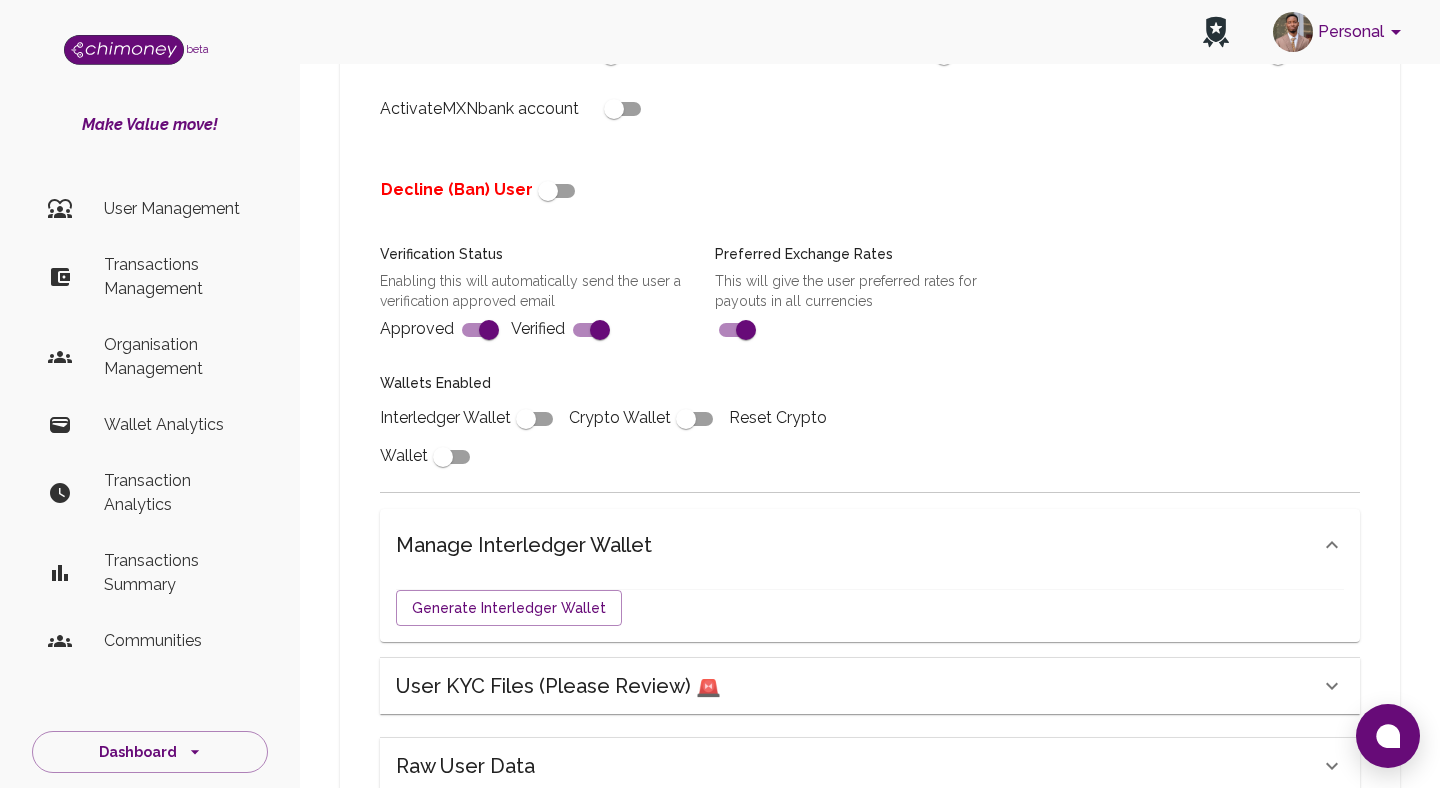 click on "Manage Interledger Wallet" at bounding box center [524, 545] 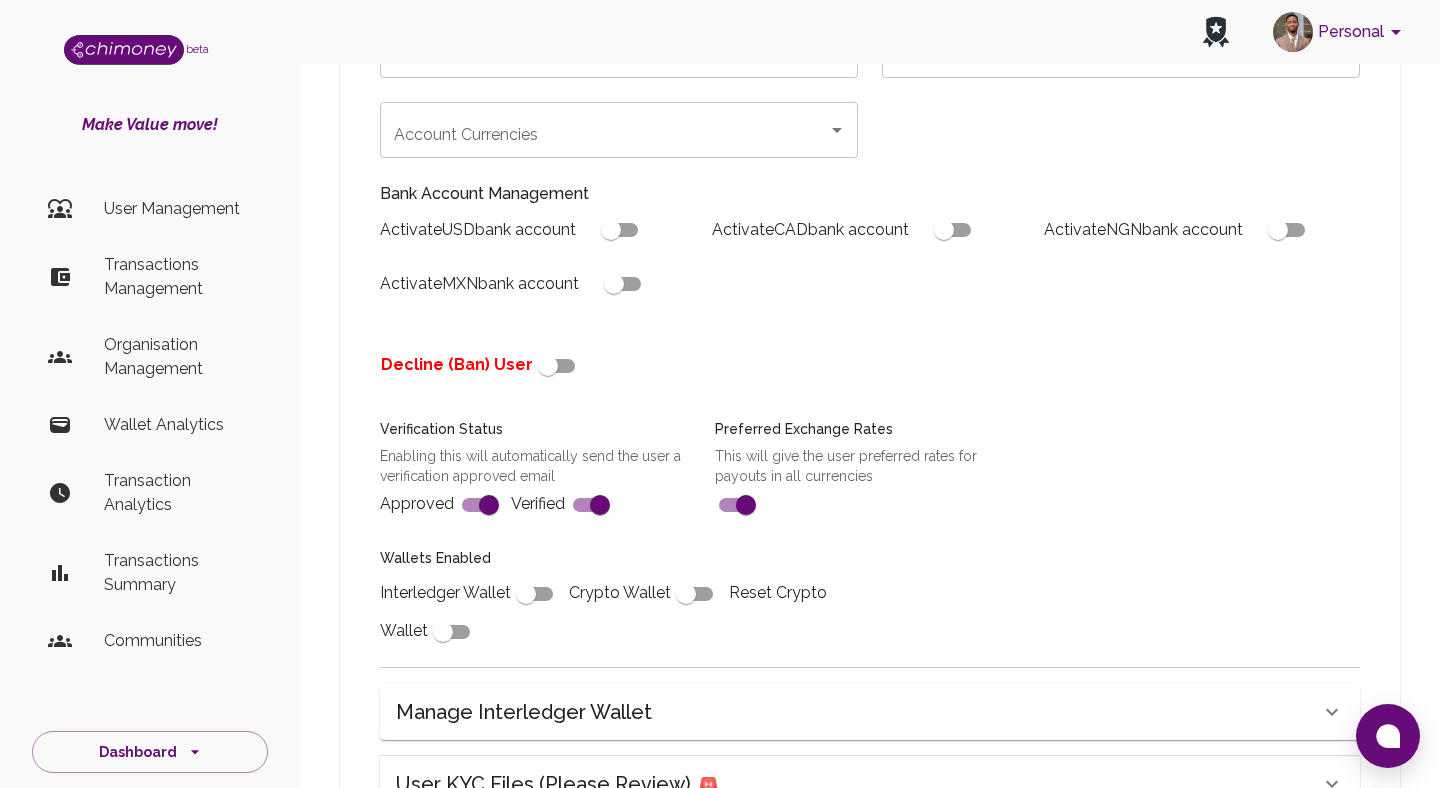 scroll, scrollTop: 431, scrollLeft: 0, axis: vertical 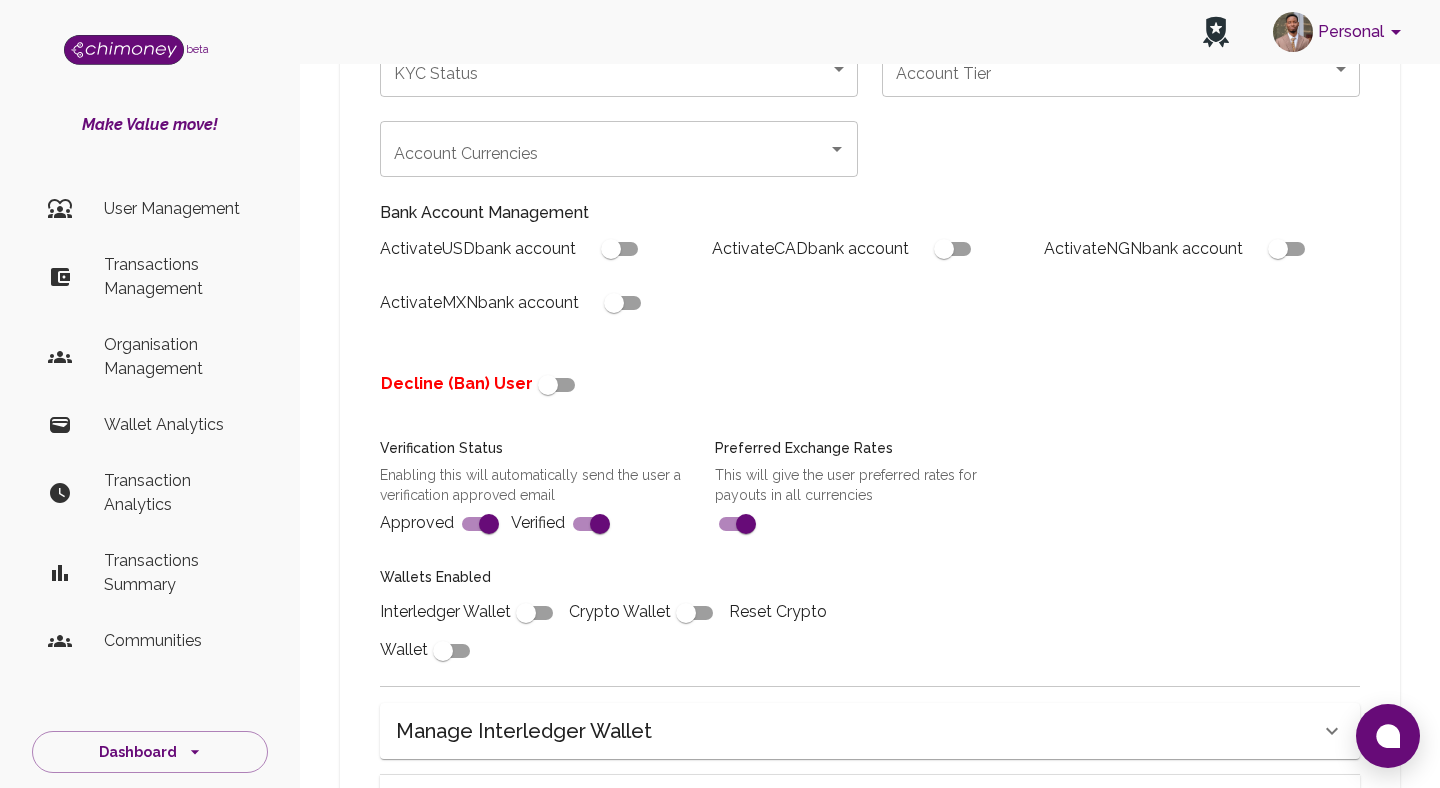 click at bounding box center [548, 385] 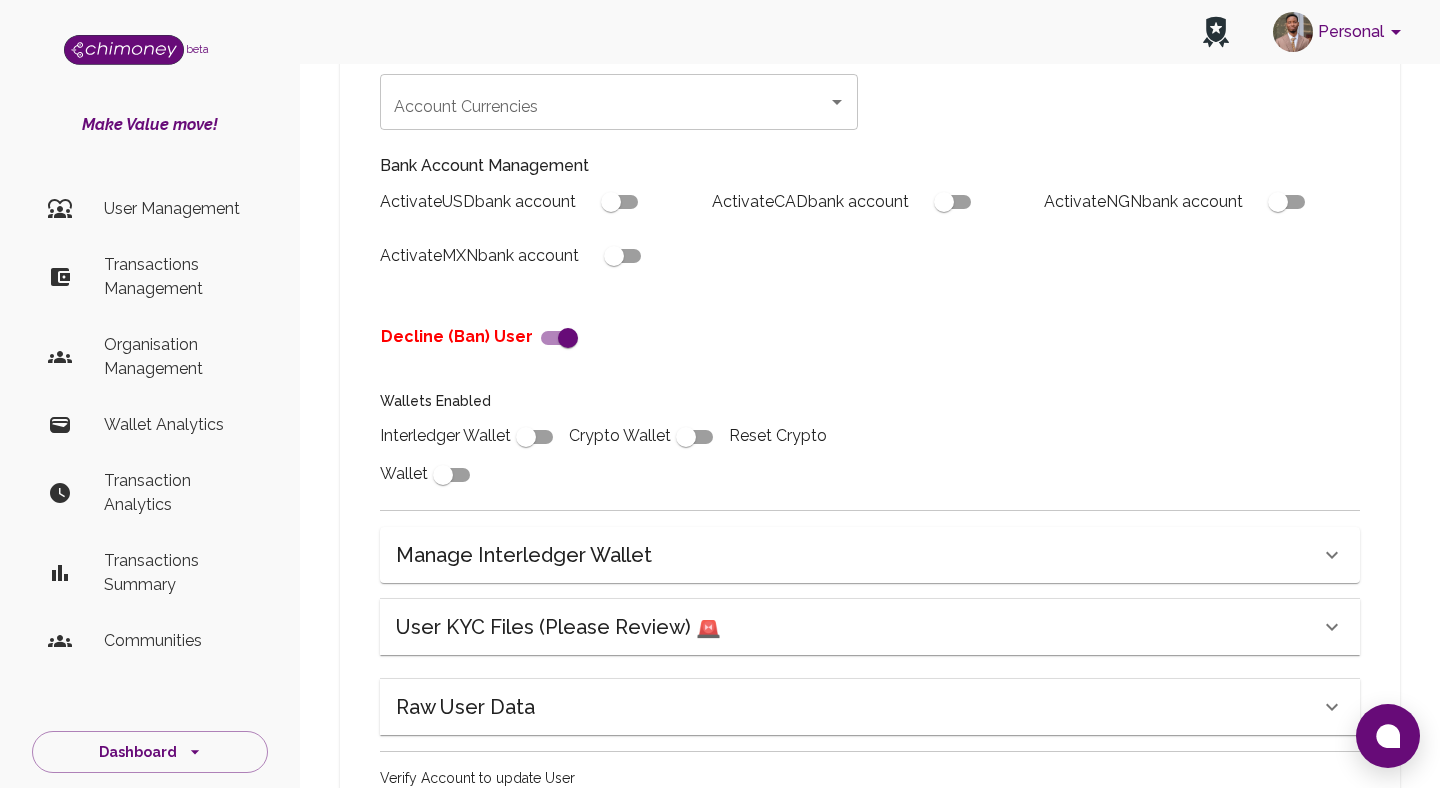 scroll, scrollTop: 666, scrollLeft: 0, axis: vertical 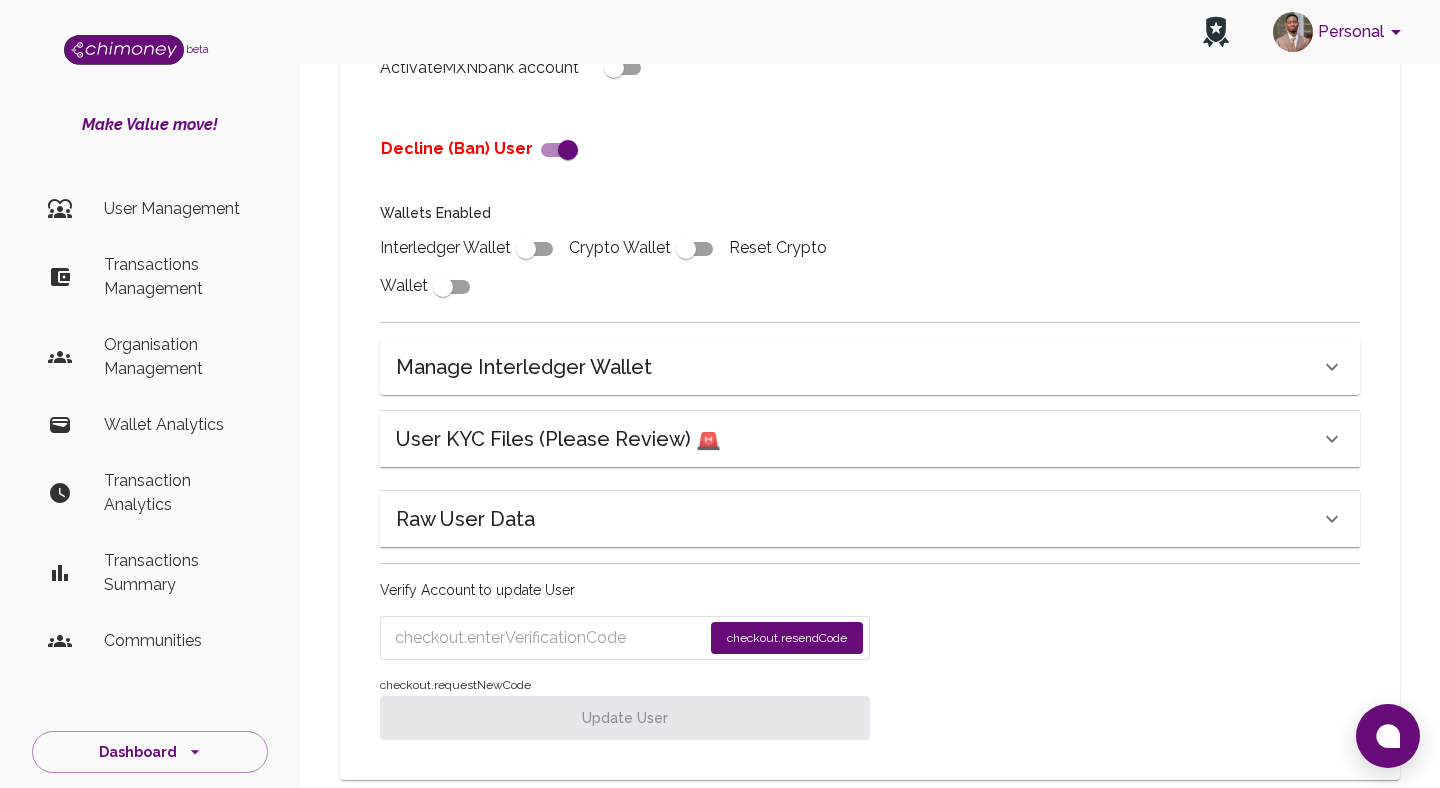 click on "checkout.resendCode" at bounding box center (787, 638) 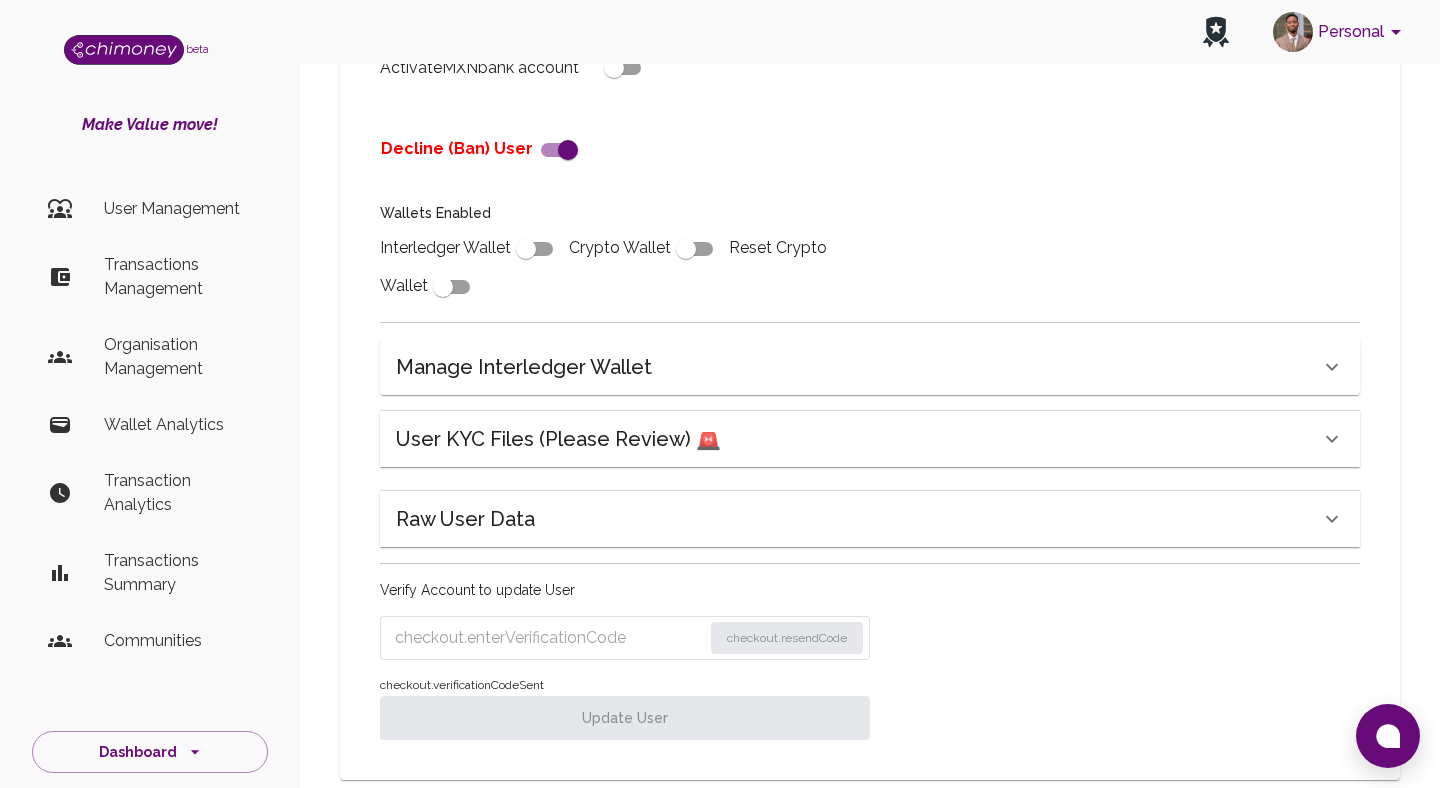 click at bounding box center [548, 638] 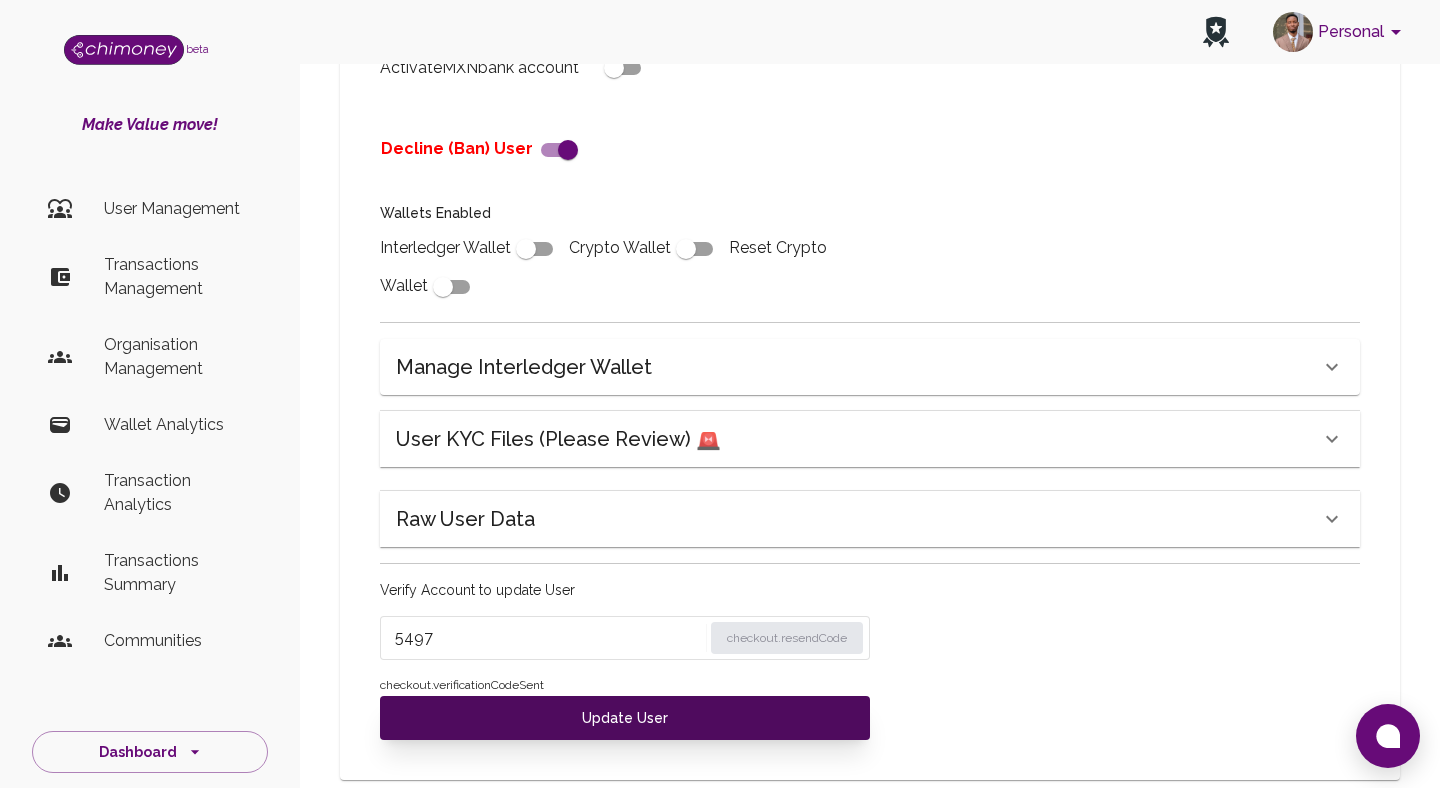 type on "5497" 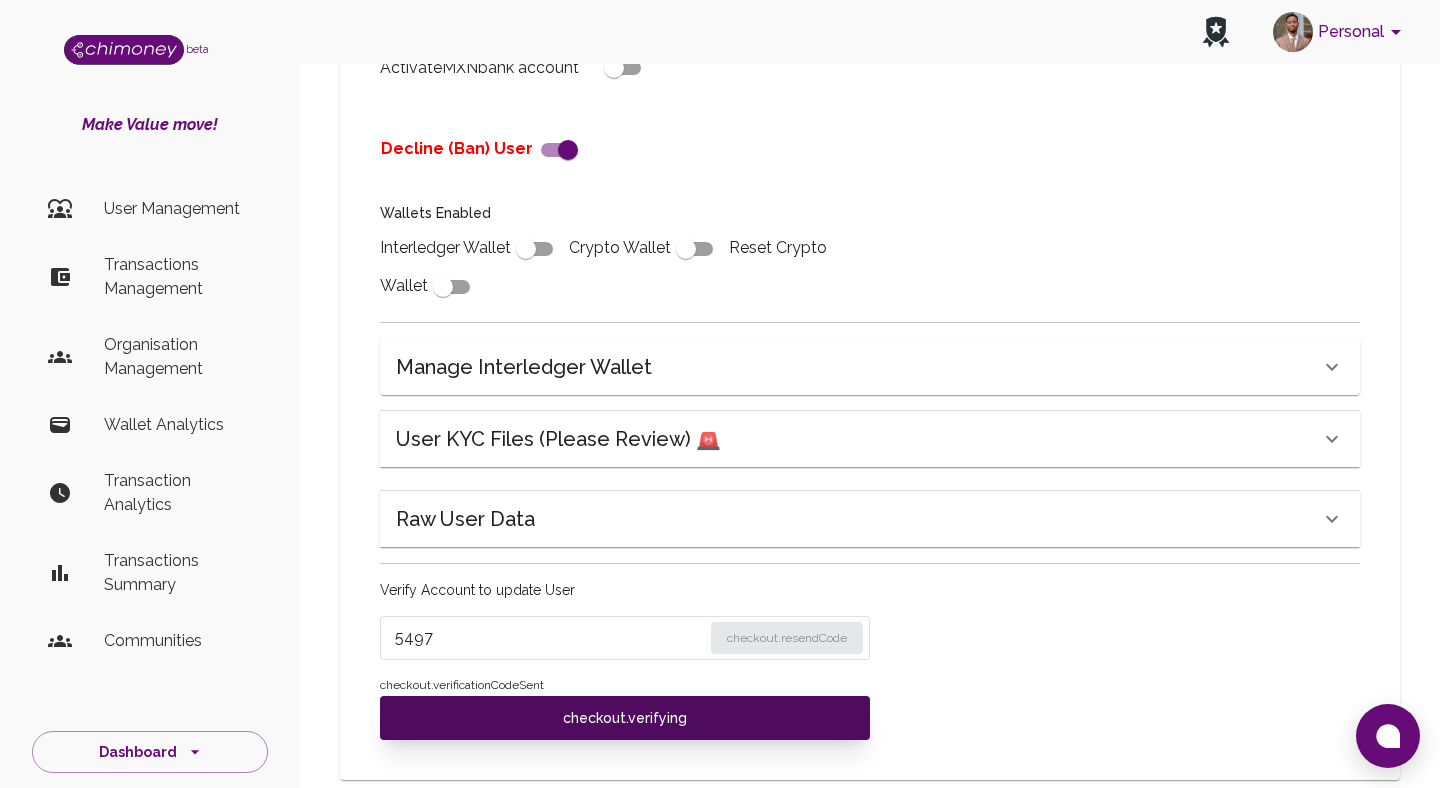 scroll, scrollTop: 586, scrollLeft: 0, axis: vertical 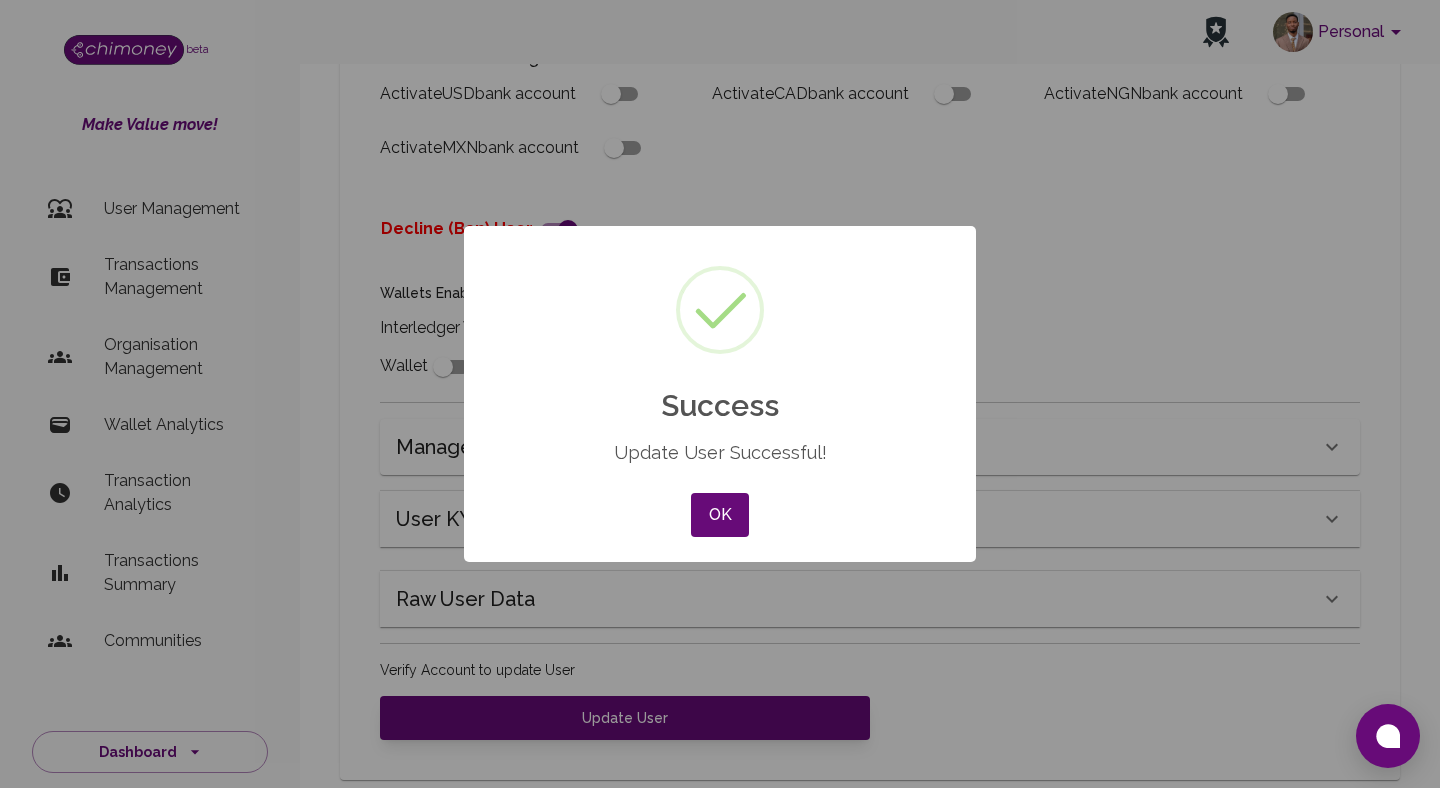 click on "×
Success Update User Successful! OK No Cancel" at bounding box center [720, 394] 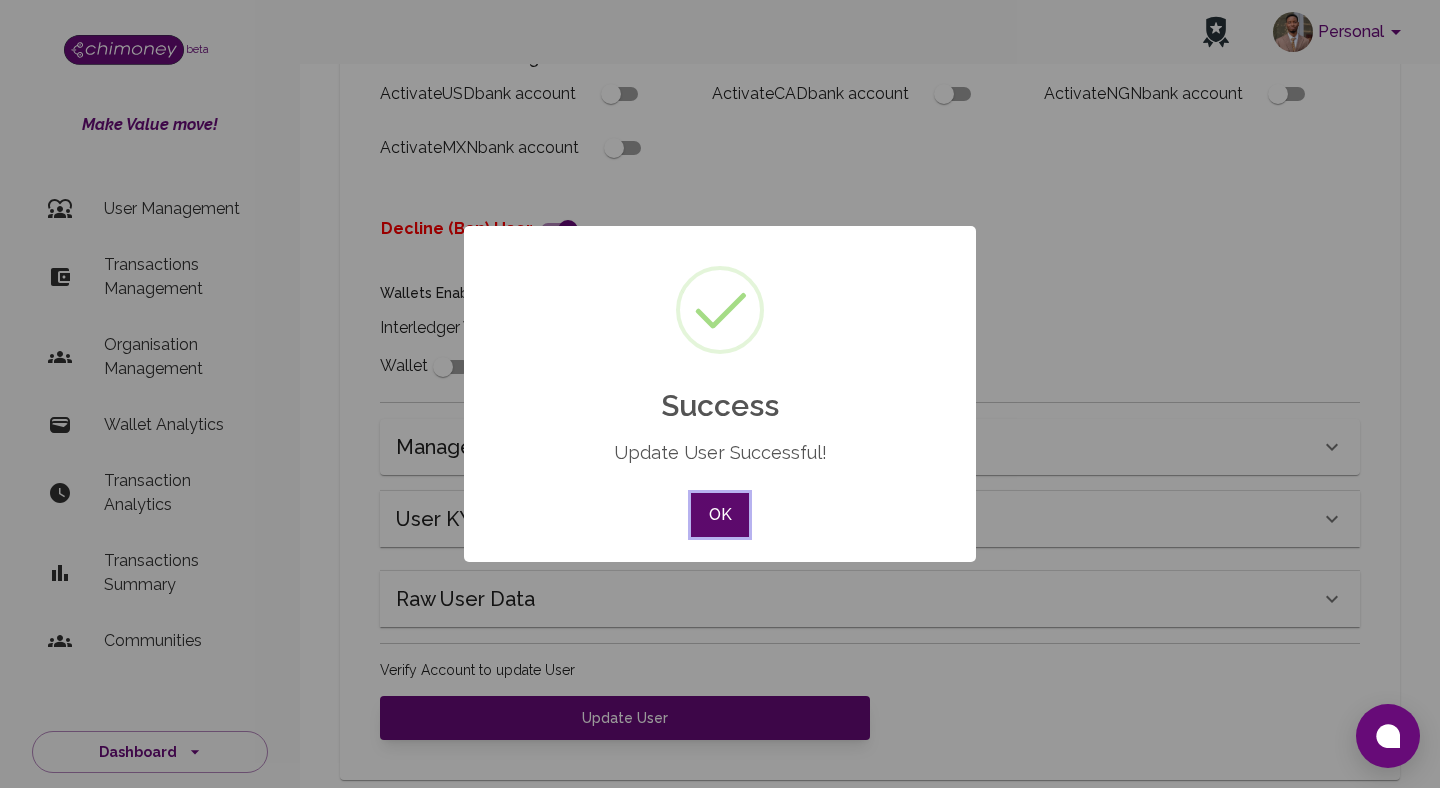 click on "OK" at bounding box center (720, 515) 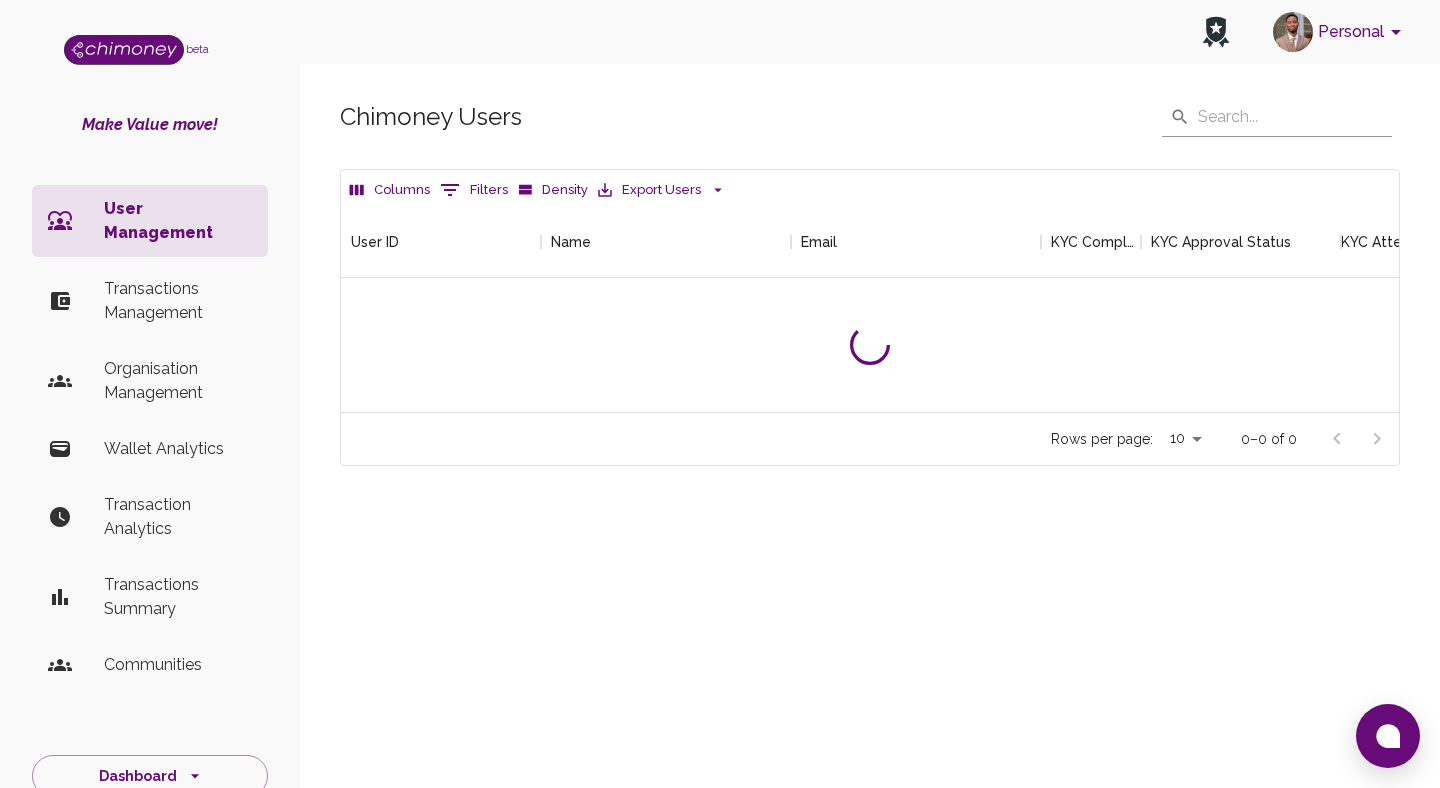 scroll, scrollTop: 0, scrollLeft: 0, axis: both 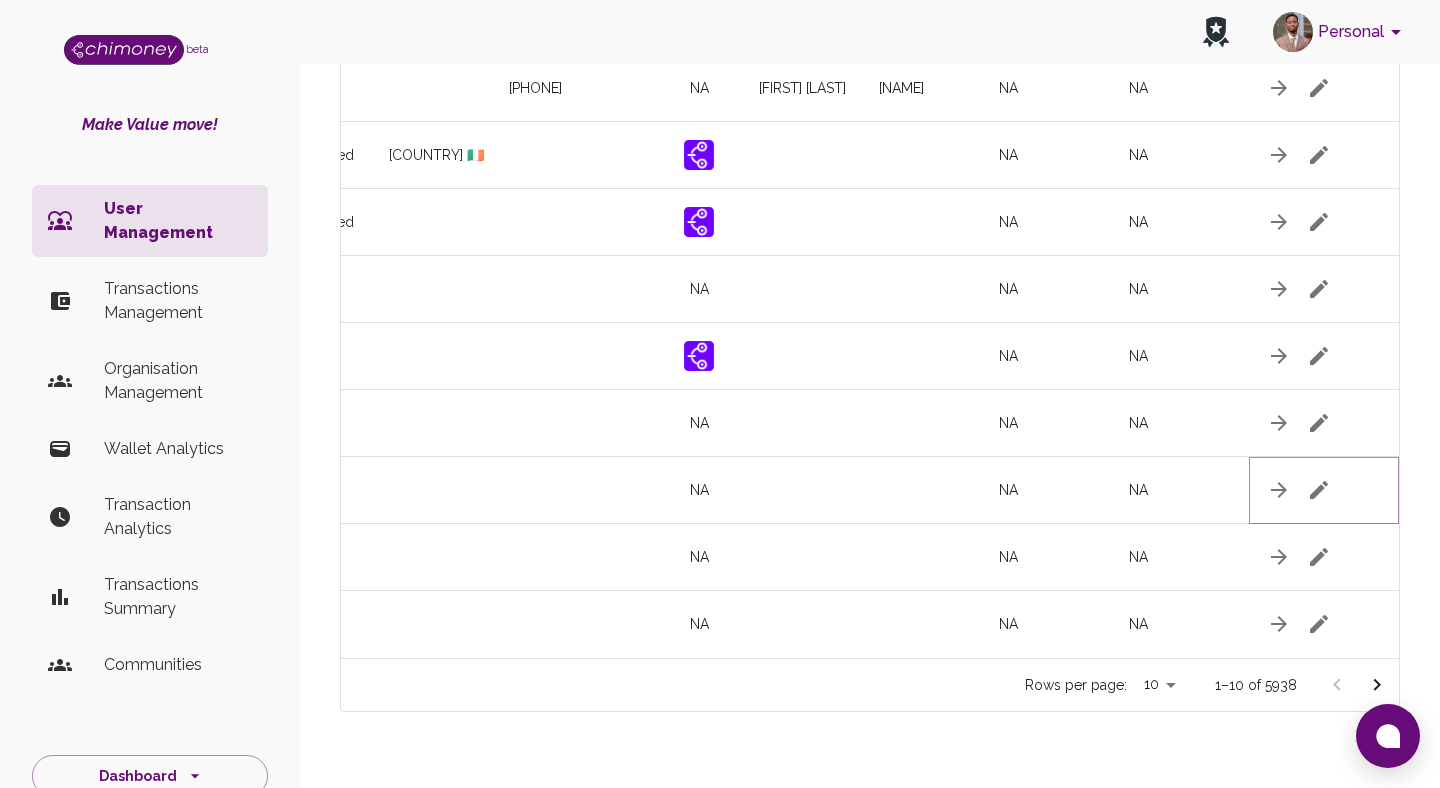 click at bounding box center [1319, 21] 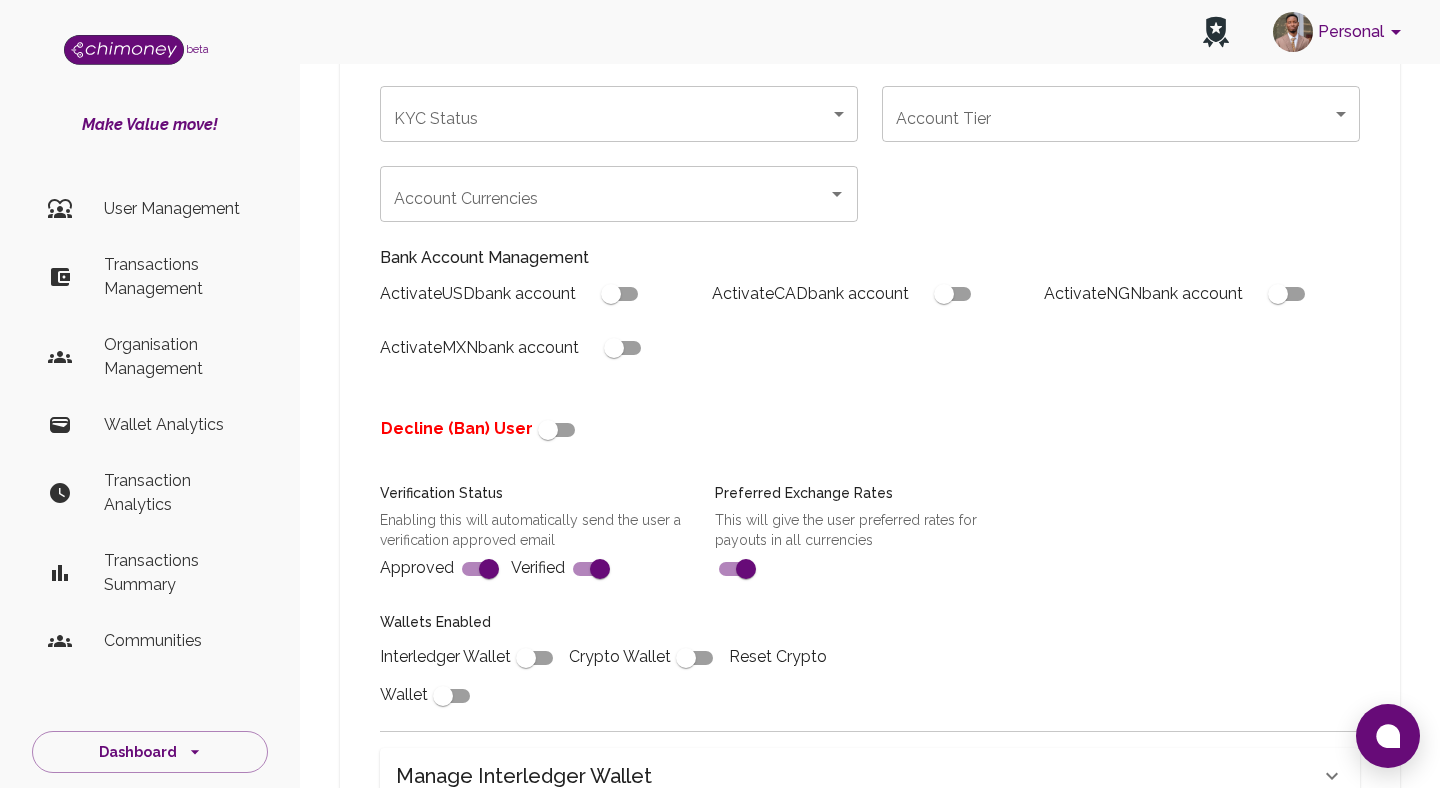 scroll, scrollTop: 759, scrollLeft: 0, axis: vertical 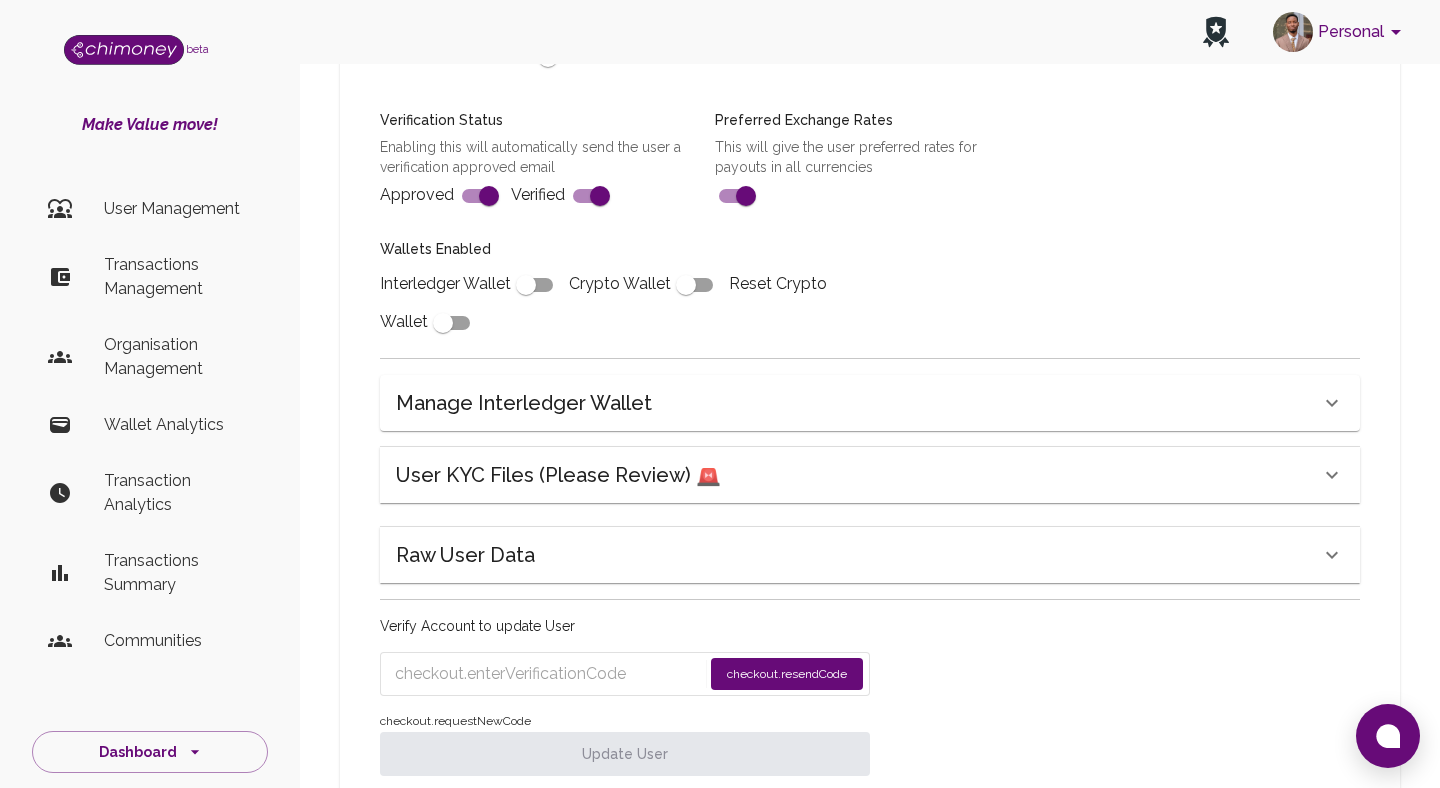 click on "User KYC Files (Please Review) 🚨" at bounding box center (558, 475) 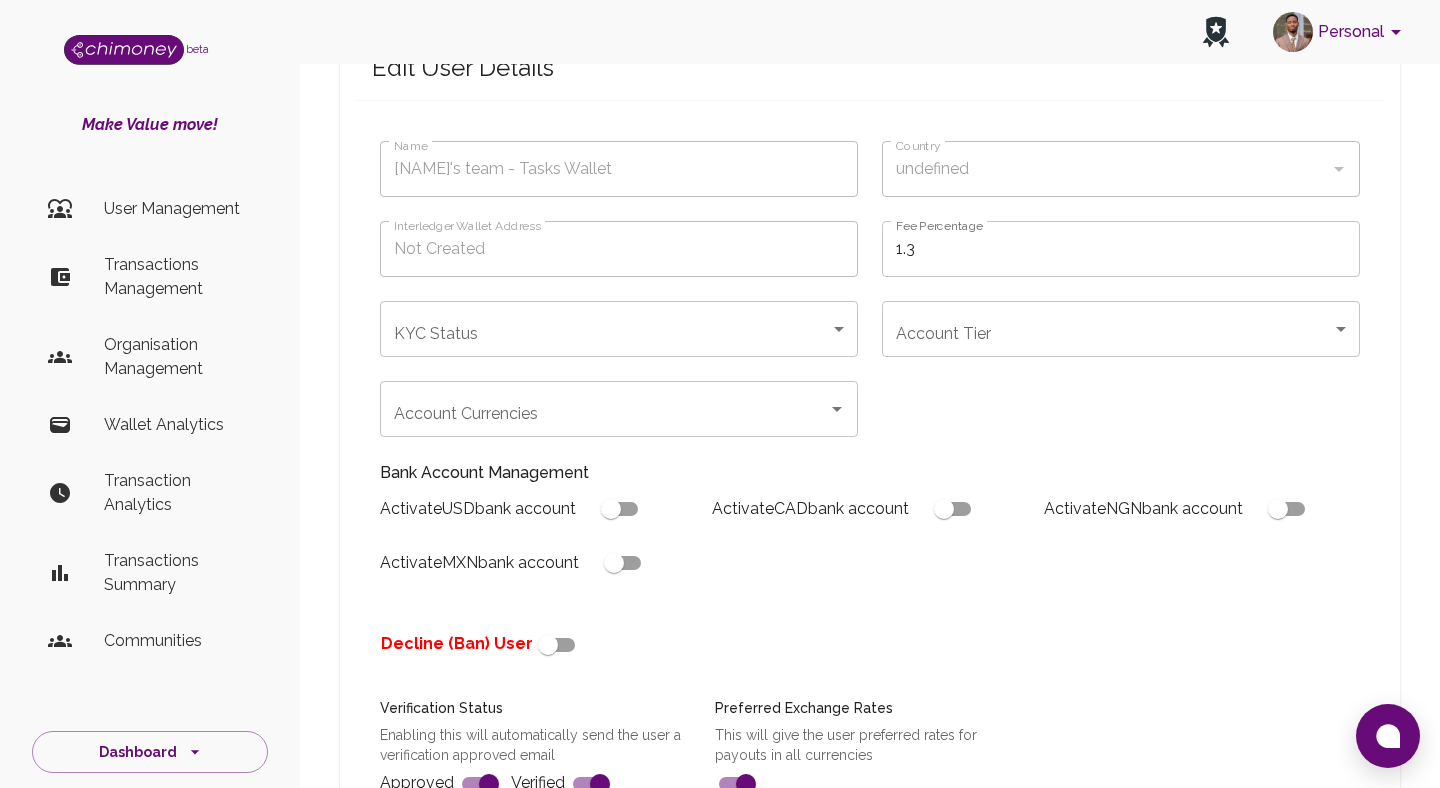 scroll, scrollTop: 161, scrollLeft: 0, axis: vertical 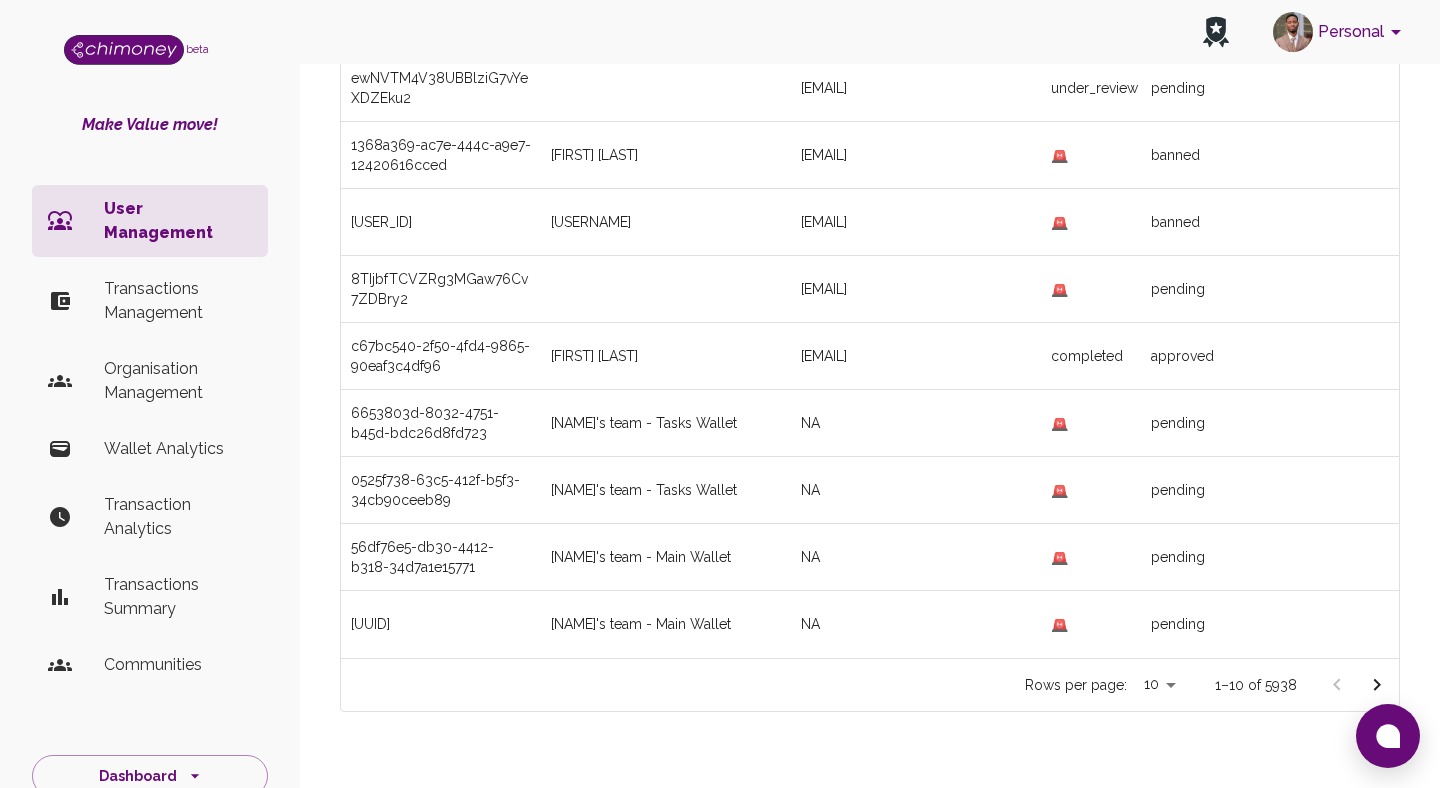 click at bounding box center [1377, 685] 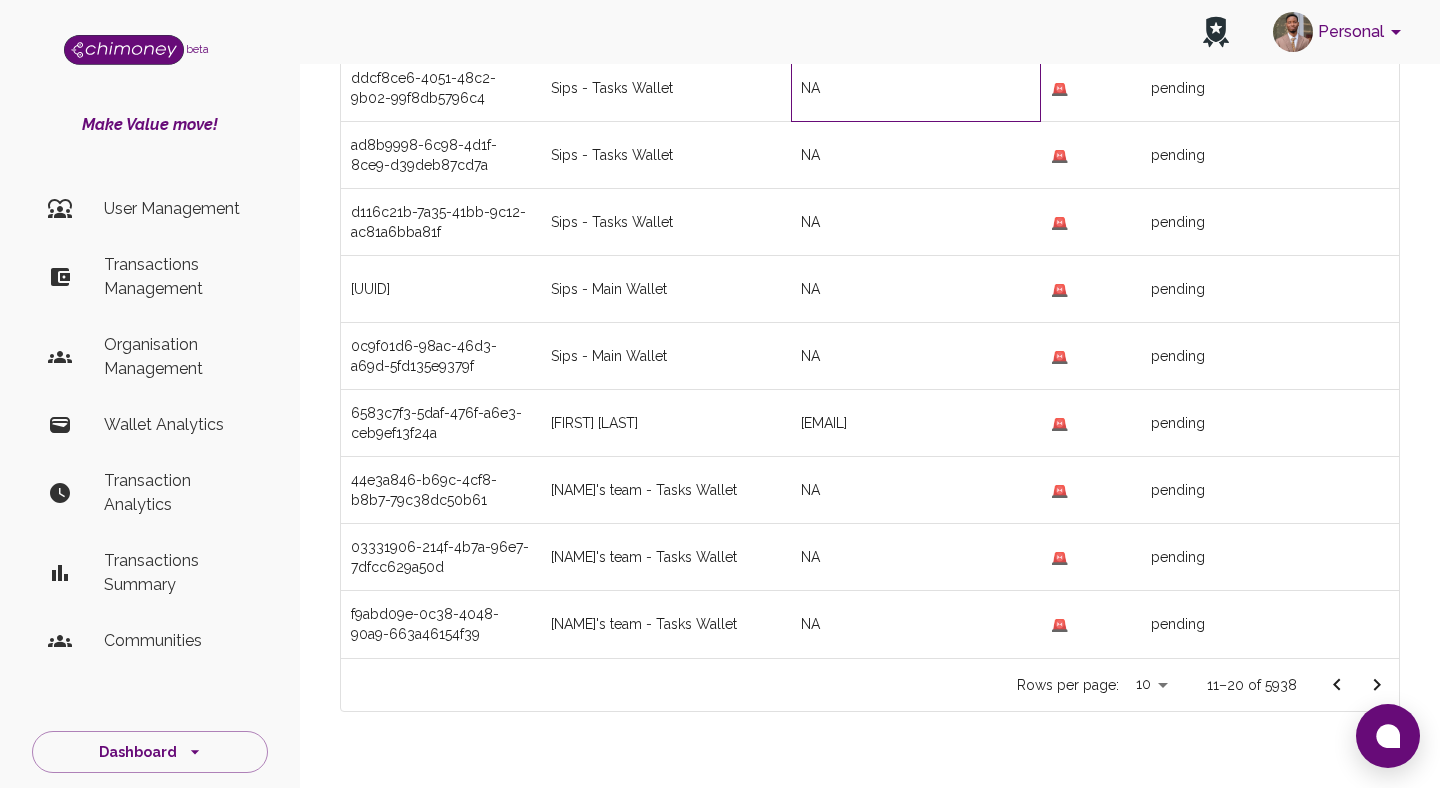 click on "NA" at bounding box center (916, 21) 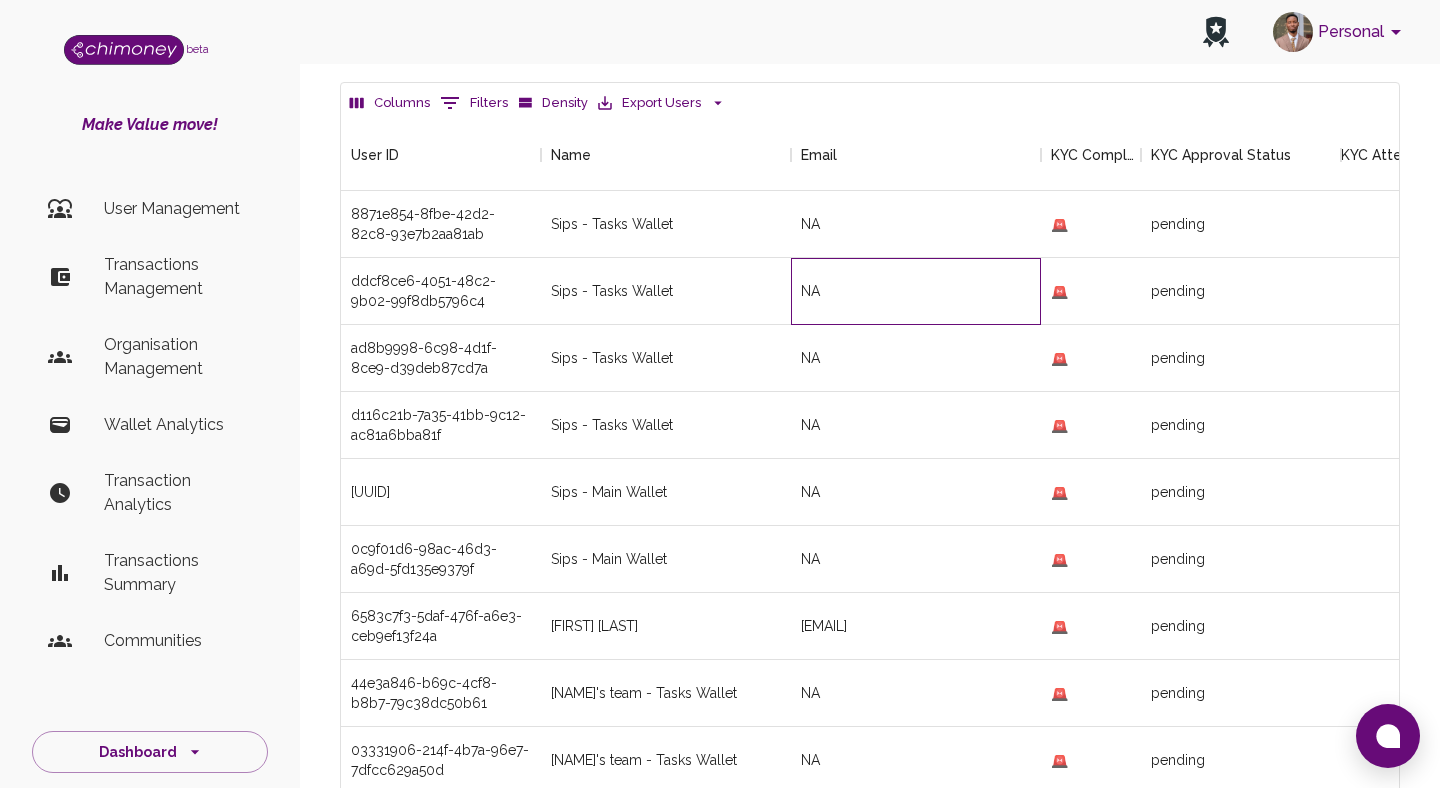 scroll, scrollTop: 0, scrollLeft: 0, axis: both 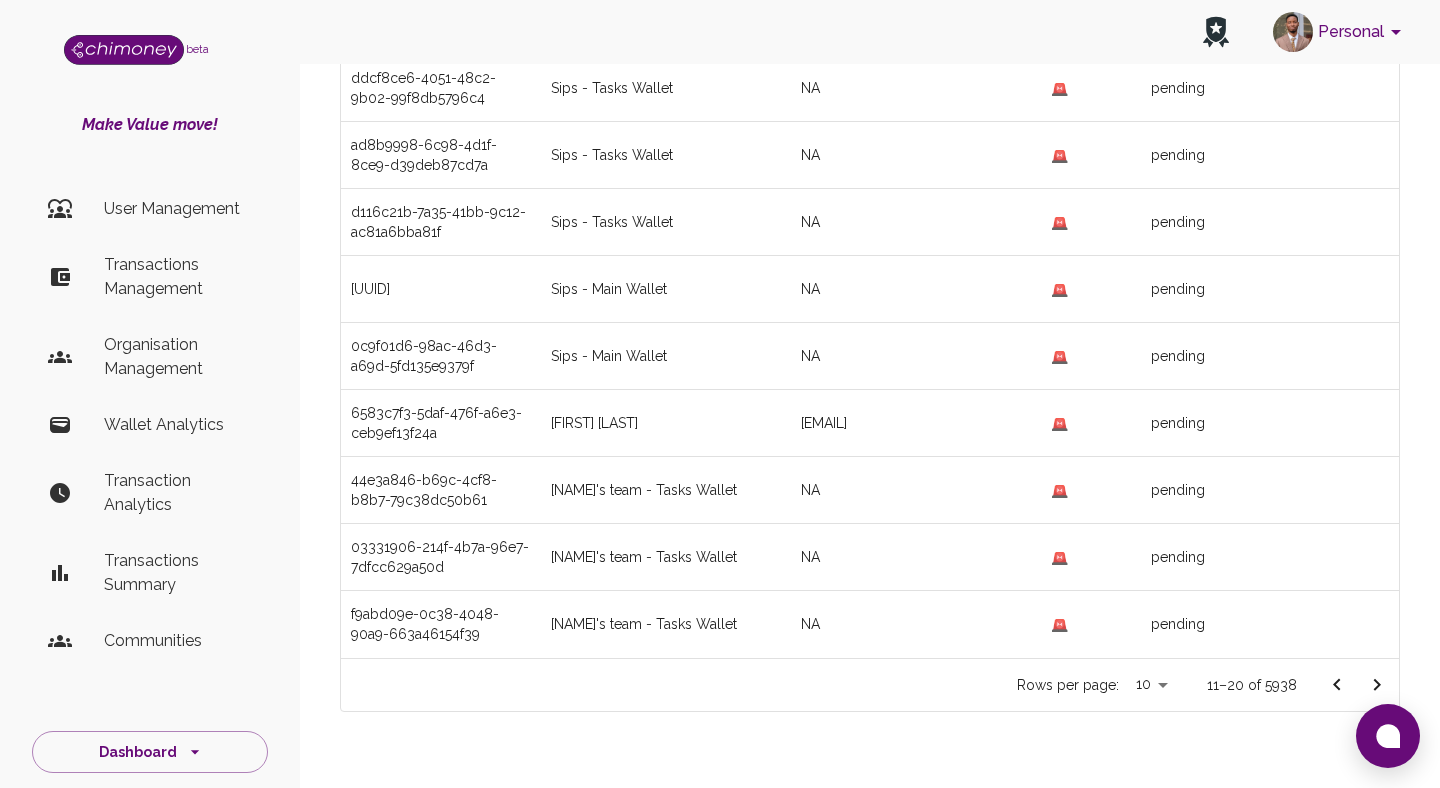 click at bounding box center (1377, 685) 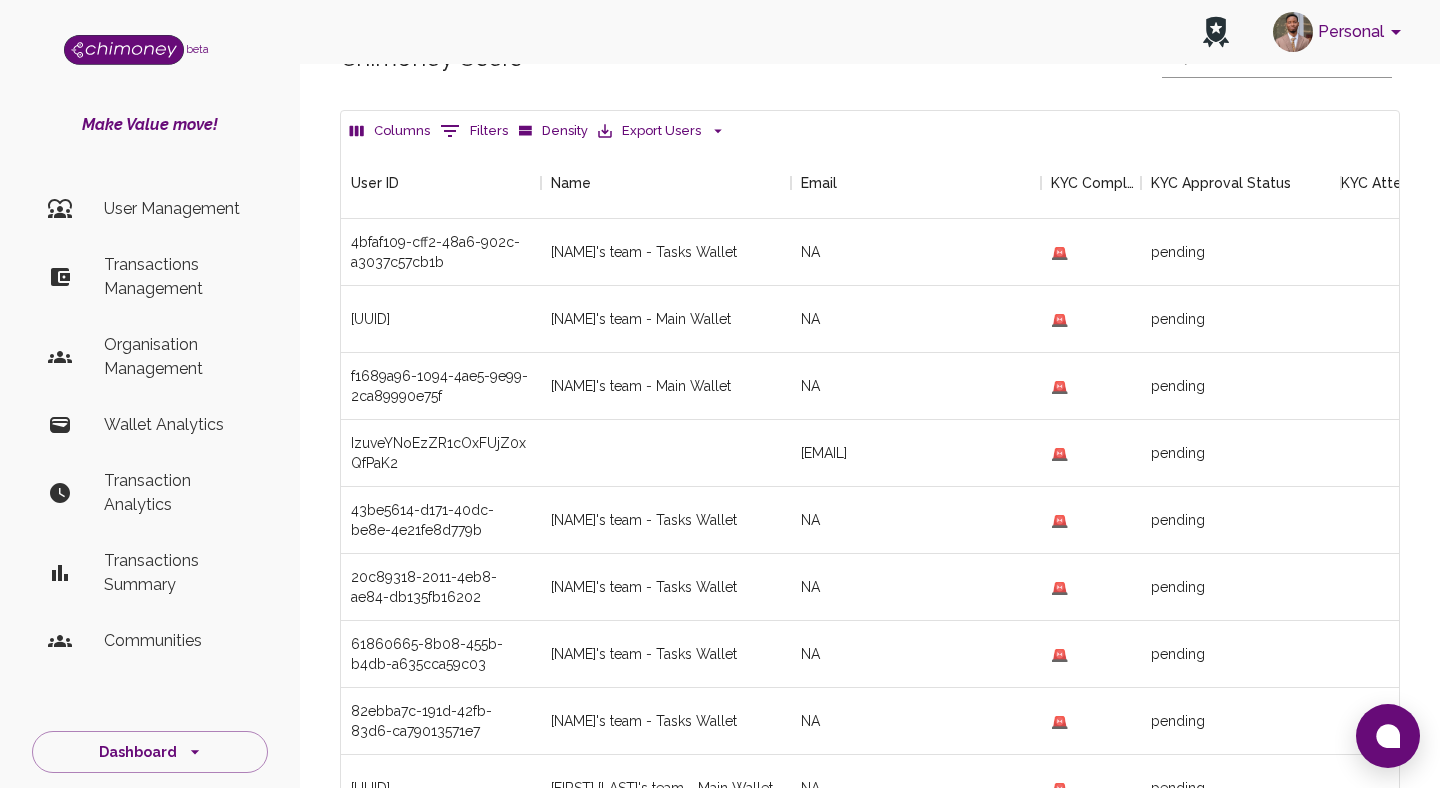 scroll, scrollTop: 0, scrollLeft: 0, axis: both 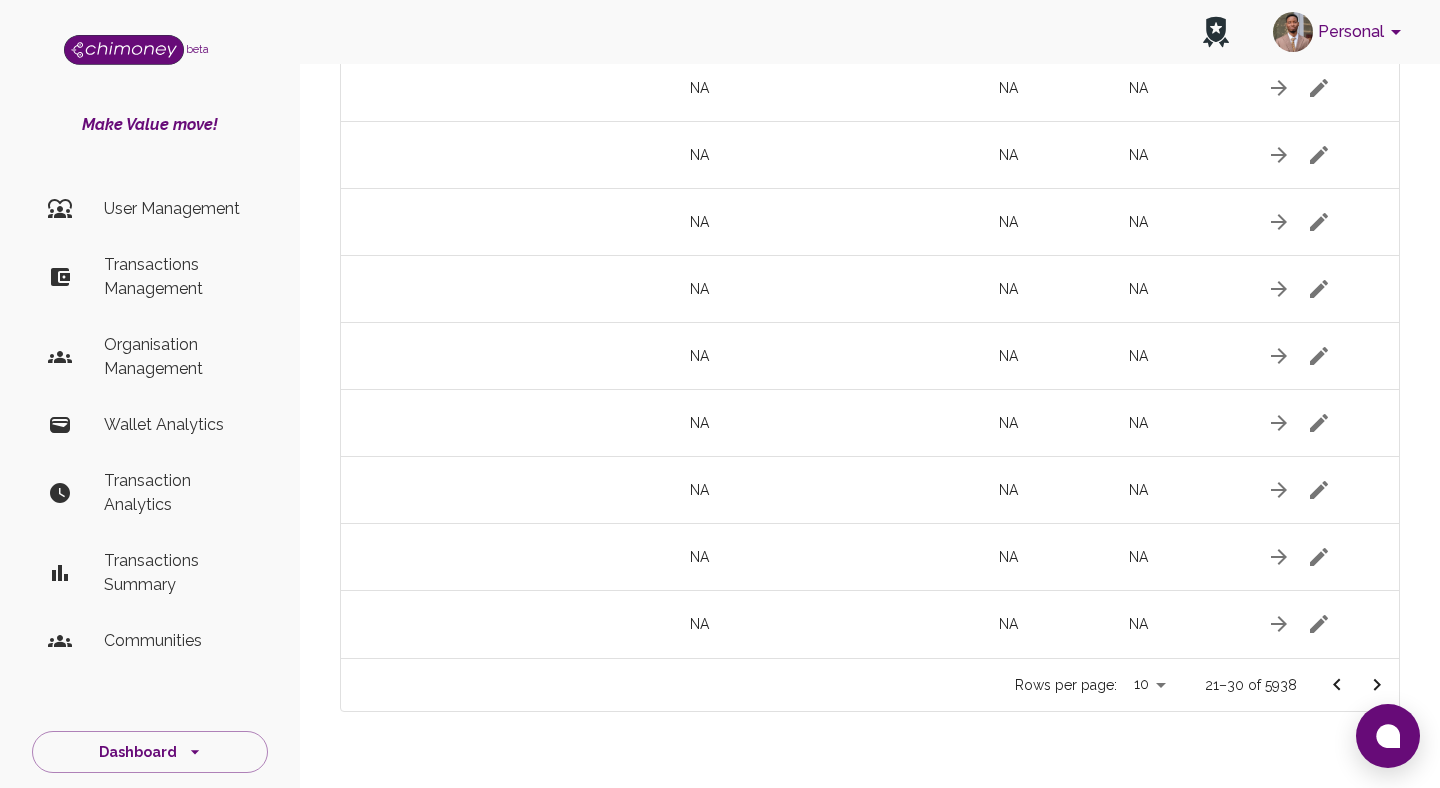 click at bounding box center [1377, 685] 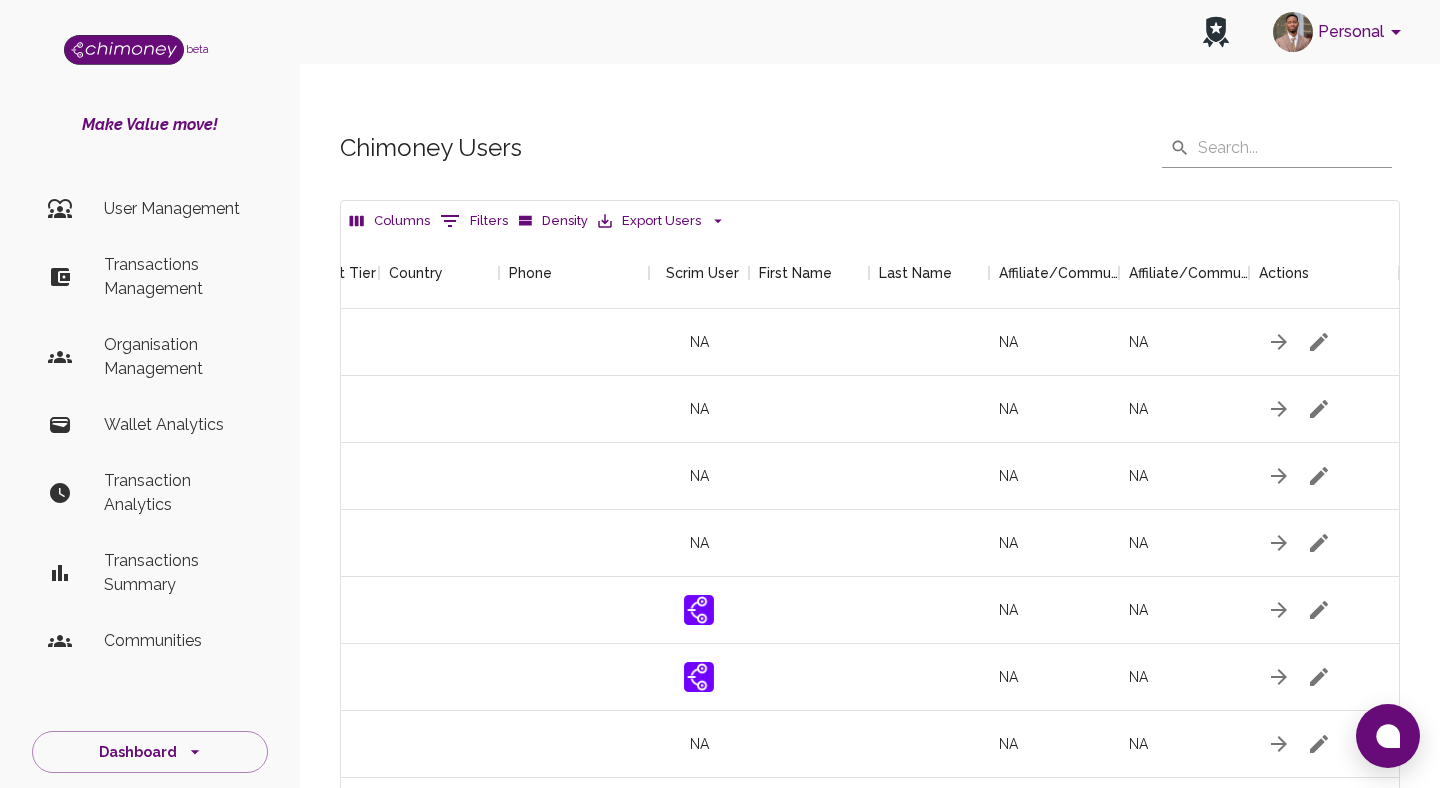 scroll, scrollTop: 0, scrollLeft: 0, axis: both 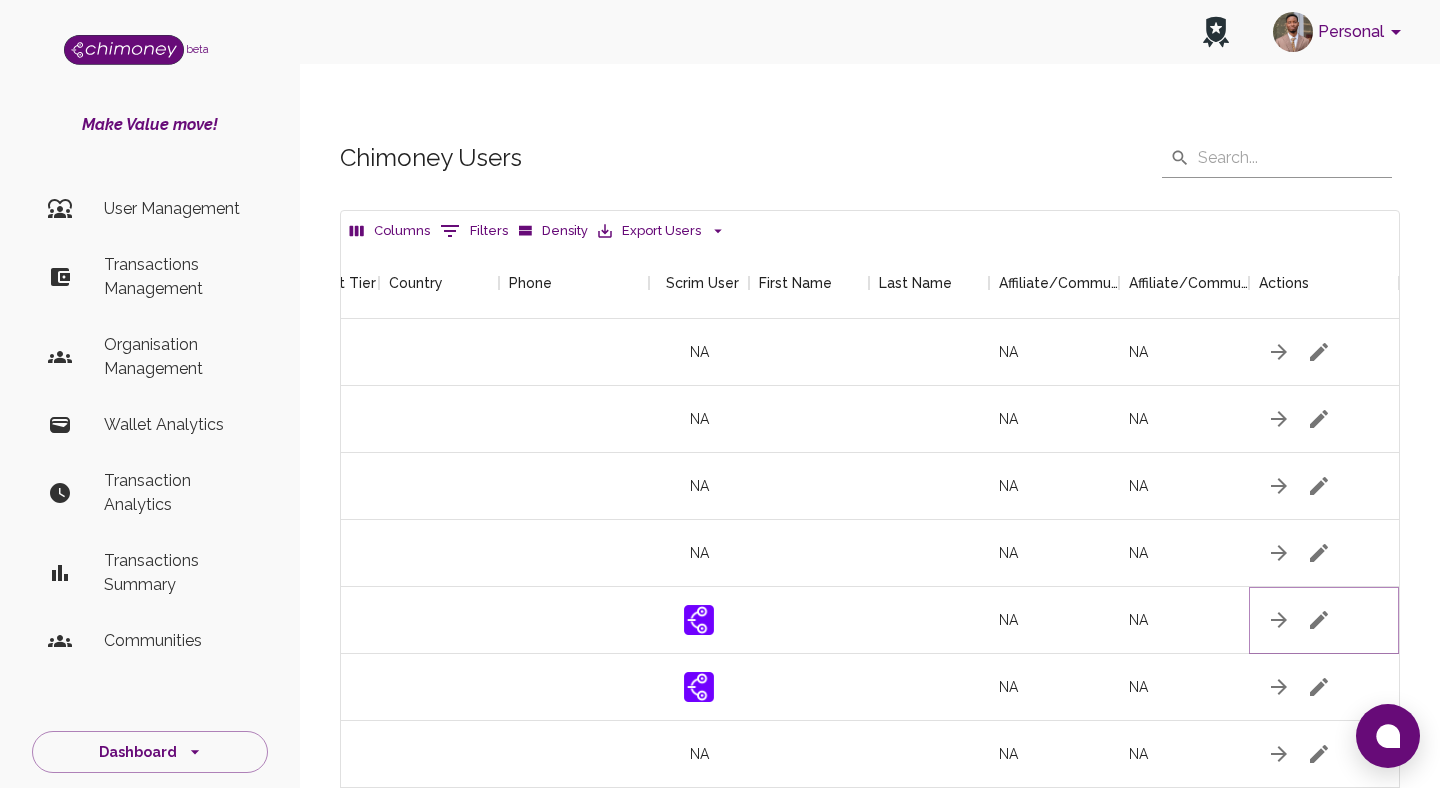 click at bounding box center [1319, 352] 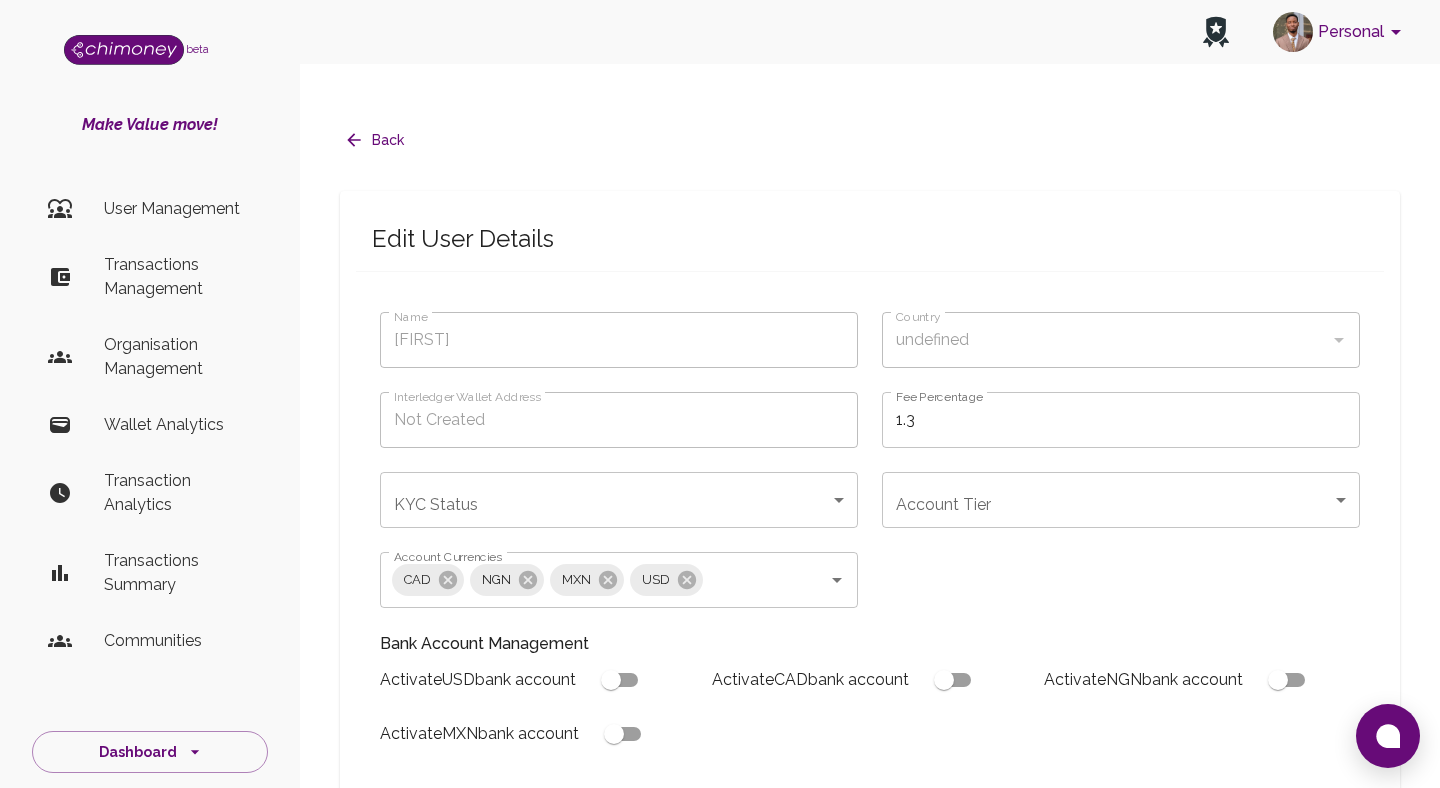 scroll, scrollTop: 731, scrollLeft: 0, axis: vertical 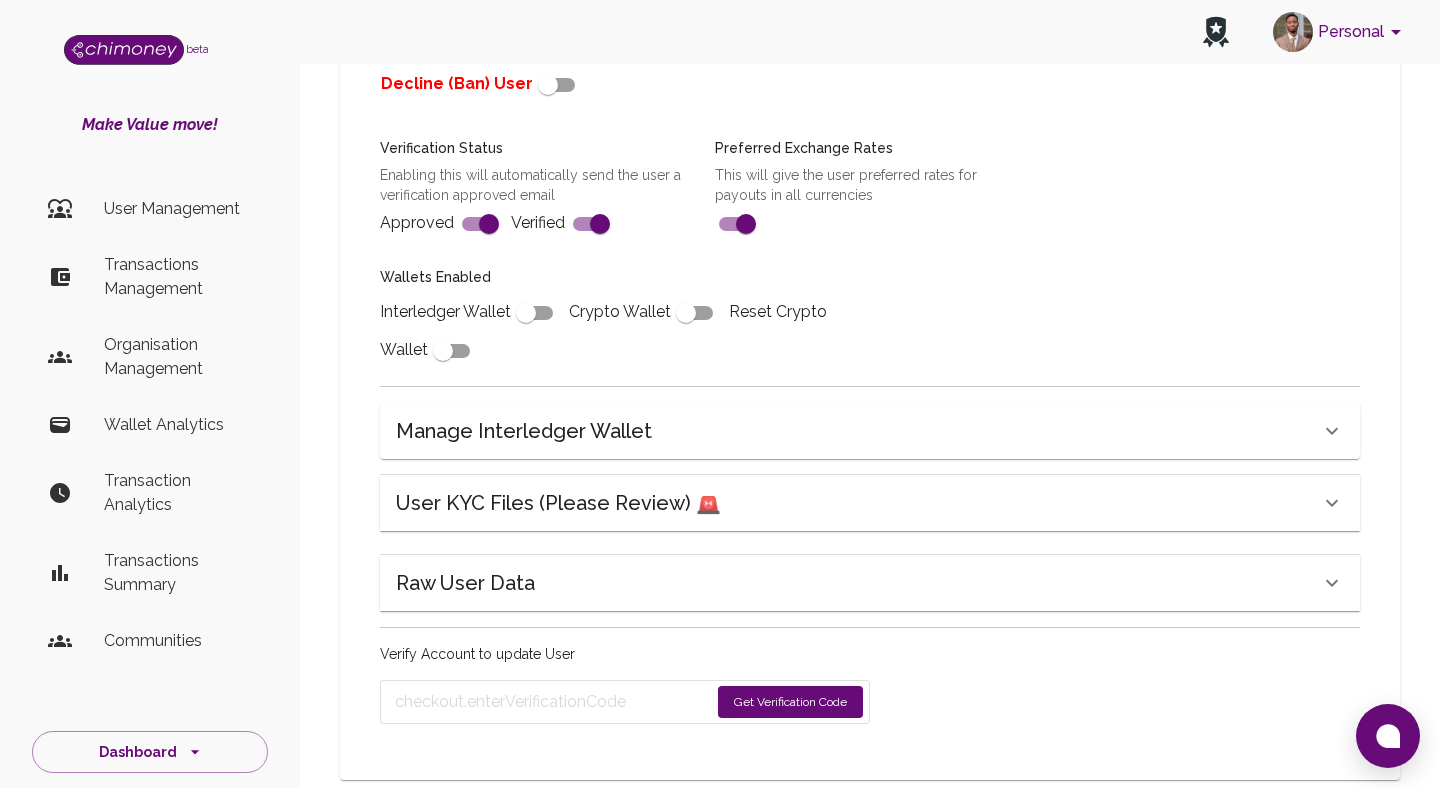 click on "User KYC Files (Please Review) 🚨" at bounding box center (558, 503) 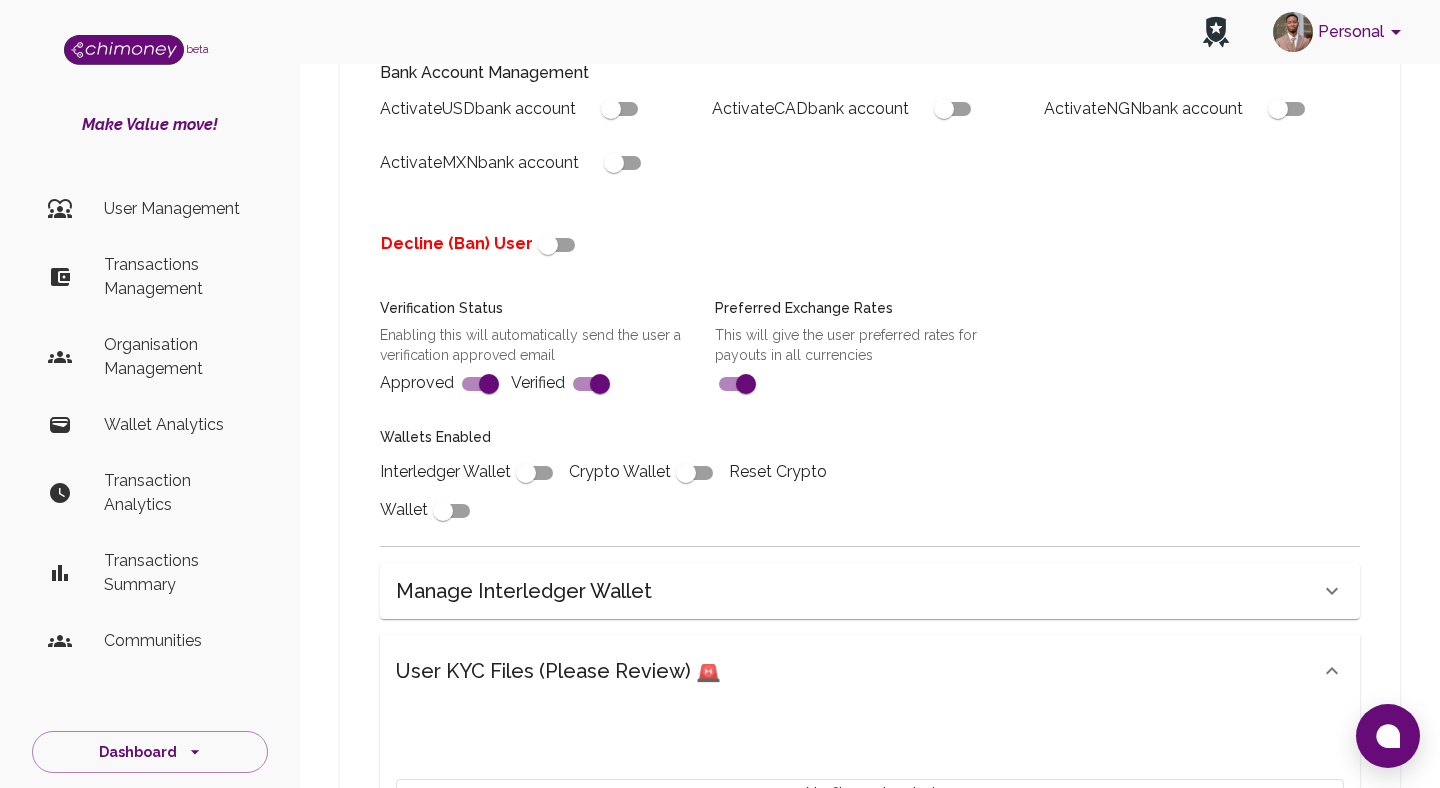 click at bounding box center (548, 245) 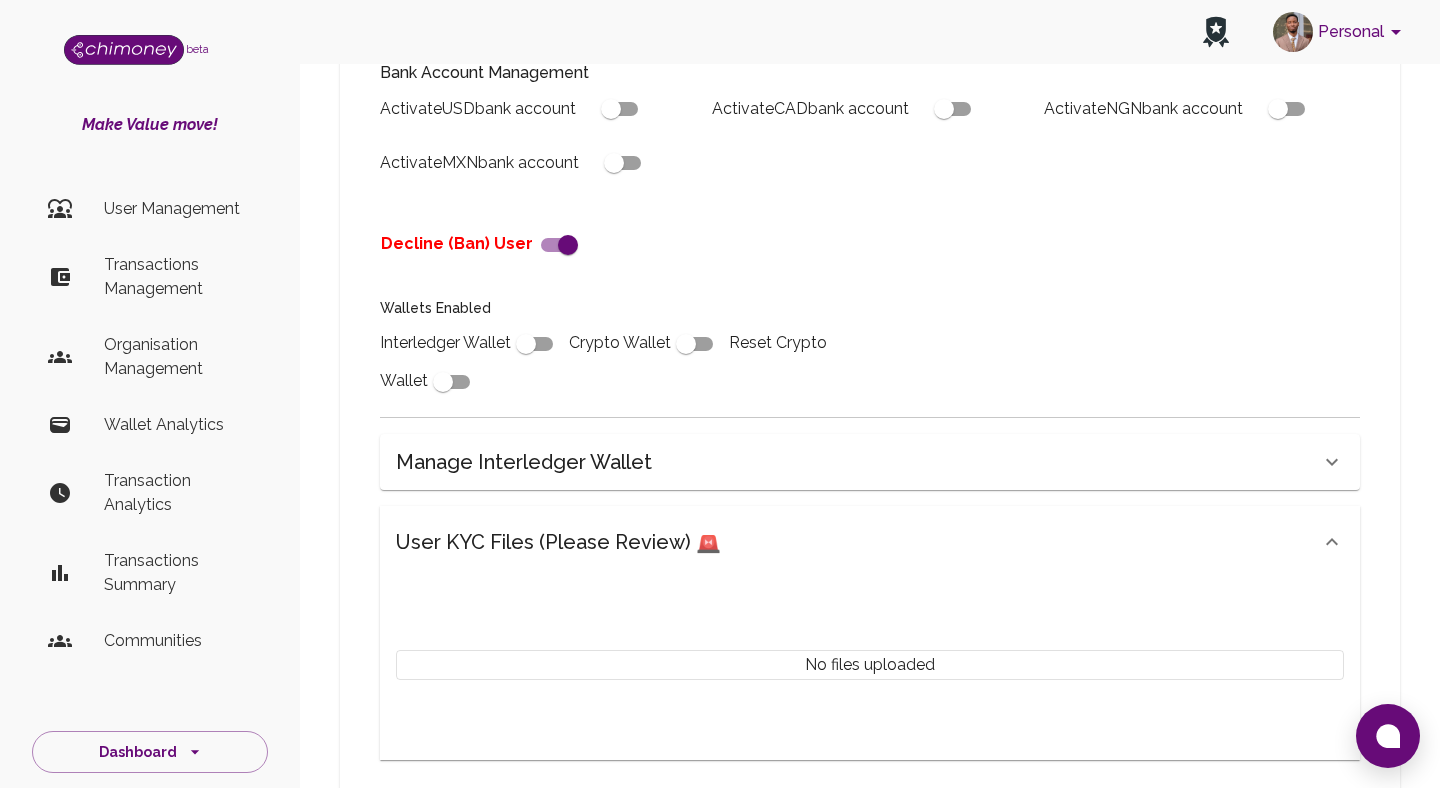 scroll, scrollTop: 816, scrollLeft: 0, axis: vertical 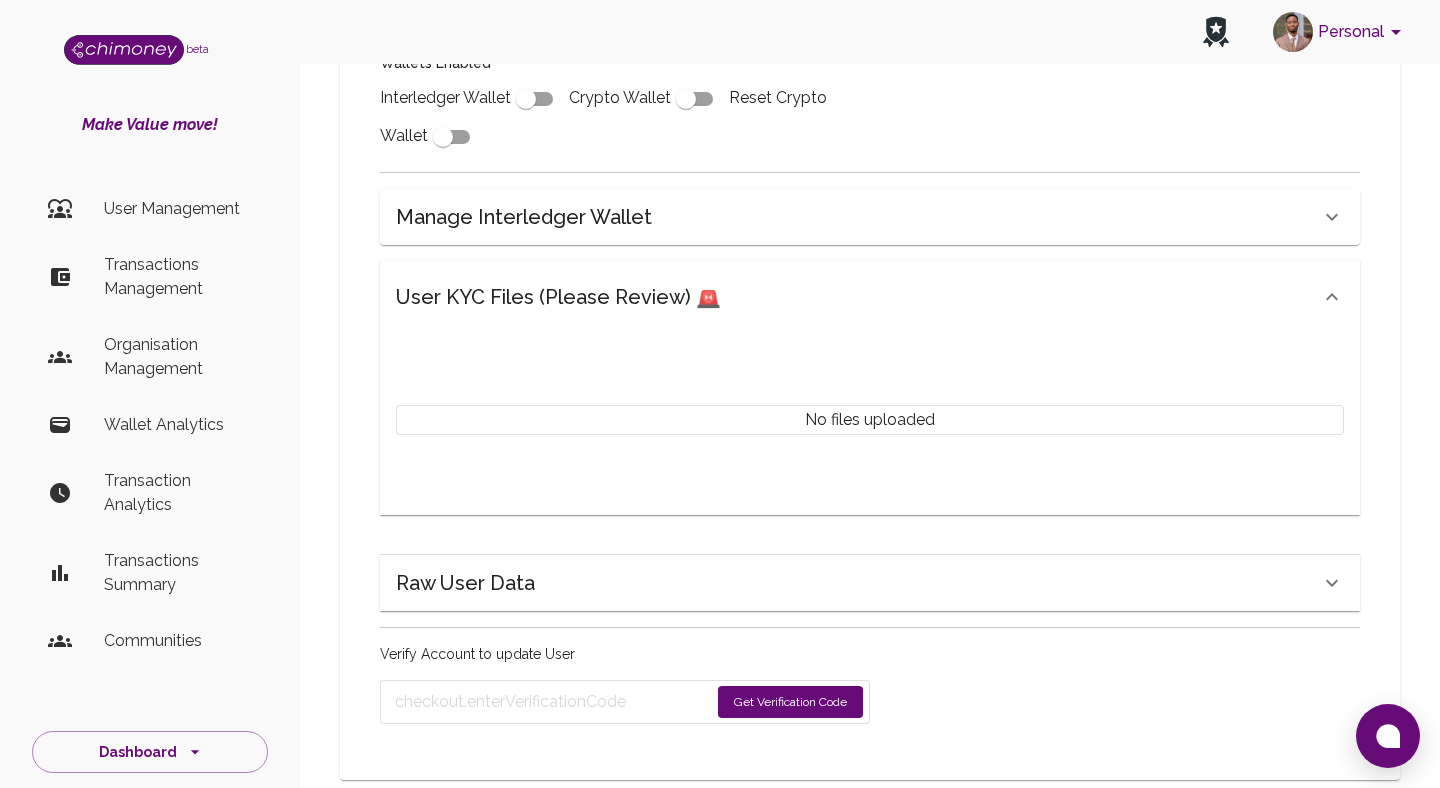 click on "Get Verification Code" at bounding box center (790, 702) 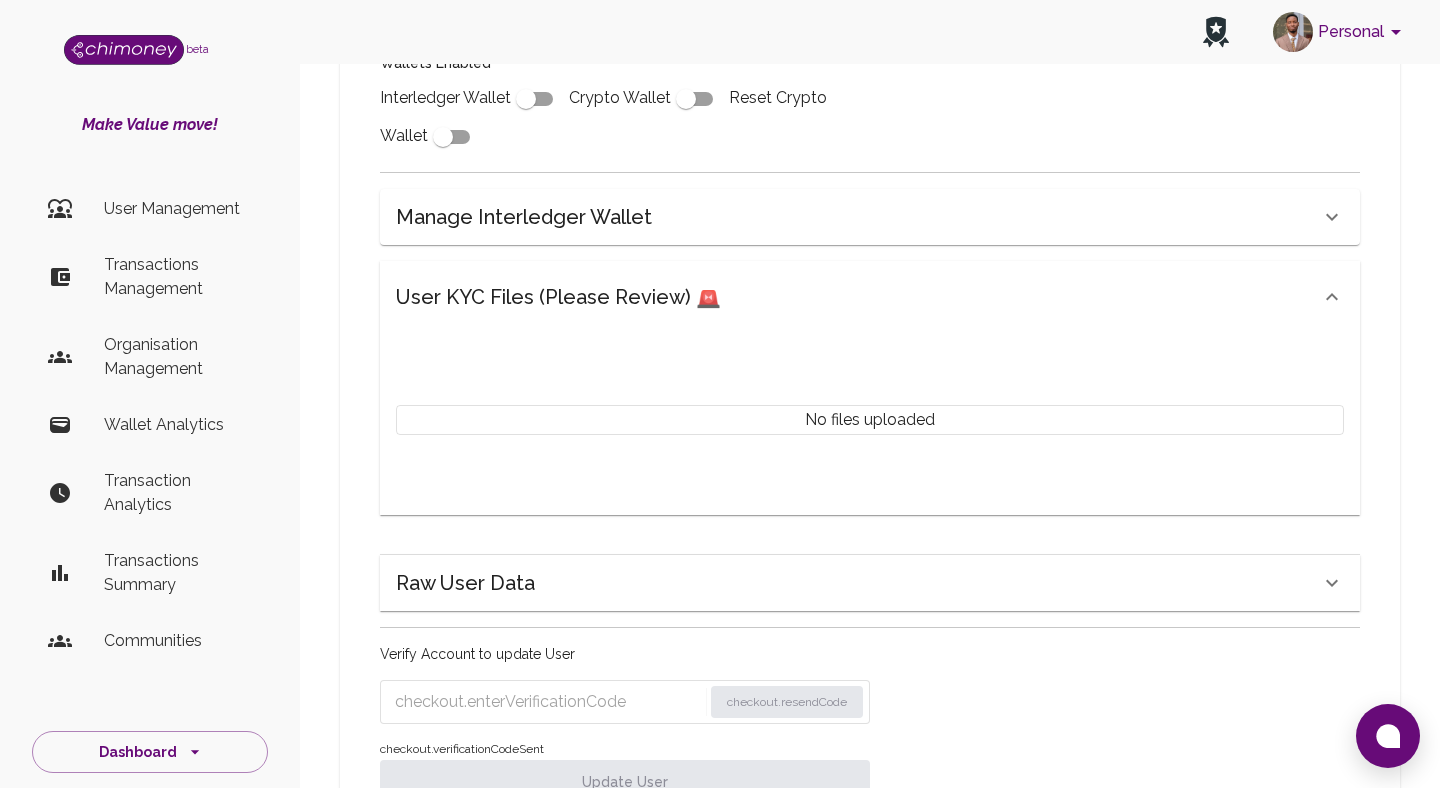 click on "checkout.resendCode" at bounding box center (625, 702) 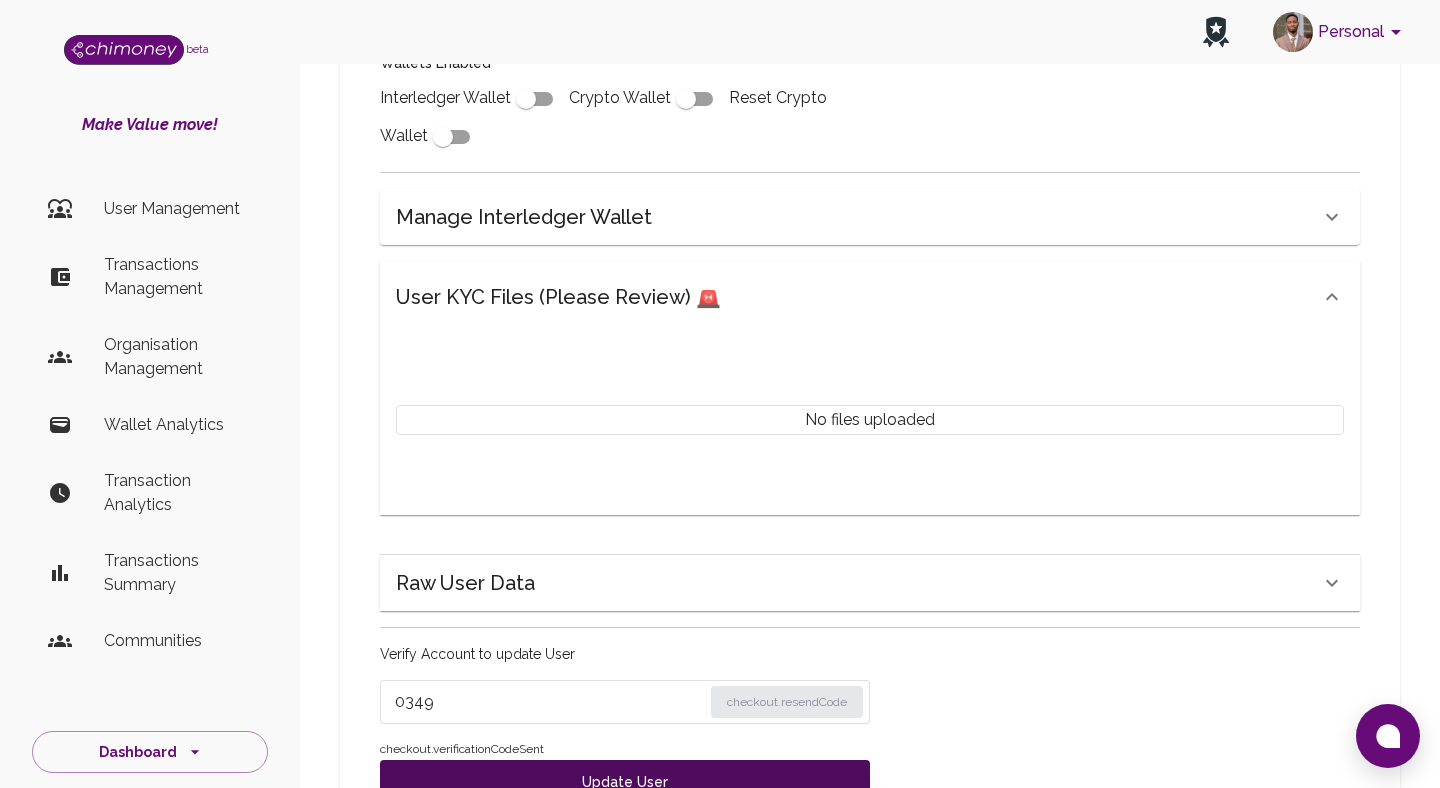 type on "0349" 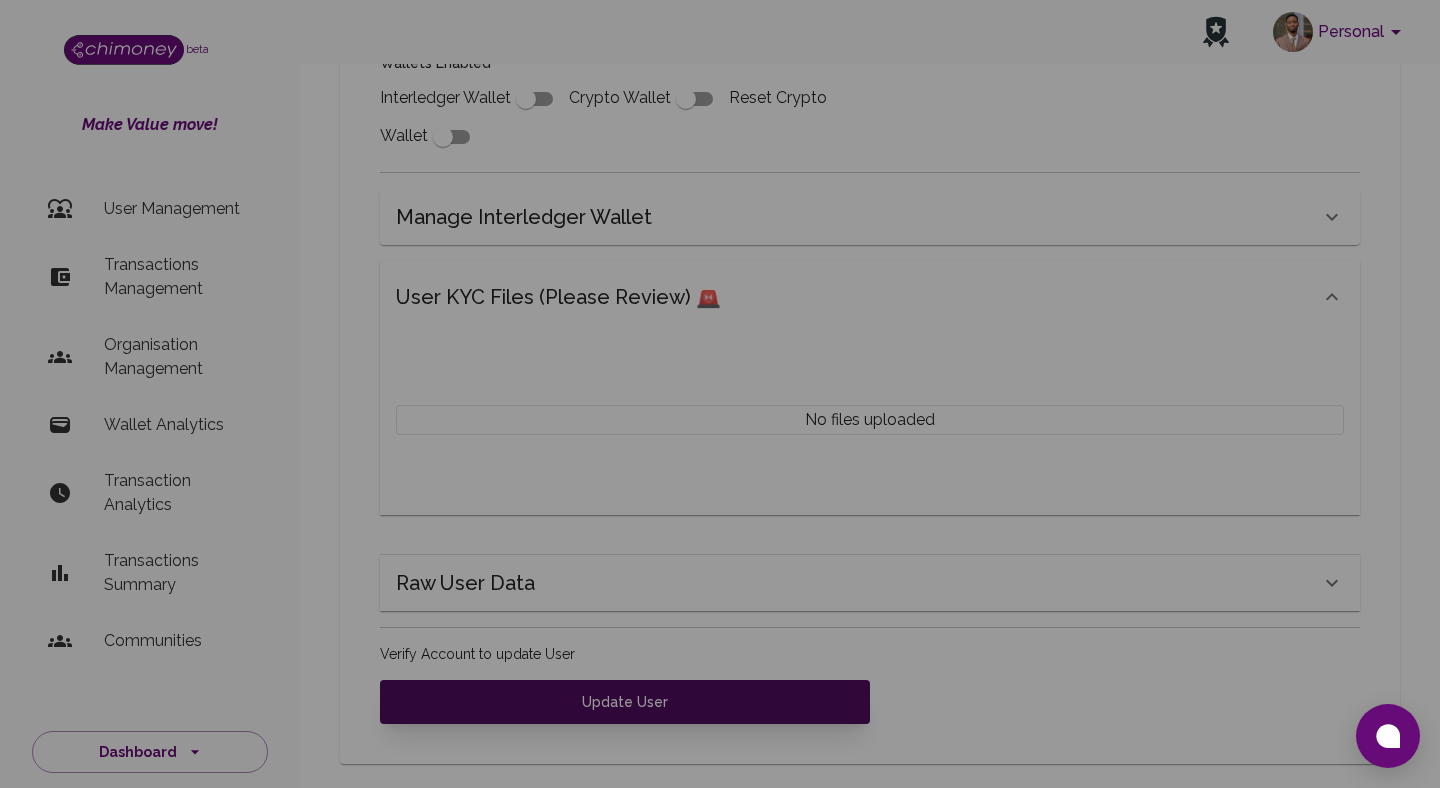 scroll, scrollTop: 800, scrollLeft: 0, axis: vertical 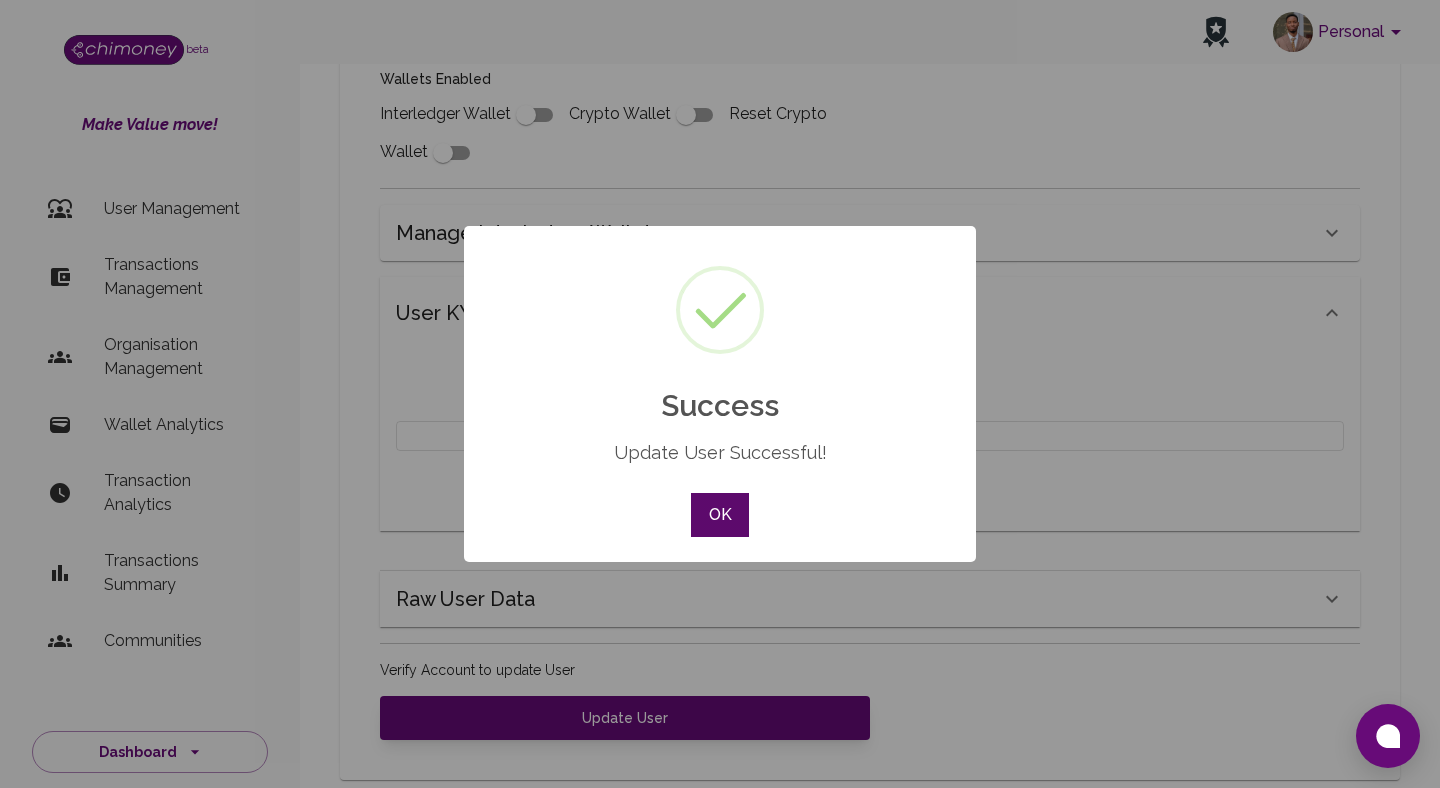 click on "OK" at bounding box center (720, 515) 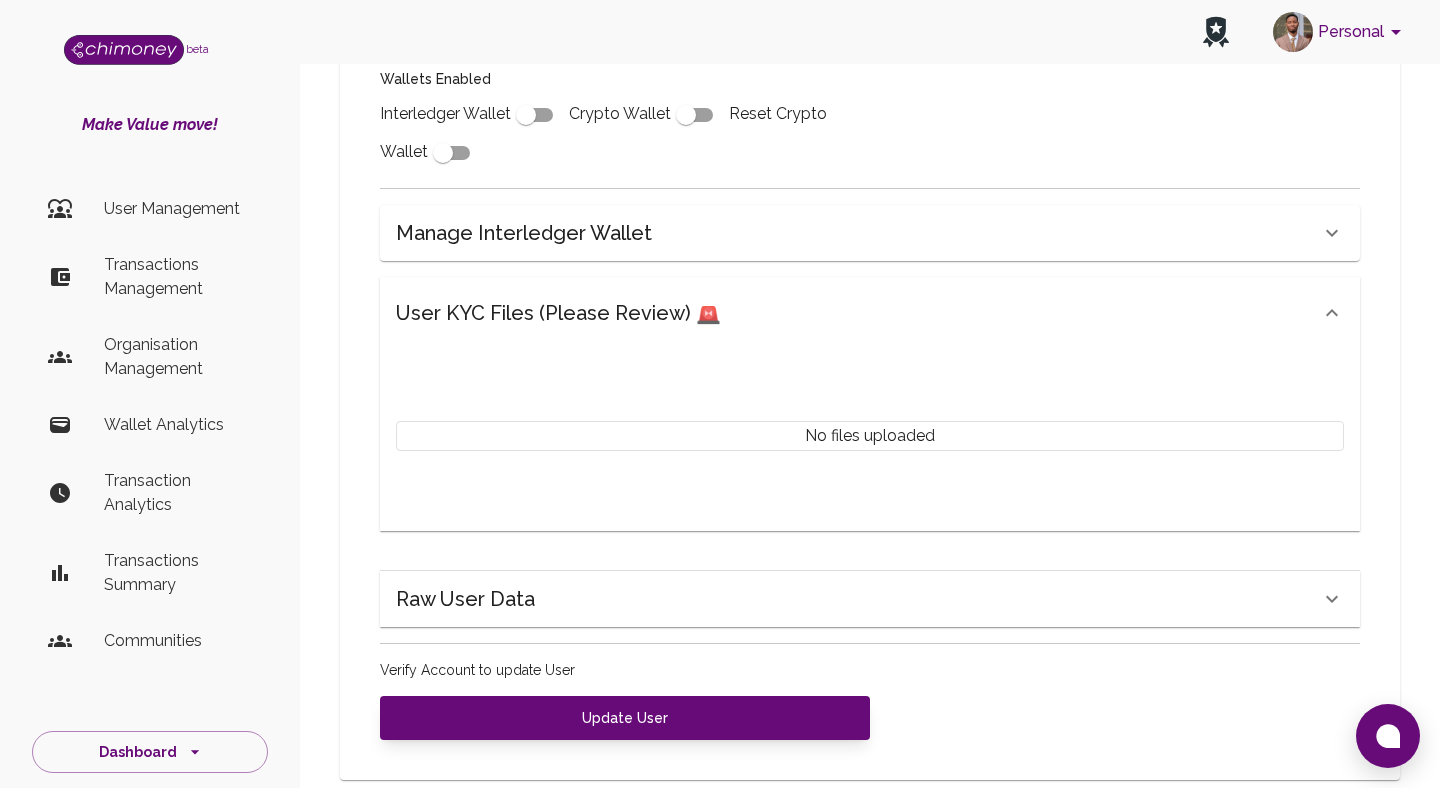 scroll, scrollTop: 0, scrollLeft: 0, axis: both 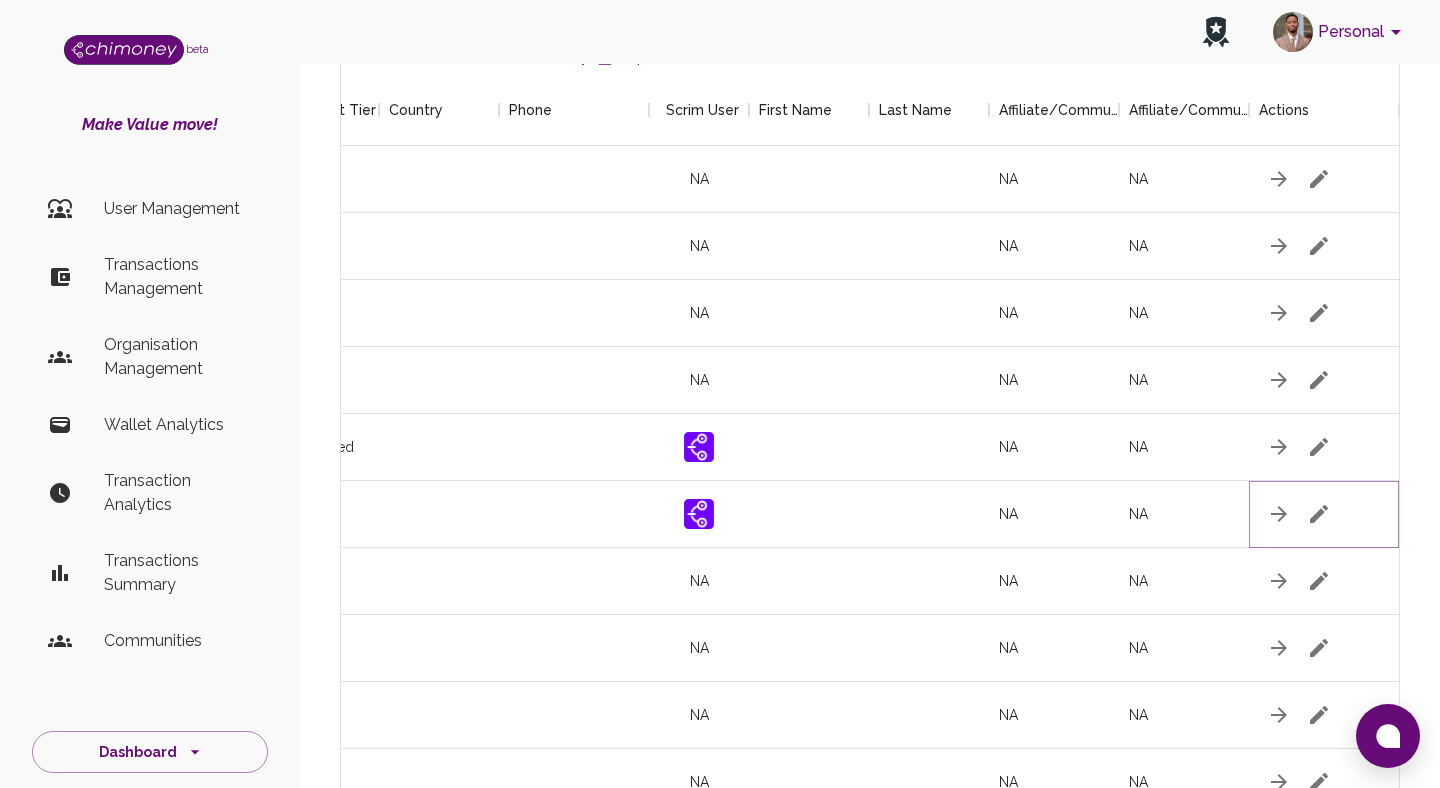 click at bounding box center (1319, 179) 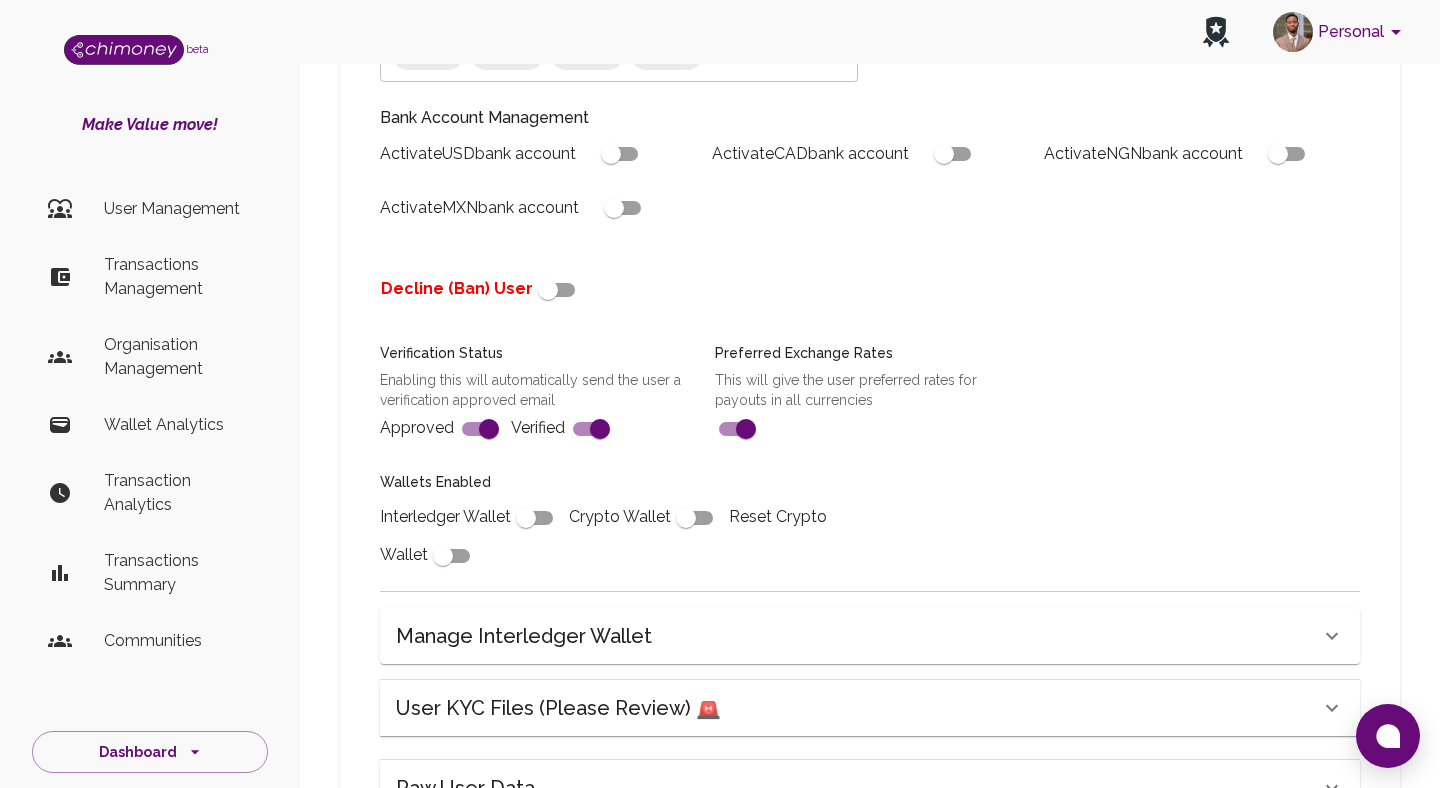 scroll, scrollTop: 661, scrollLeft: 0, axis: vertical 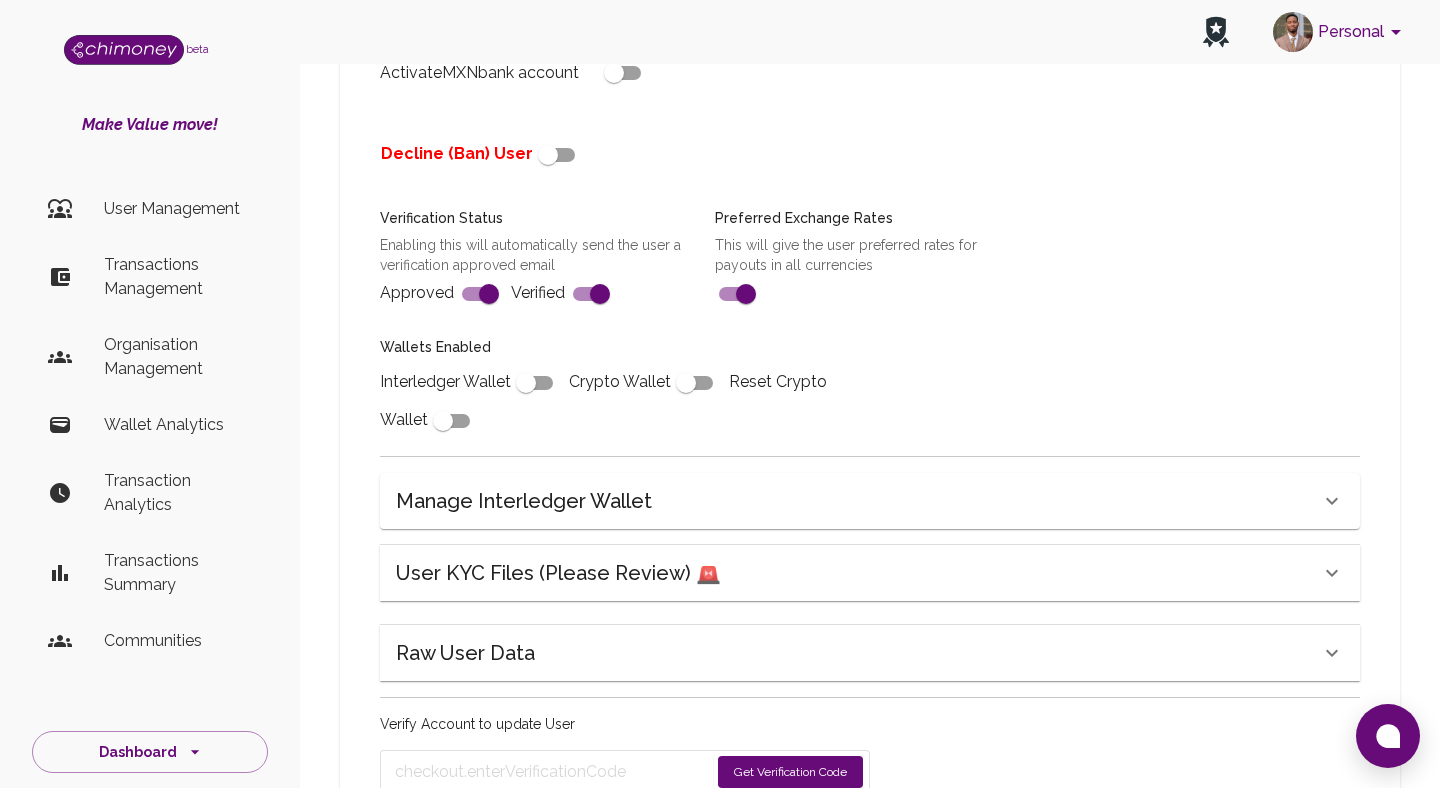 click on "User KYC Files (Please Review) 🚨" at bounding box center [870, 573] 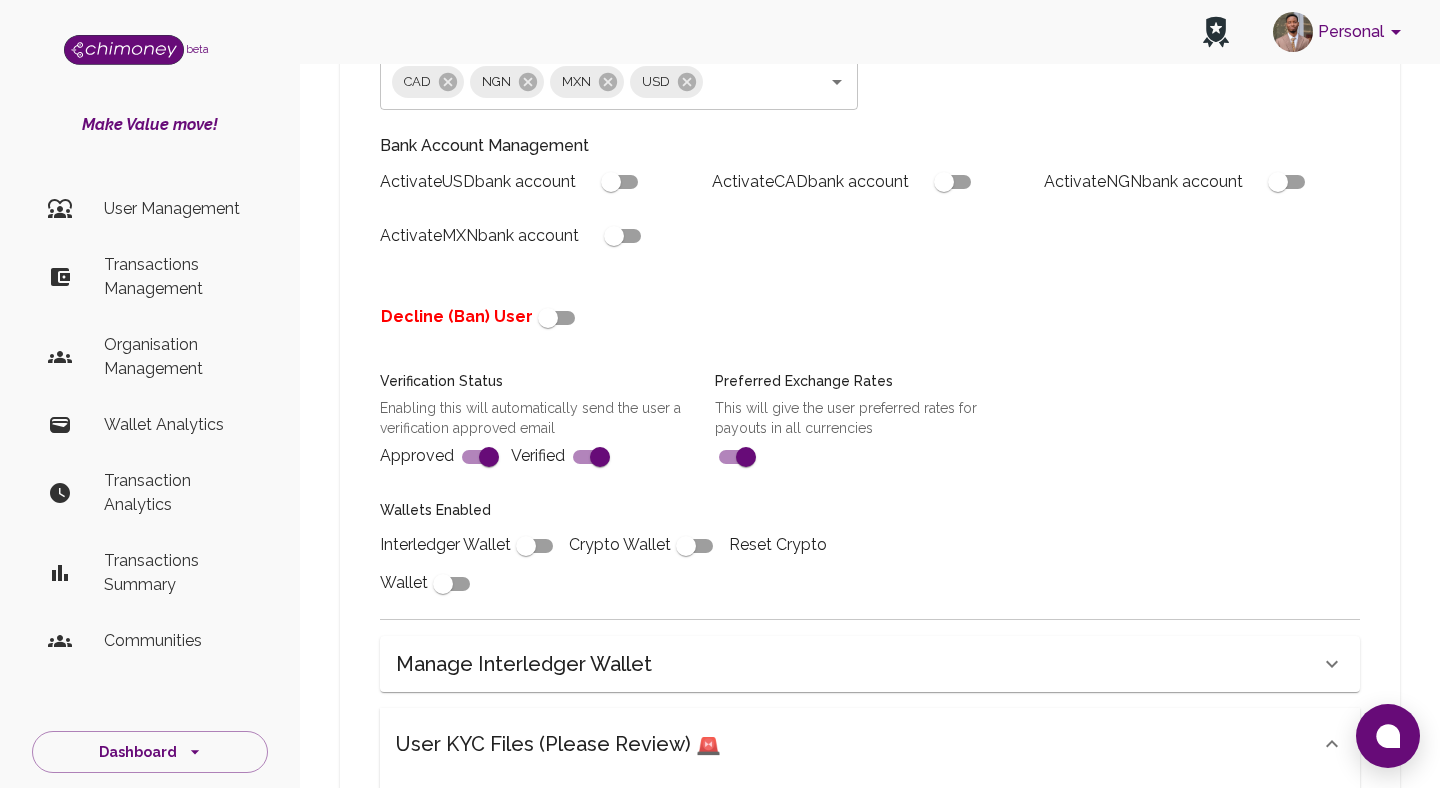 scroll, scrollTop: 369, scrollLeft: 0, axis: vertical 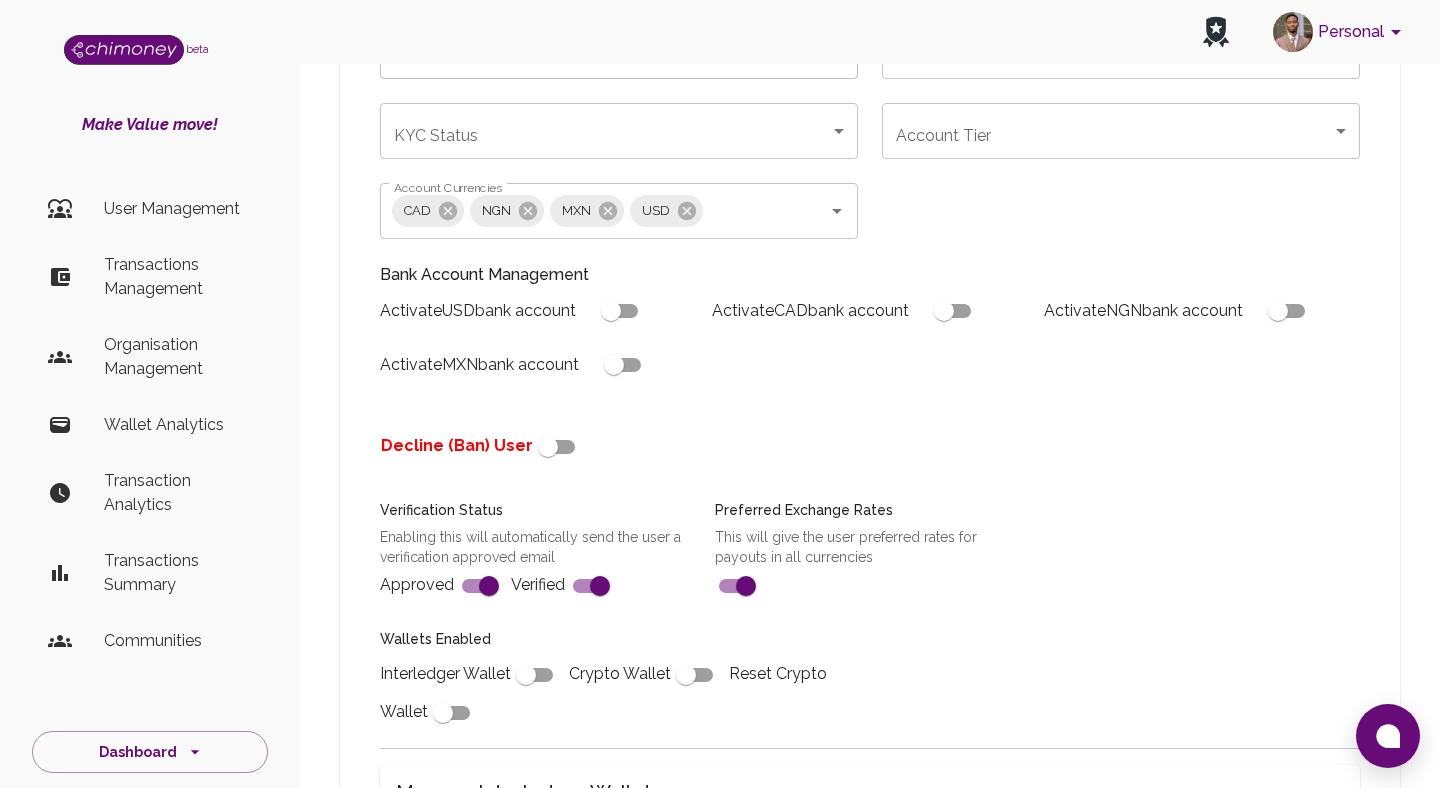 click at bounding box center (548, 447) 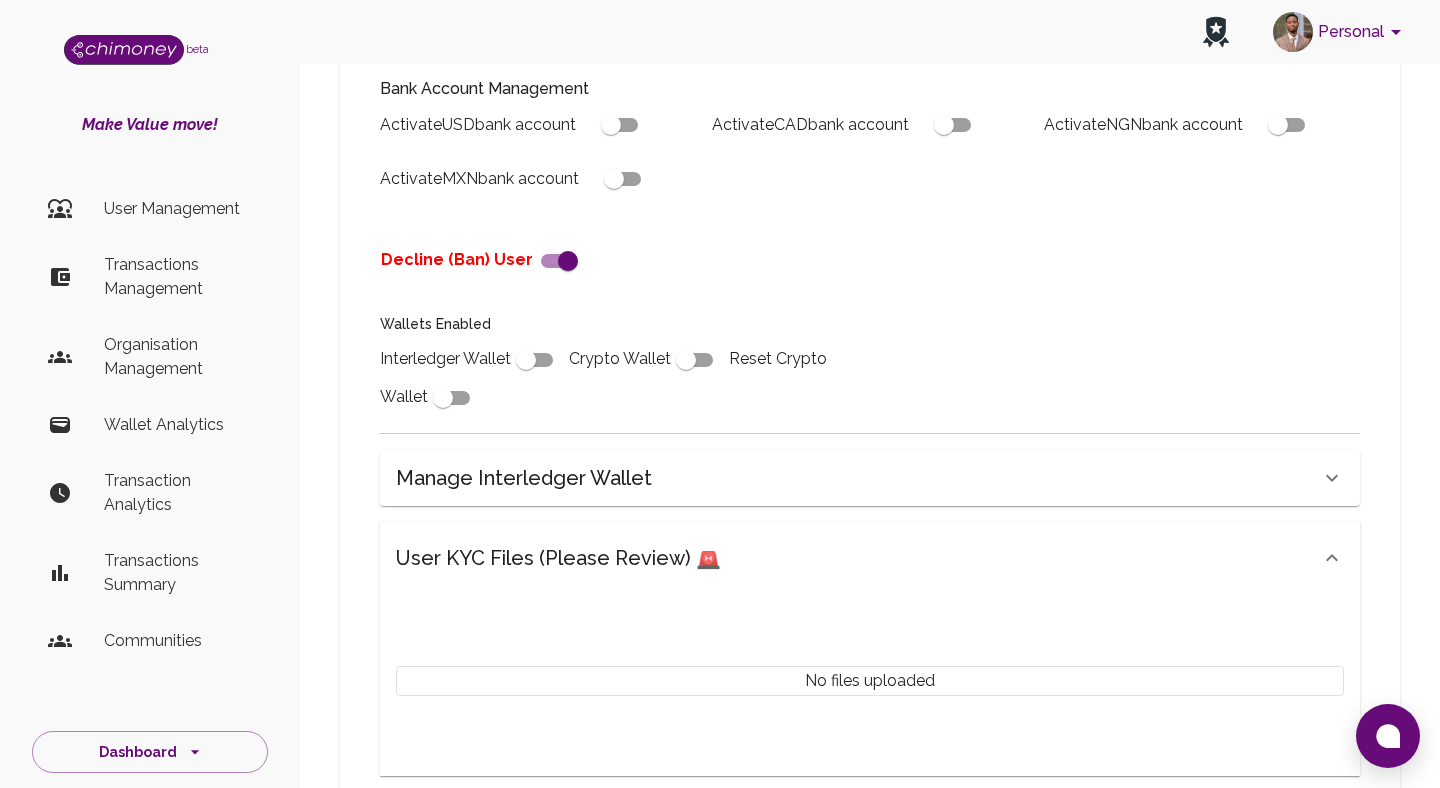 scroll, scrollTop: 816, scrollLeft: 0, axis: vertical 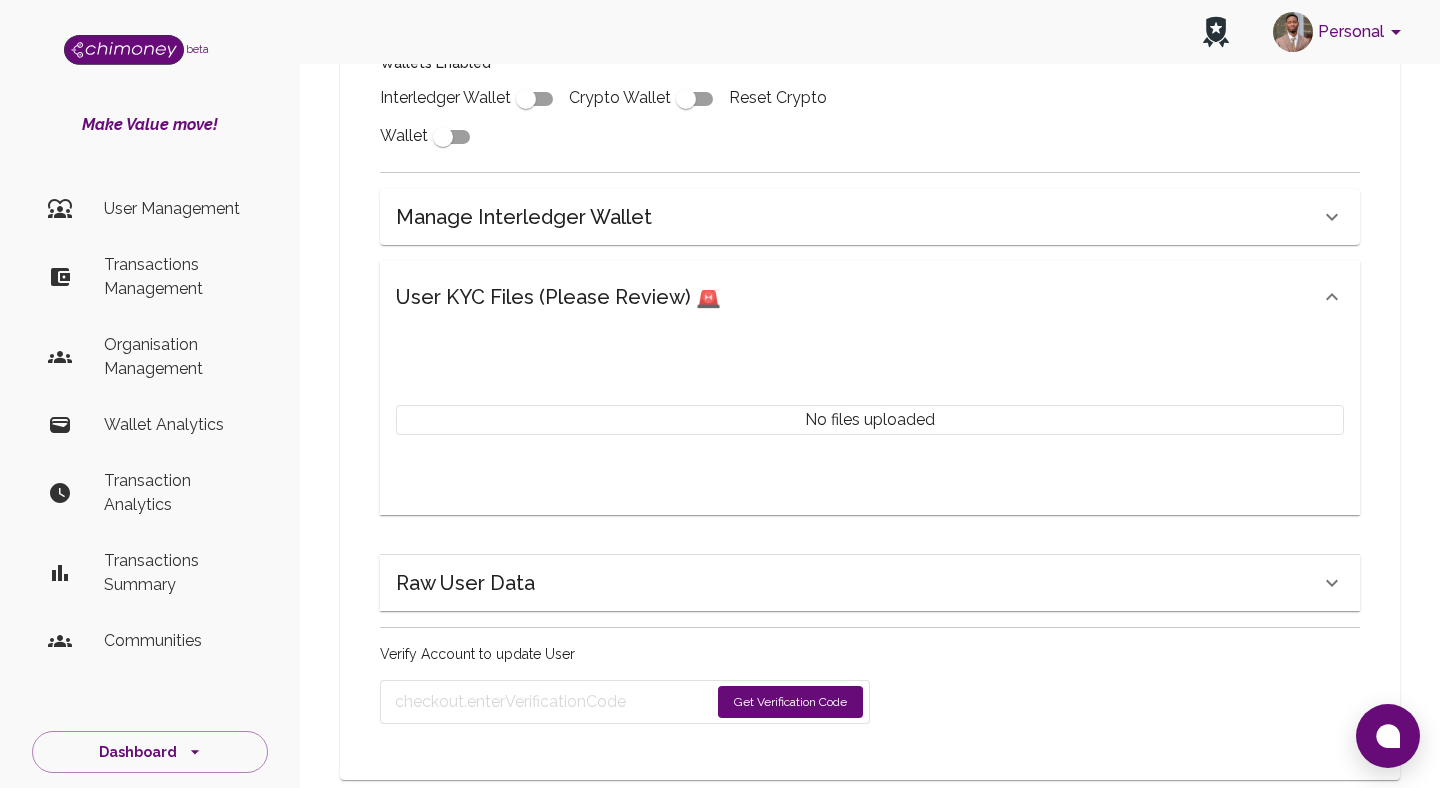 click on "Name [NAME] Name Country undefined Country Interledger Wallet Address Not Created Interledger Wallet Address Fee Percentage 1.3 Fee Percentage KYC Status ​ KYC Status Account Tier ​ Account Tier Account Currencies CAD NGN MXN USD Account Currencies Bank Account Management Activate  USD  bank account Activate  CAD  bank account Activate  NGN  bank account Activate  MXN  bank account Decline (Ban) User     Wallets Enabled Interledger Wallet       Crypto Wallet       Reset Crypto Wallet   Manage Interledger Wallet Generate Interledger Wallet User KYC Files (Please Review) 🚨 No files uploaded Raw User Data Verify Account to update User Get Verification Code" at bounding box center [870, 118] 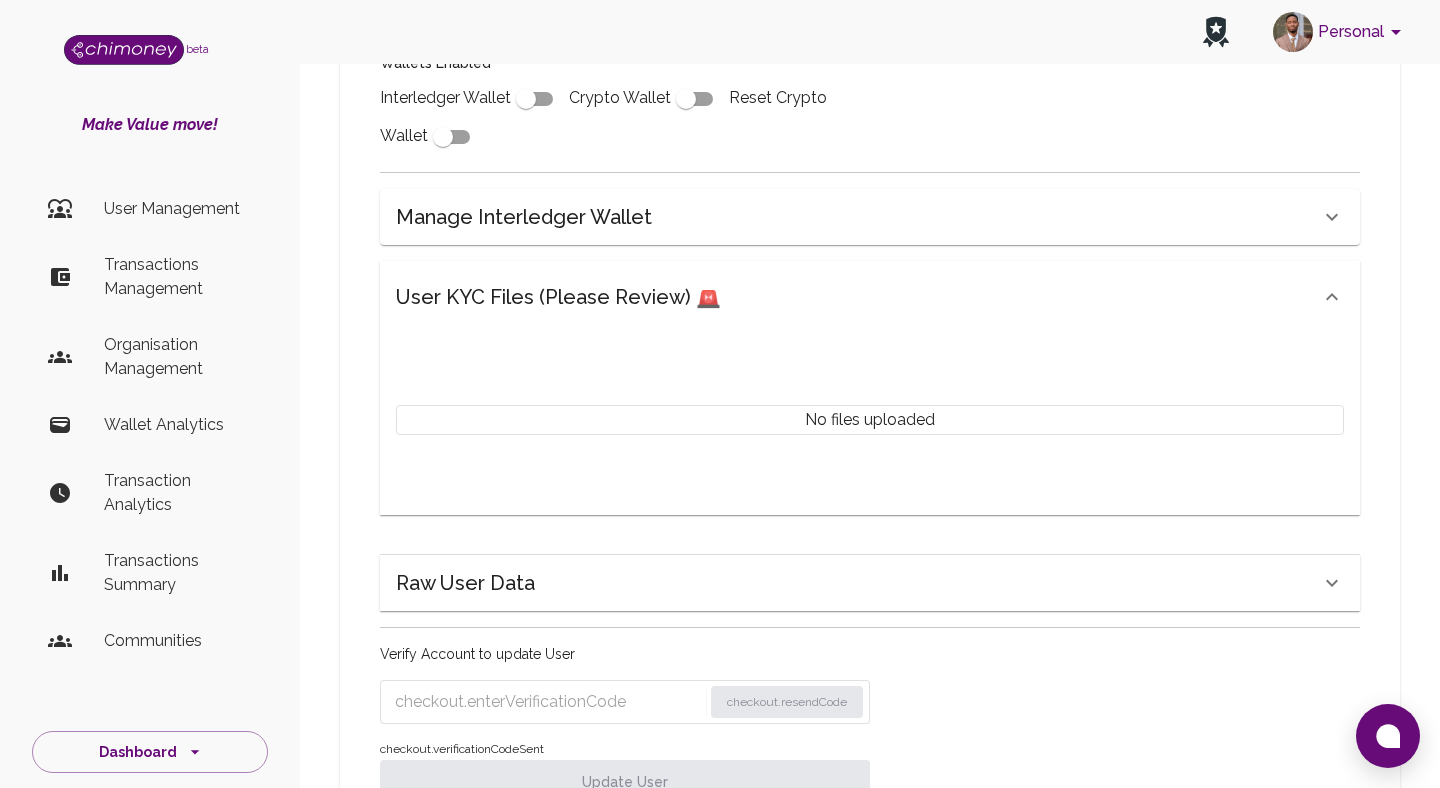 click at bounding box center (548, 702) 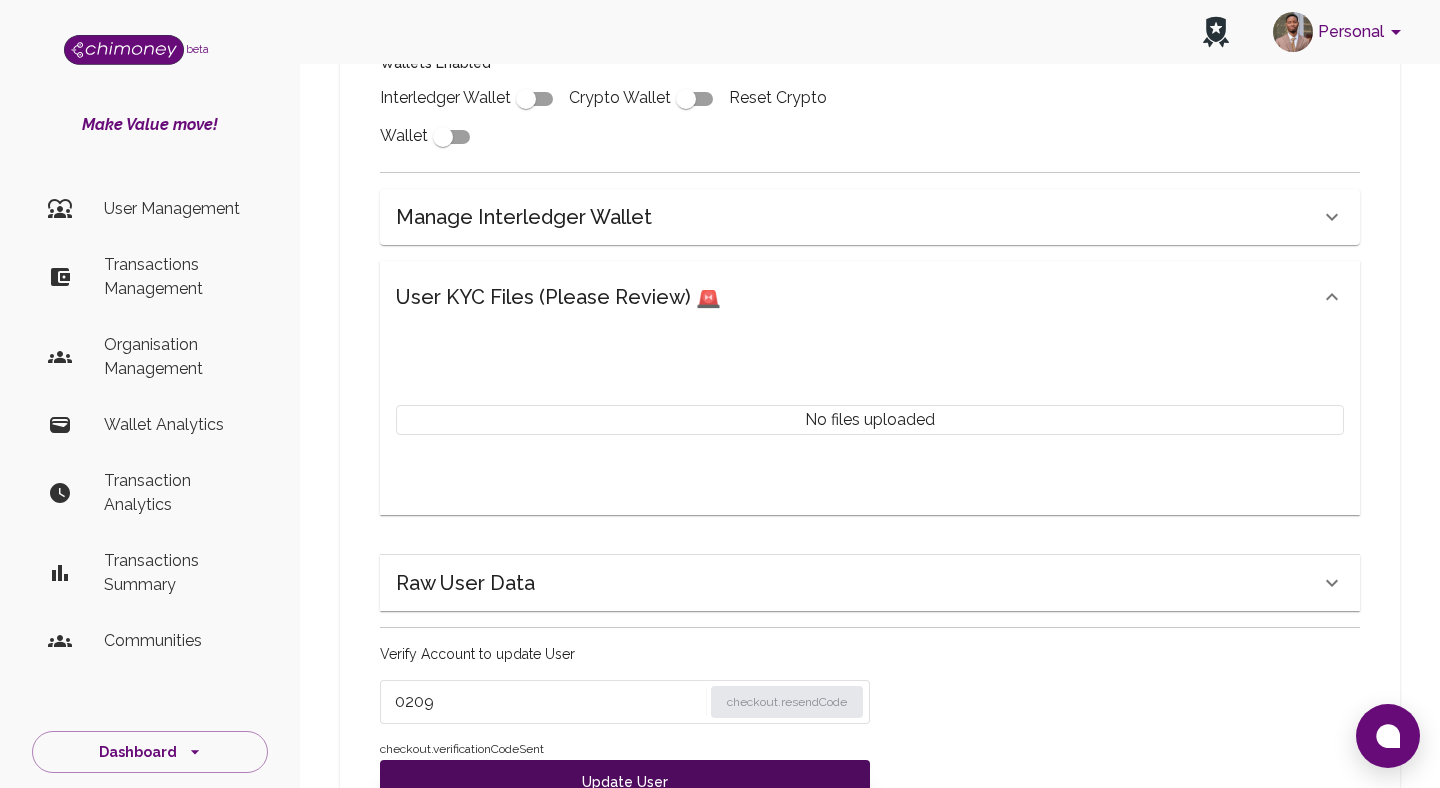 type on "0209" 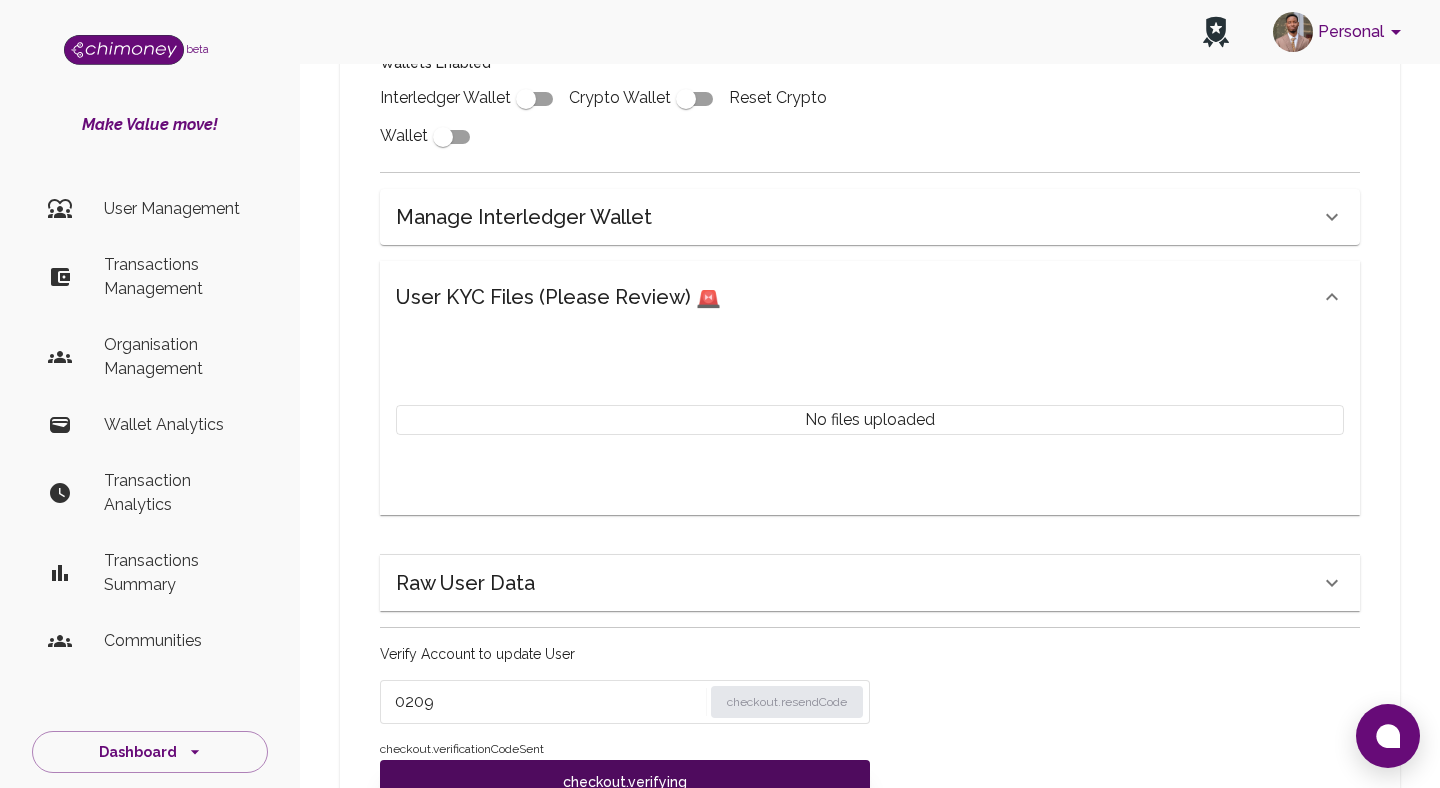 scroll, scrollTop: 800, scrollLeft: 0, axis: vertical 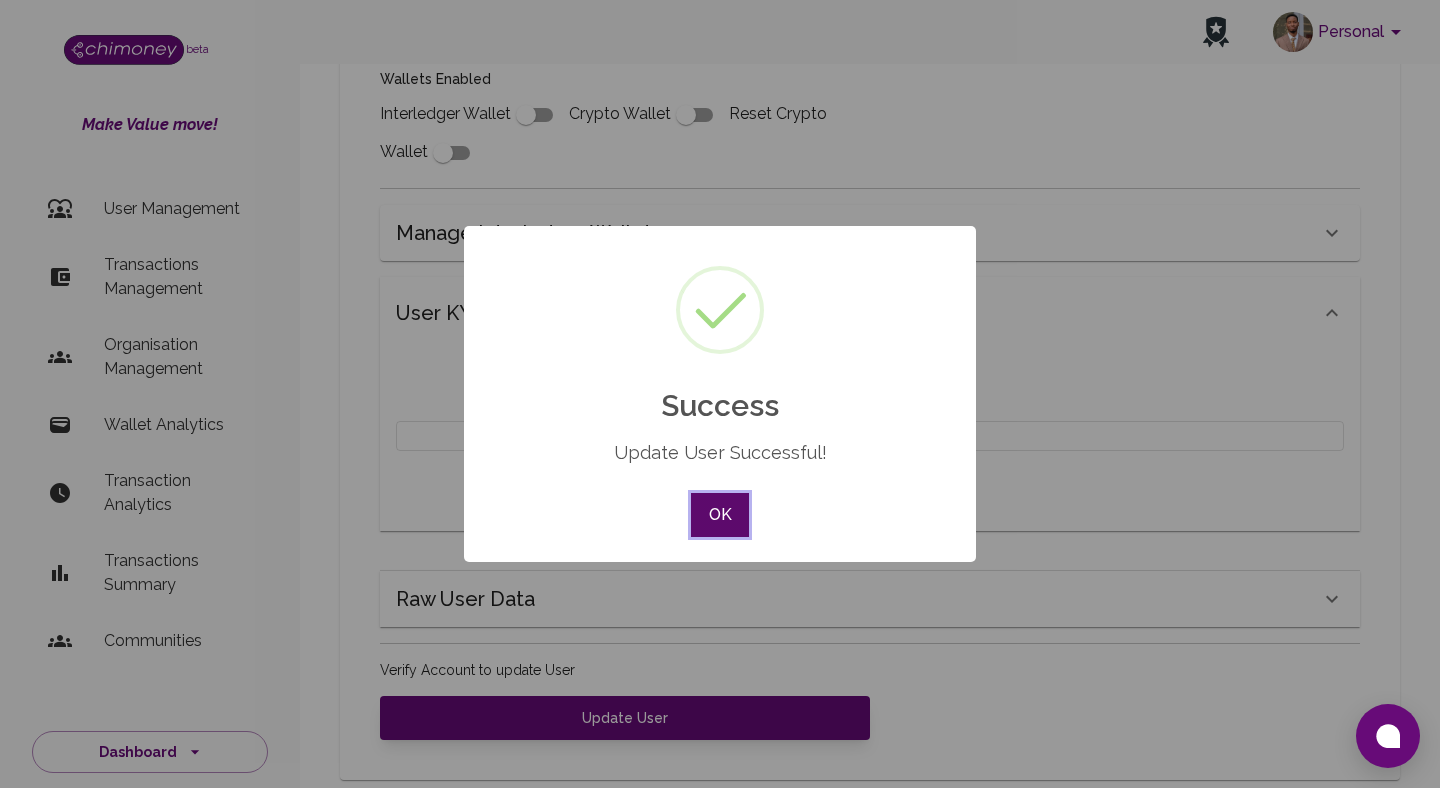 click on "OK" at bounding box center [720, 515] 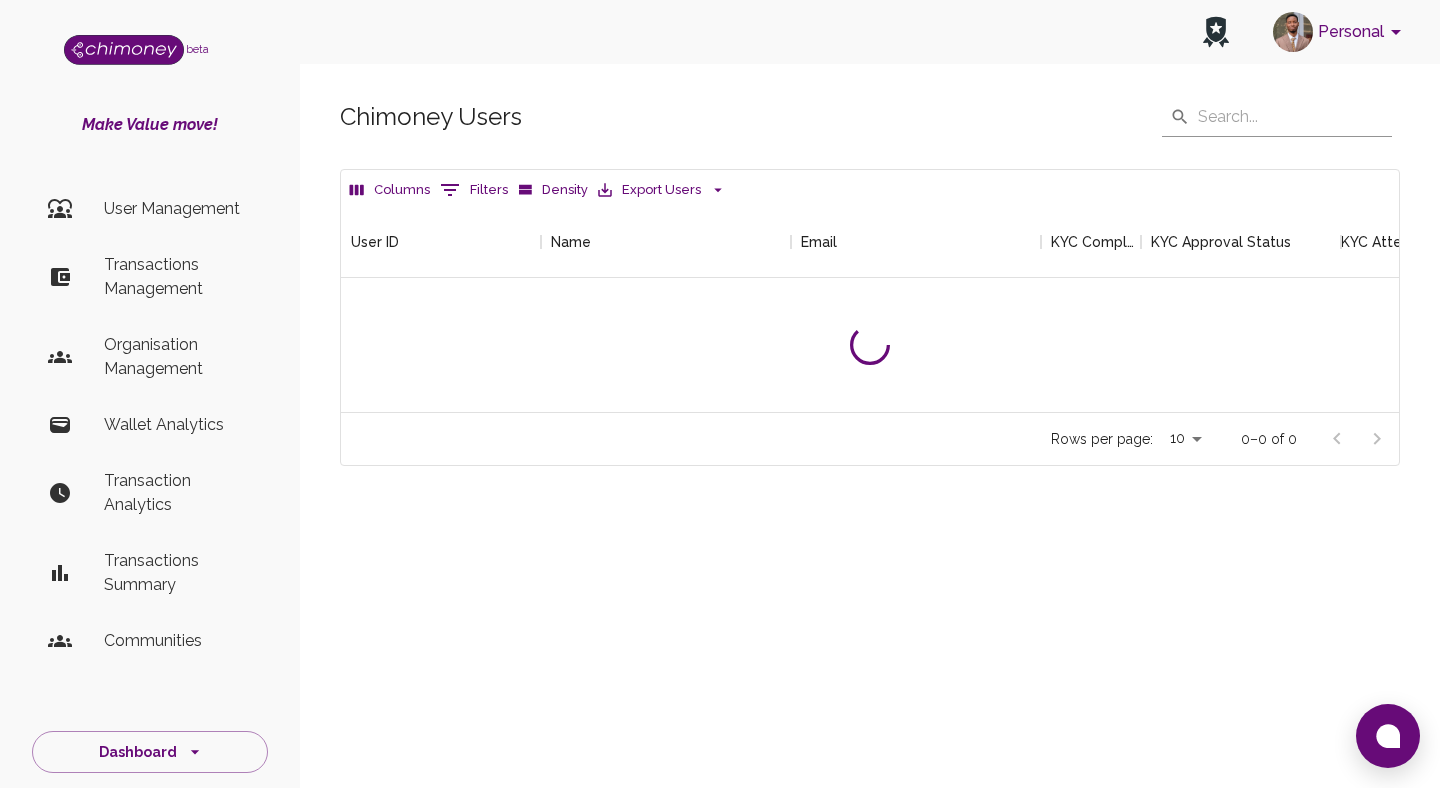 scroll, scrollTop: 0, scrollLeft: 0, axis: both 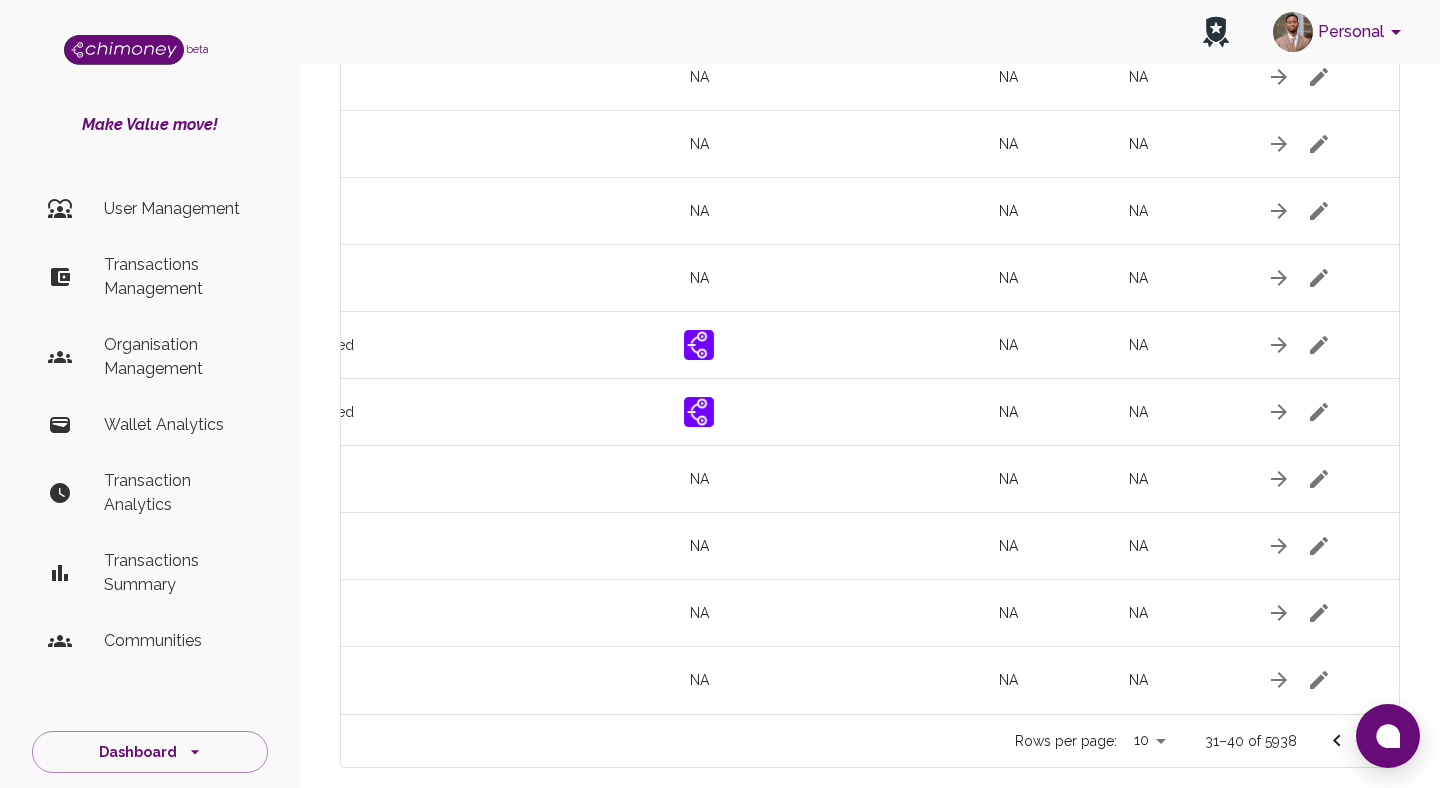 click at bounding box center [1377, 741] 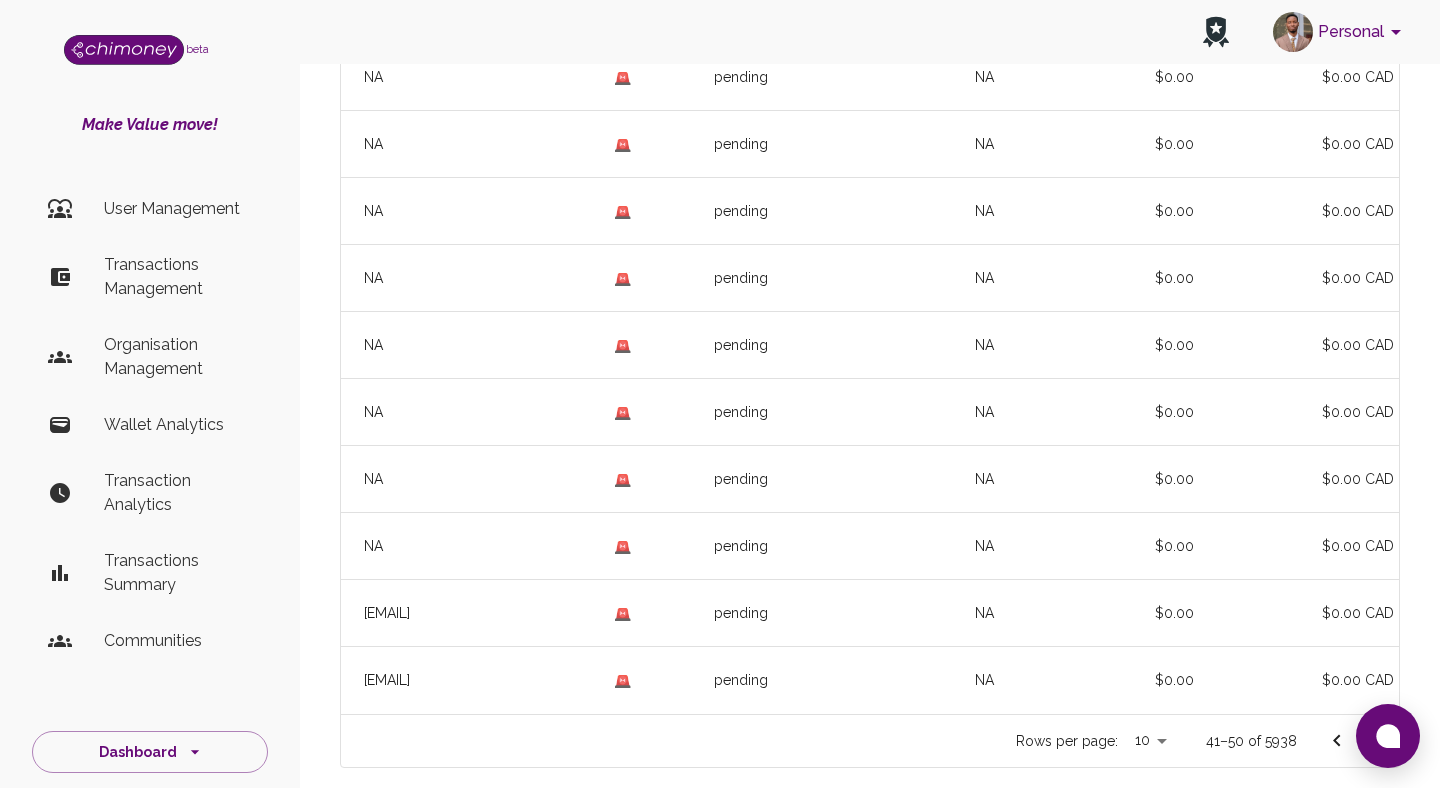 scroll, scrollTop: 0, scrollLeft: 0, axis: both 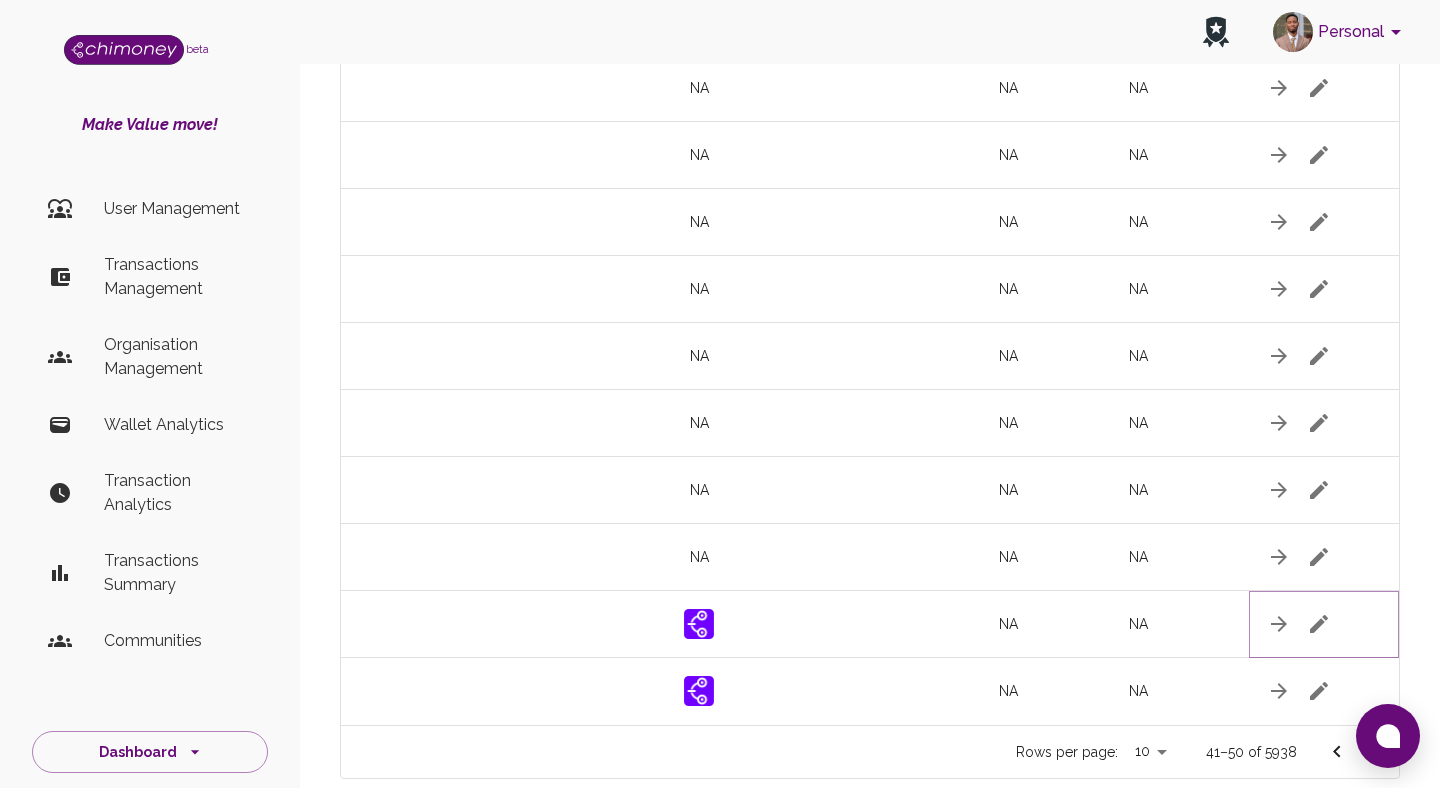 click at bounding box center [1319, 88] 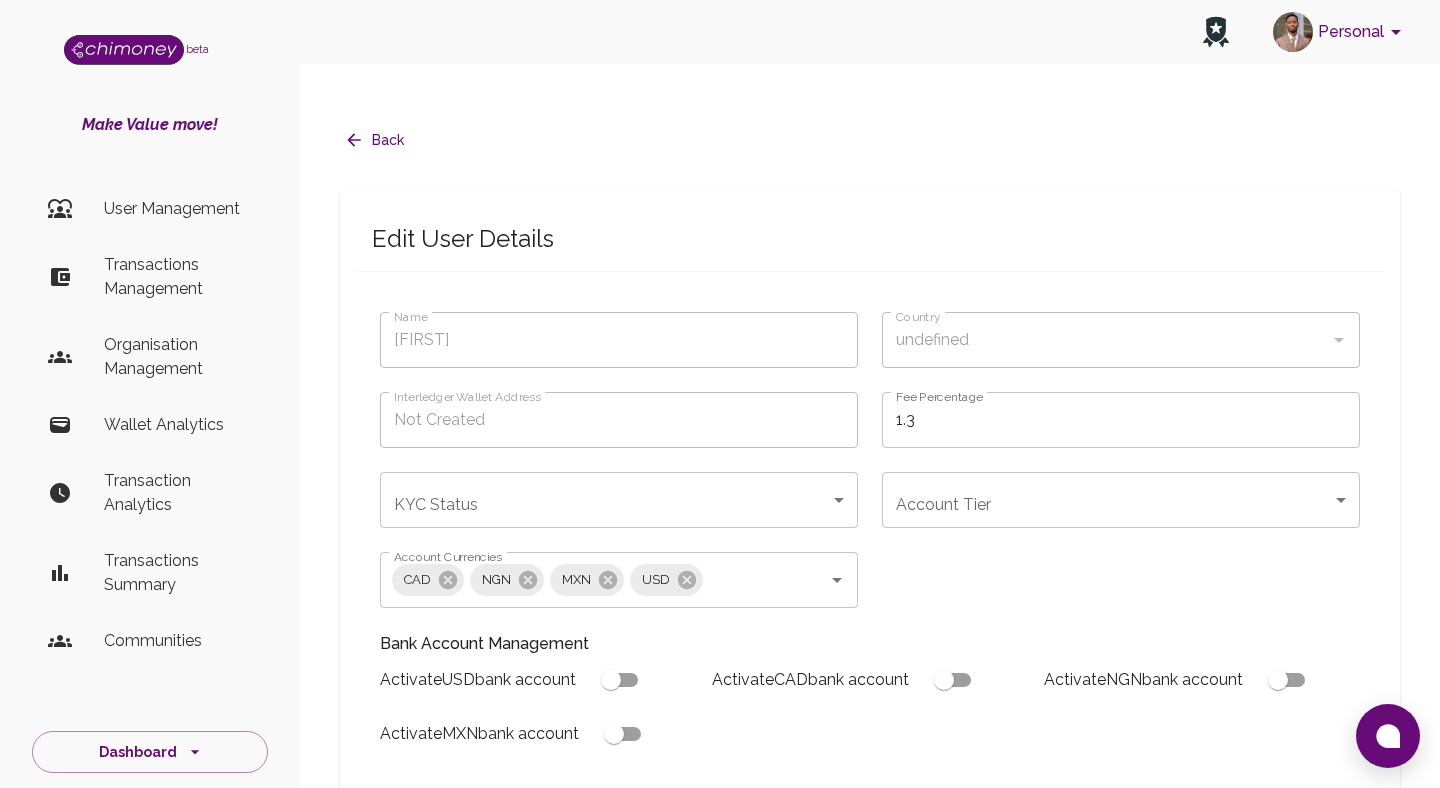scroll, scrollTop: 133, scrollLeft: 0, axis: vertical 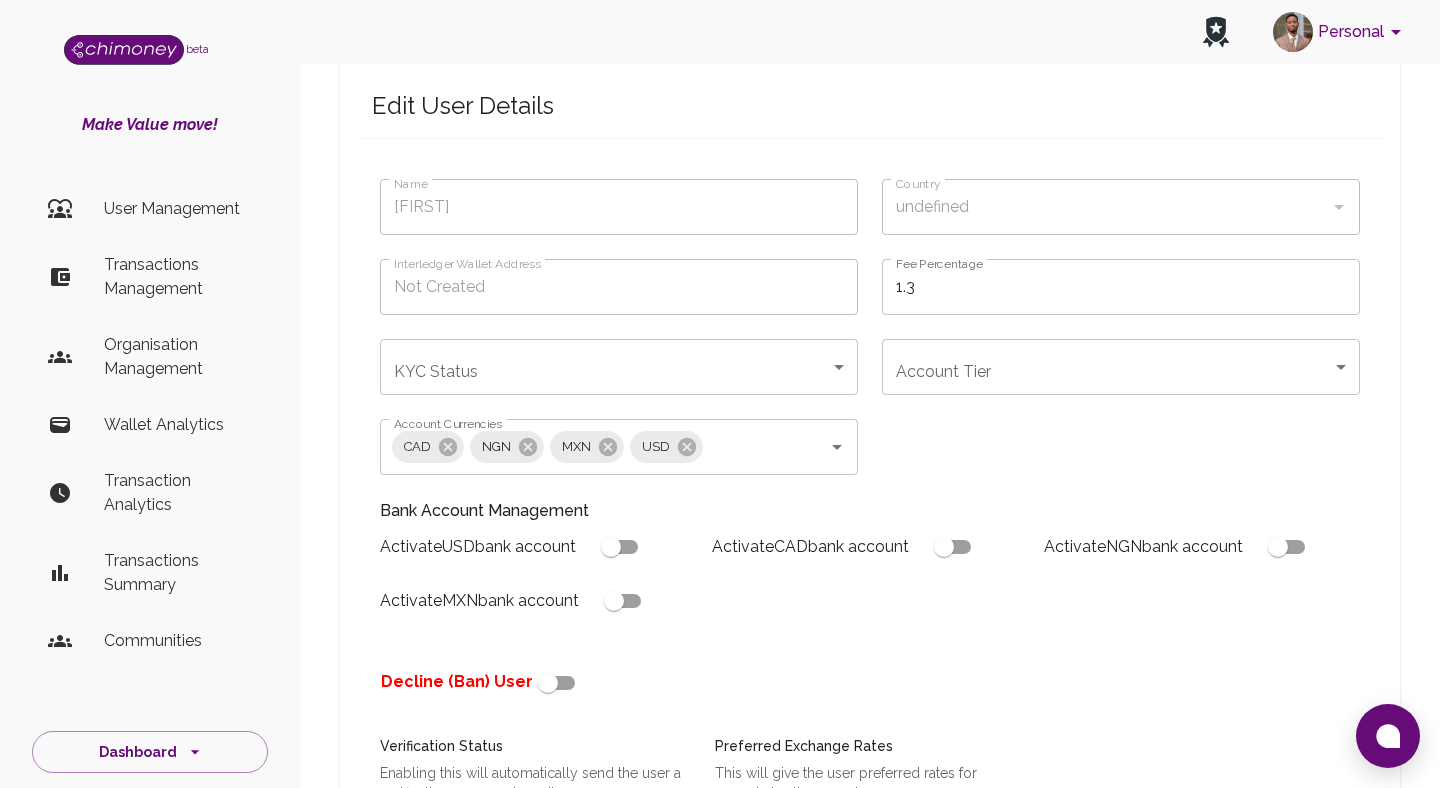 click at bounding box center [548, 683] 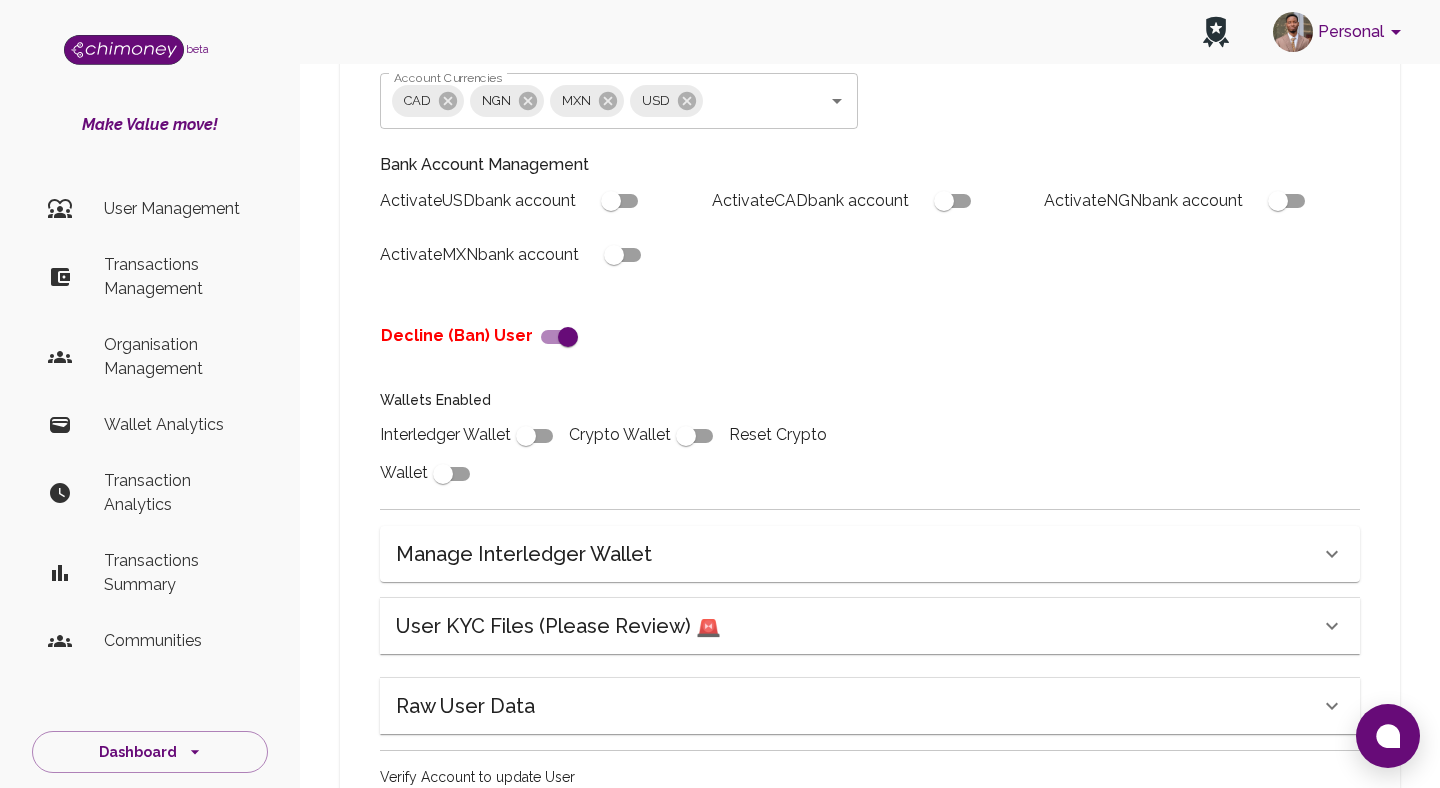 scroll, scrollTop: 602, scrollLeft: 0, axis: vertical 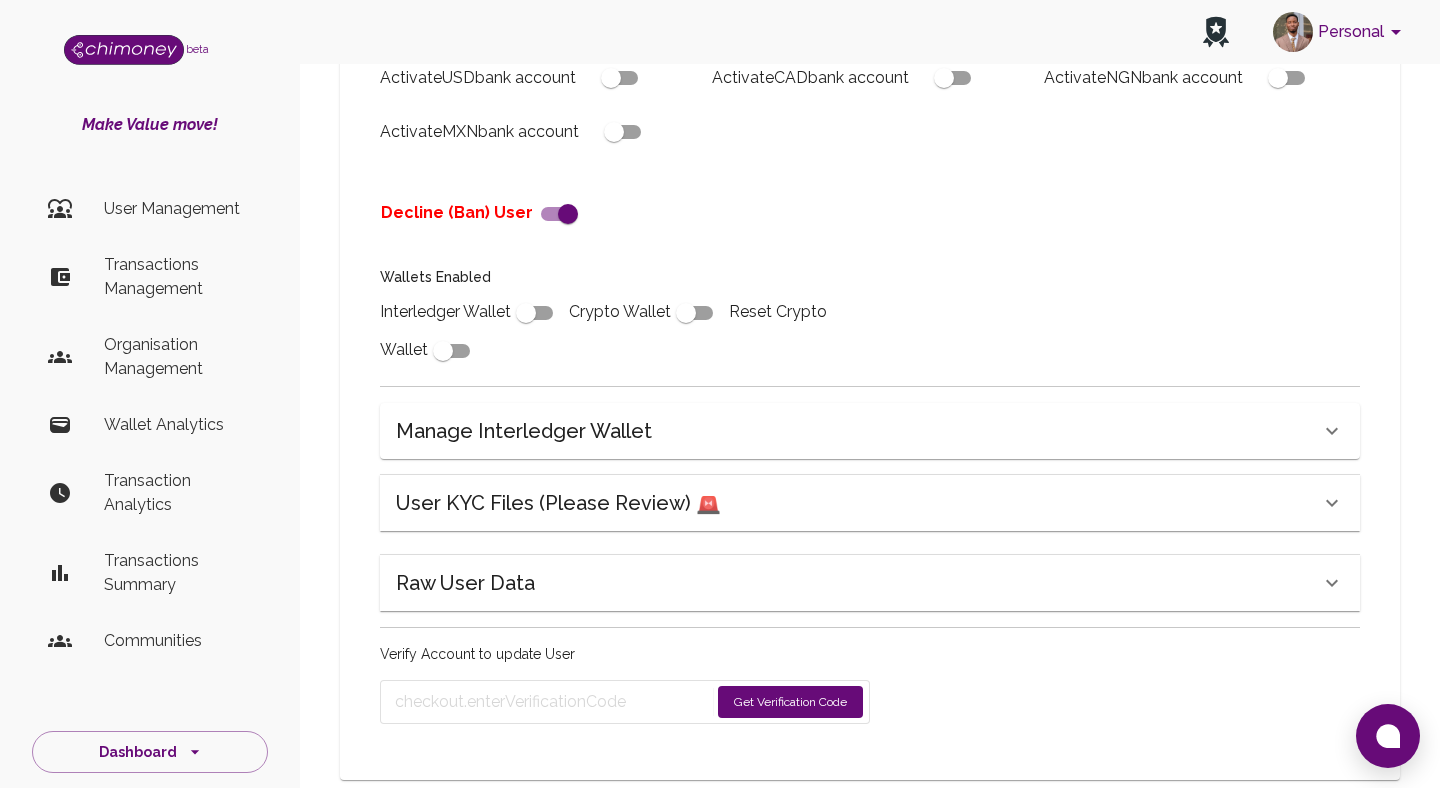 click on "Get Verification Code" at bounding box center (790, 702) 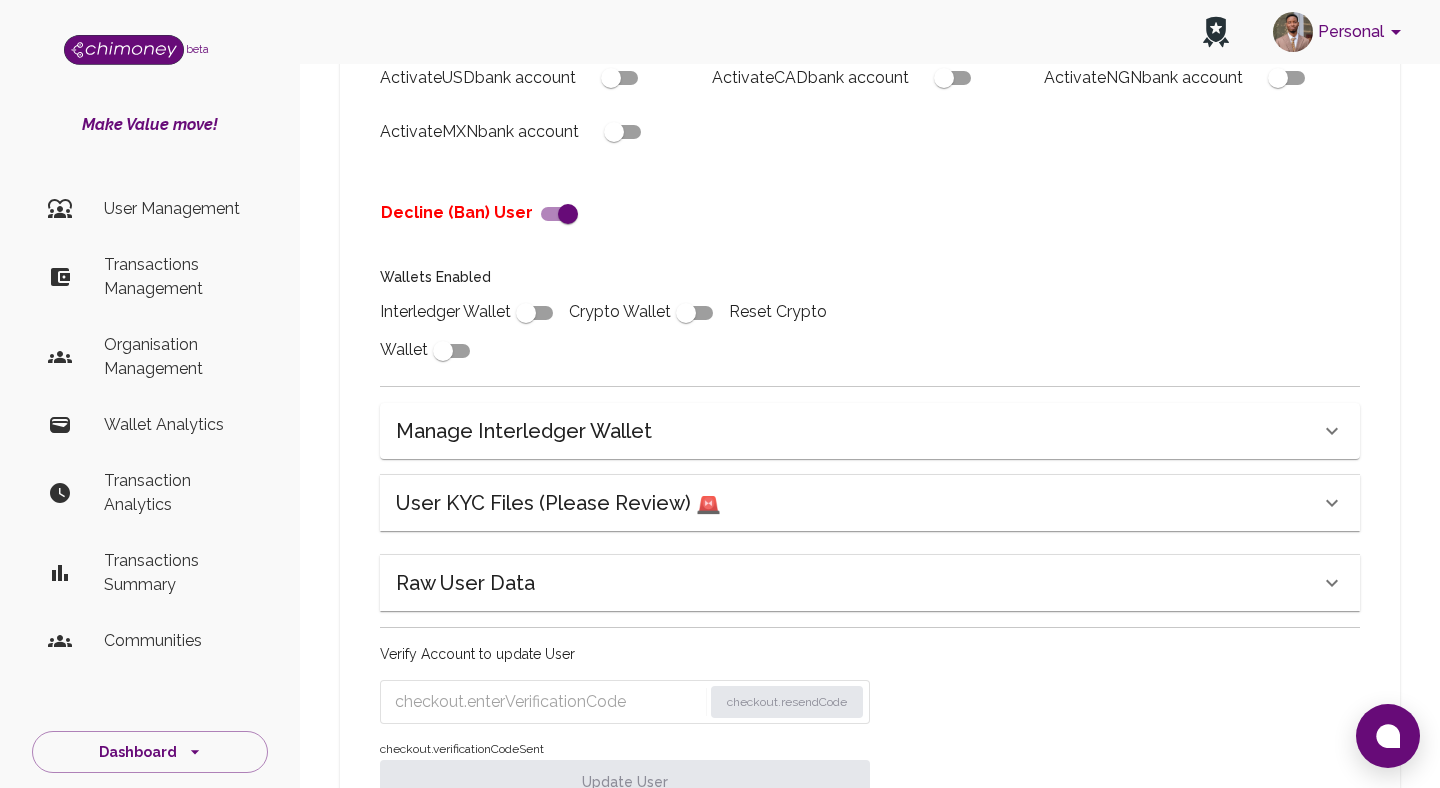 click at bounding box center [548, 702] 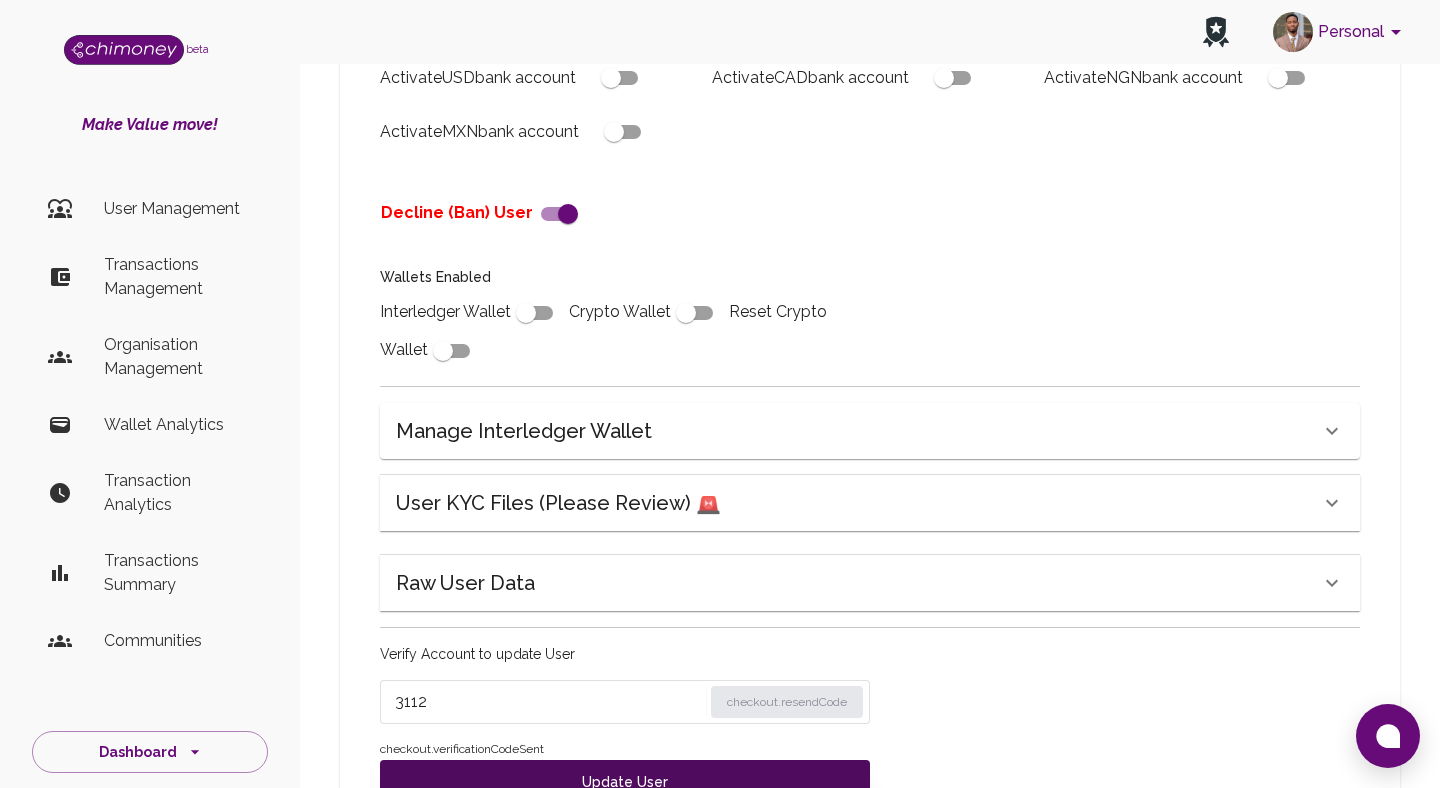 type on "3112" 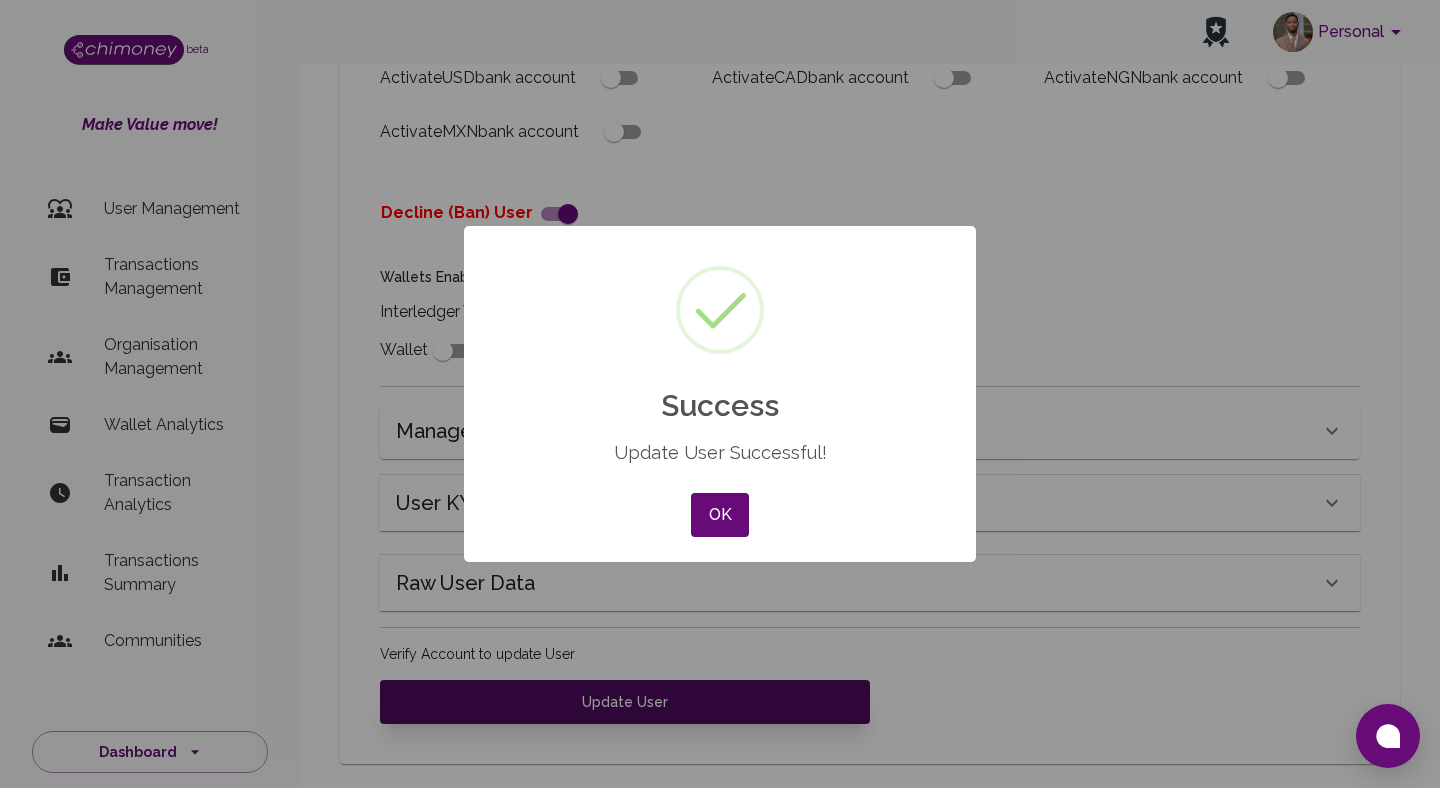 scroll, scrollTop: 586, scrollLeft: 0, axis: vertical 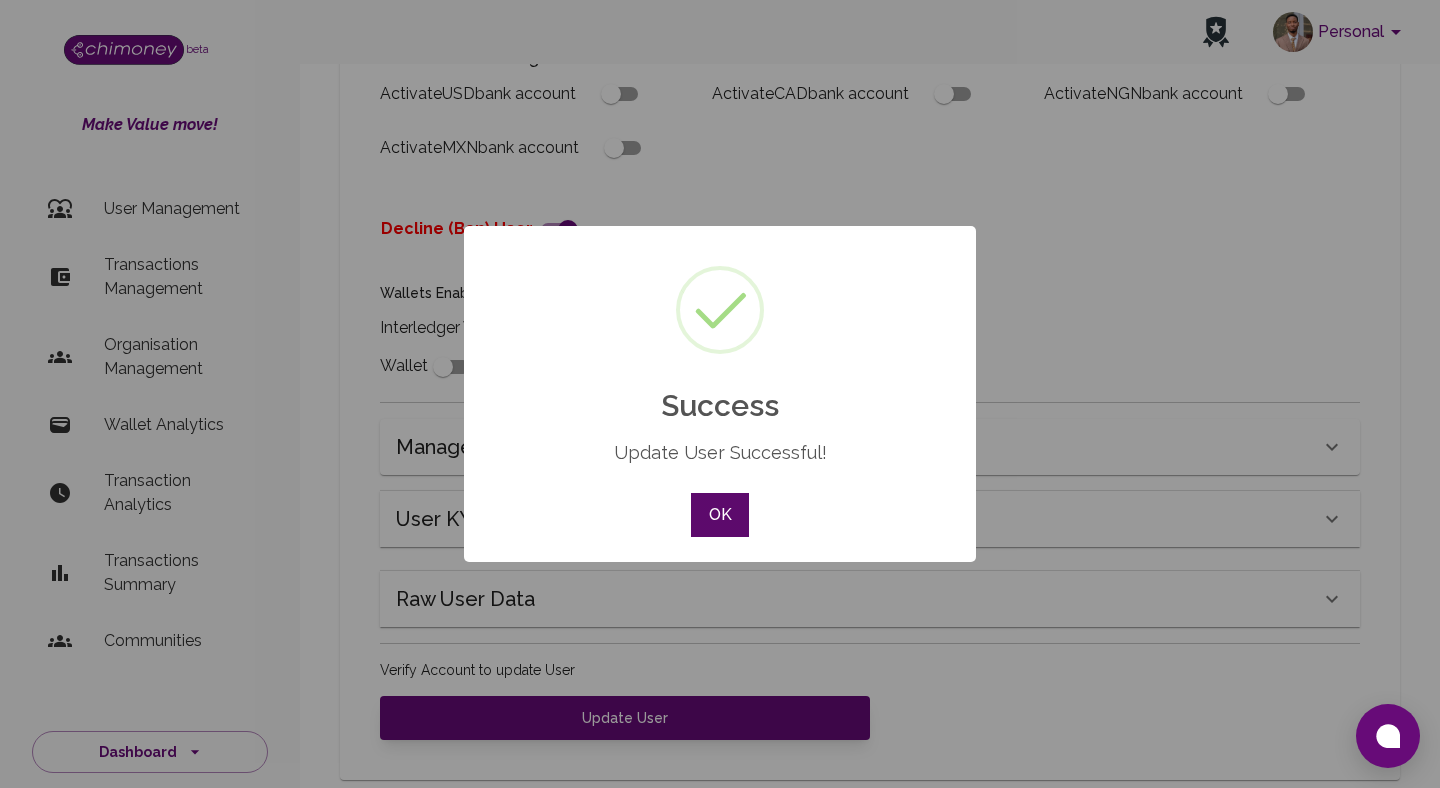 click on "OK" at bounding box center [720, 515] 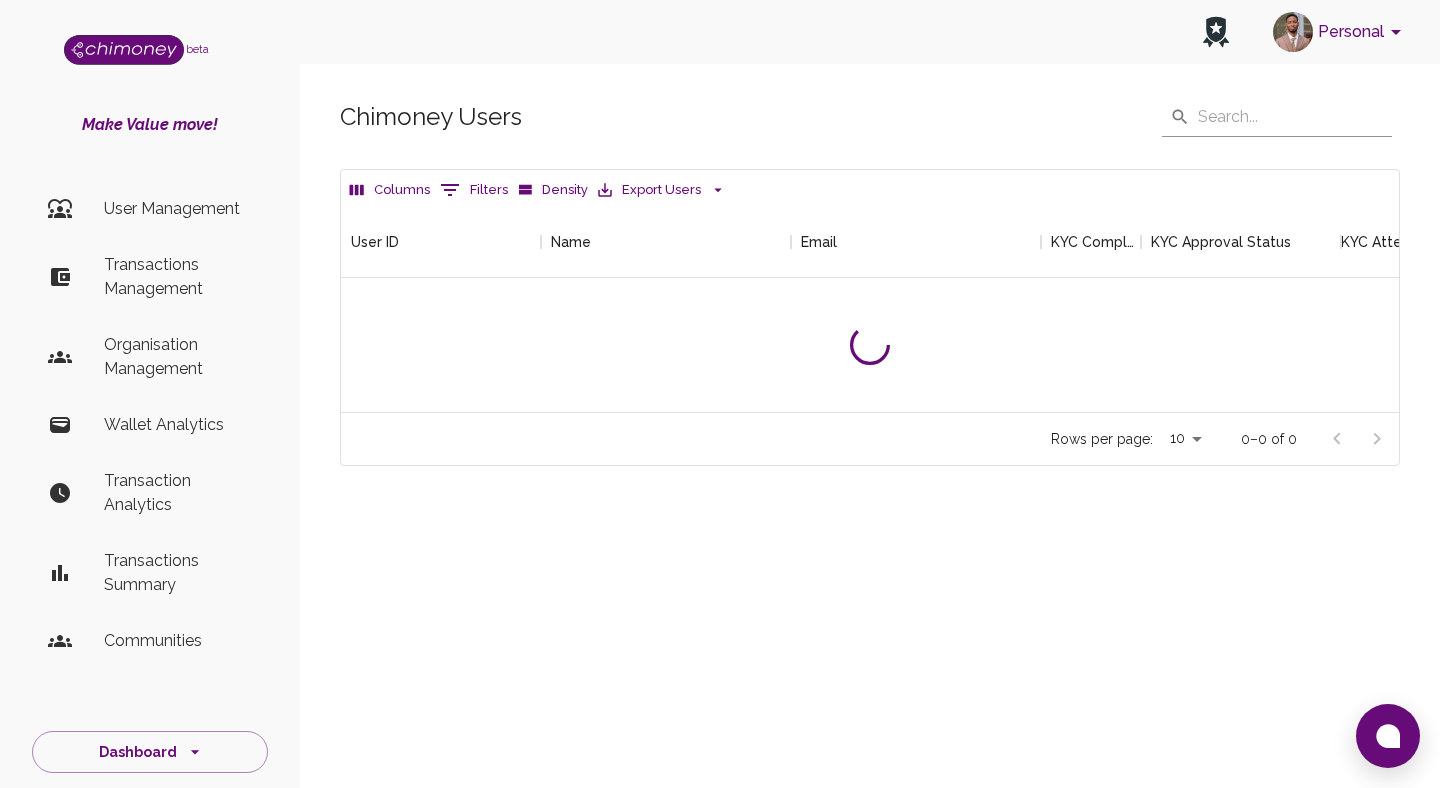 scroll, scrollTop: 0, scrollLeft: 0, axis: both 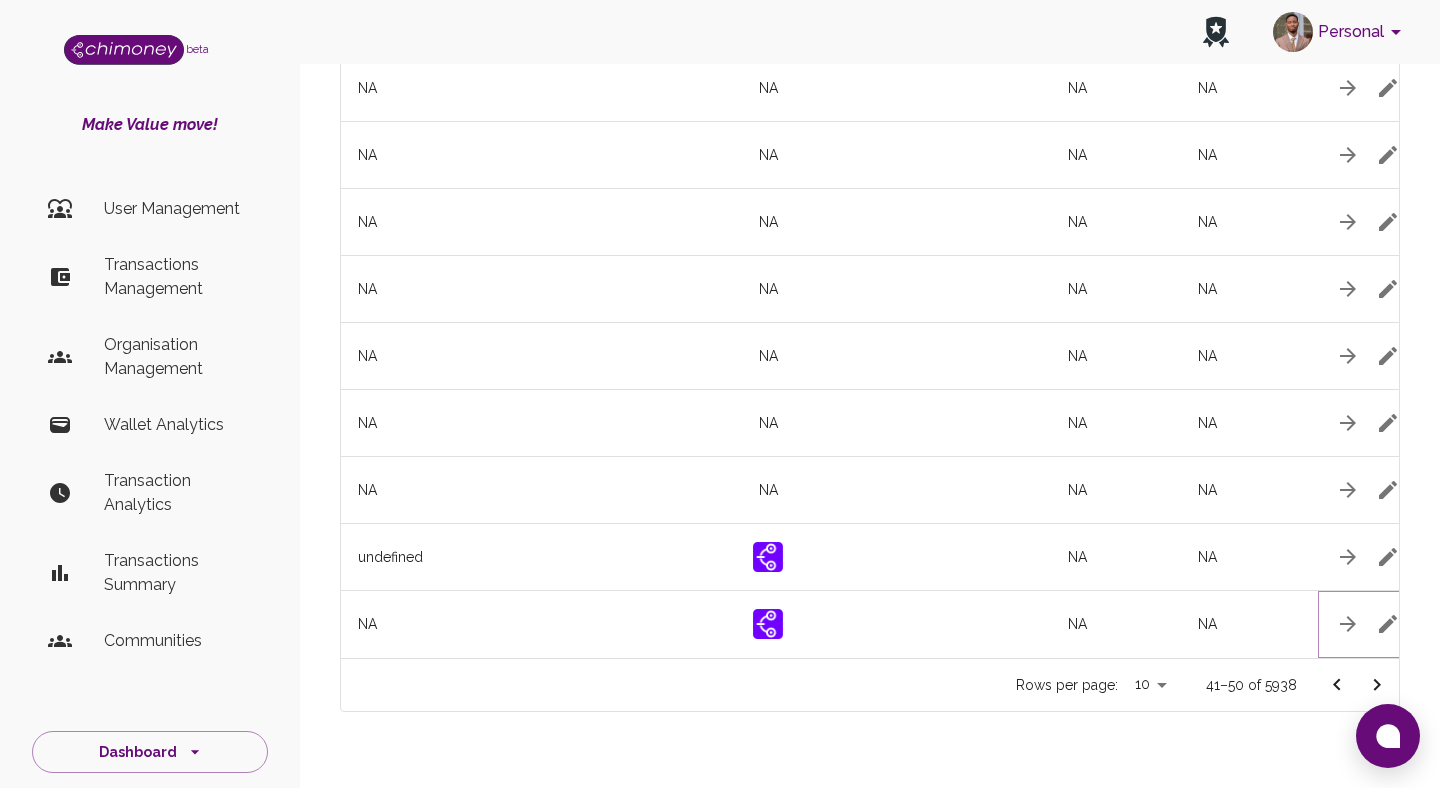 click at bounding box center [1388, 624] 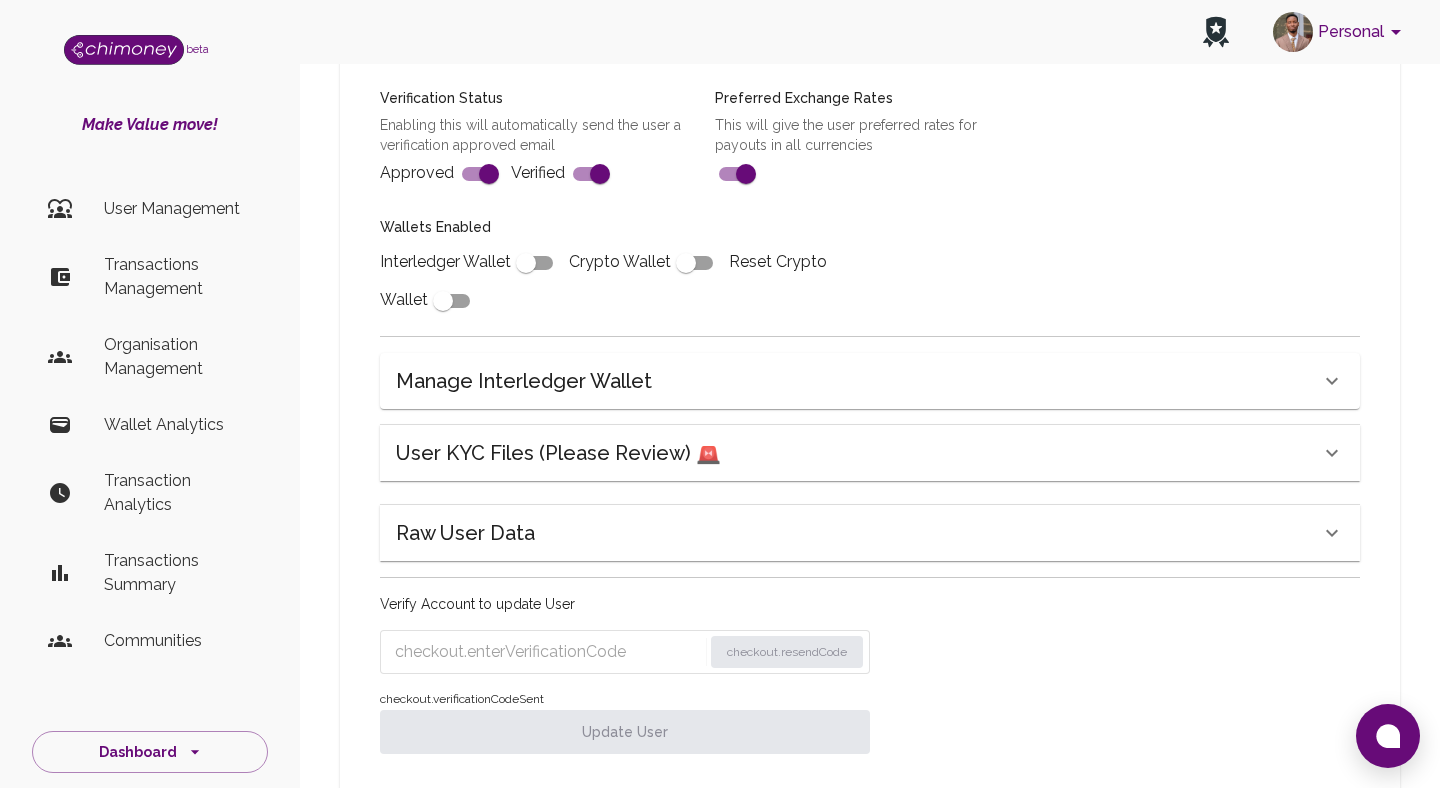 scroll, scrollTop: 790, scrollLeft: 0, axis: vertical 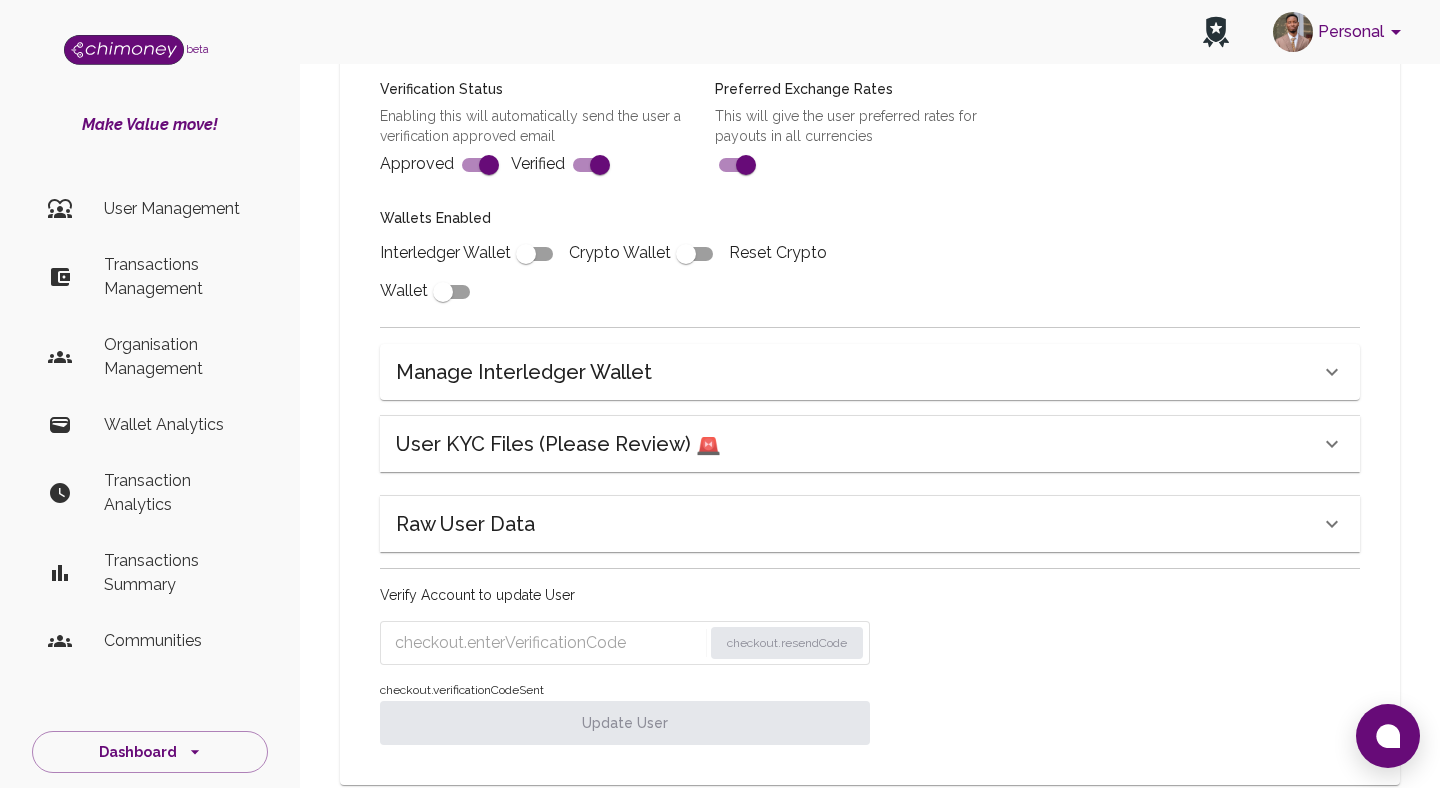 click on "User KYC Files (Please Review) 🚨" at bounding box center [870, 444] 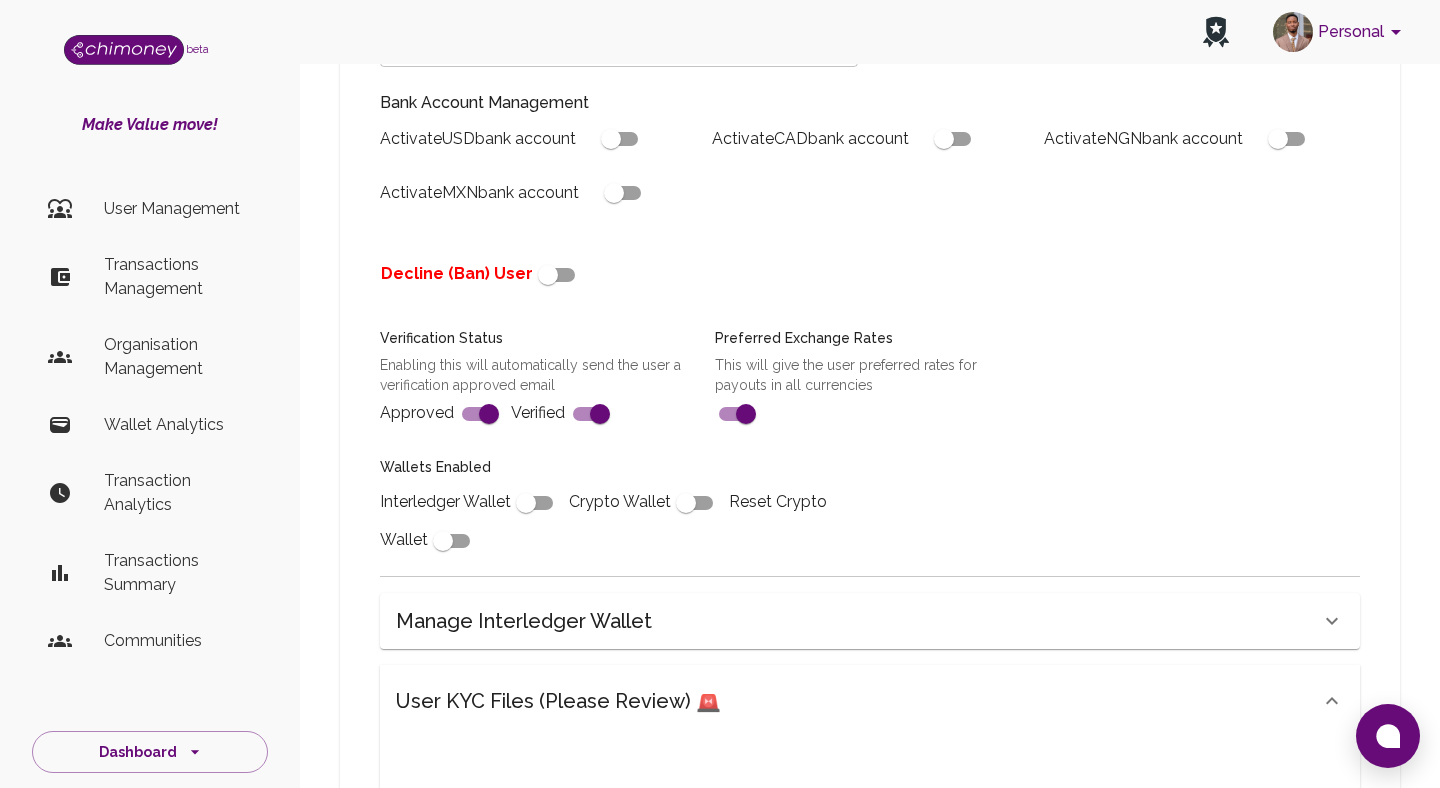 scroll, scrollTop: 519, scrollLeft: 0, axis: vertical 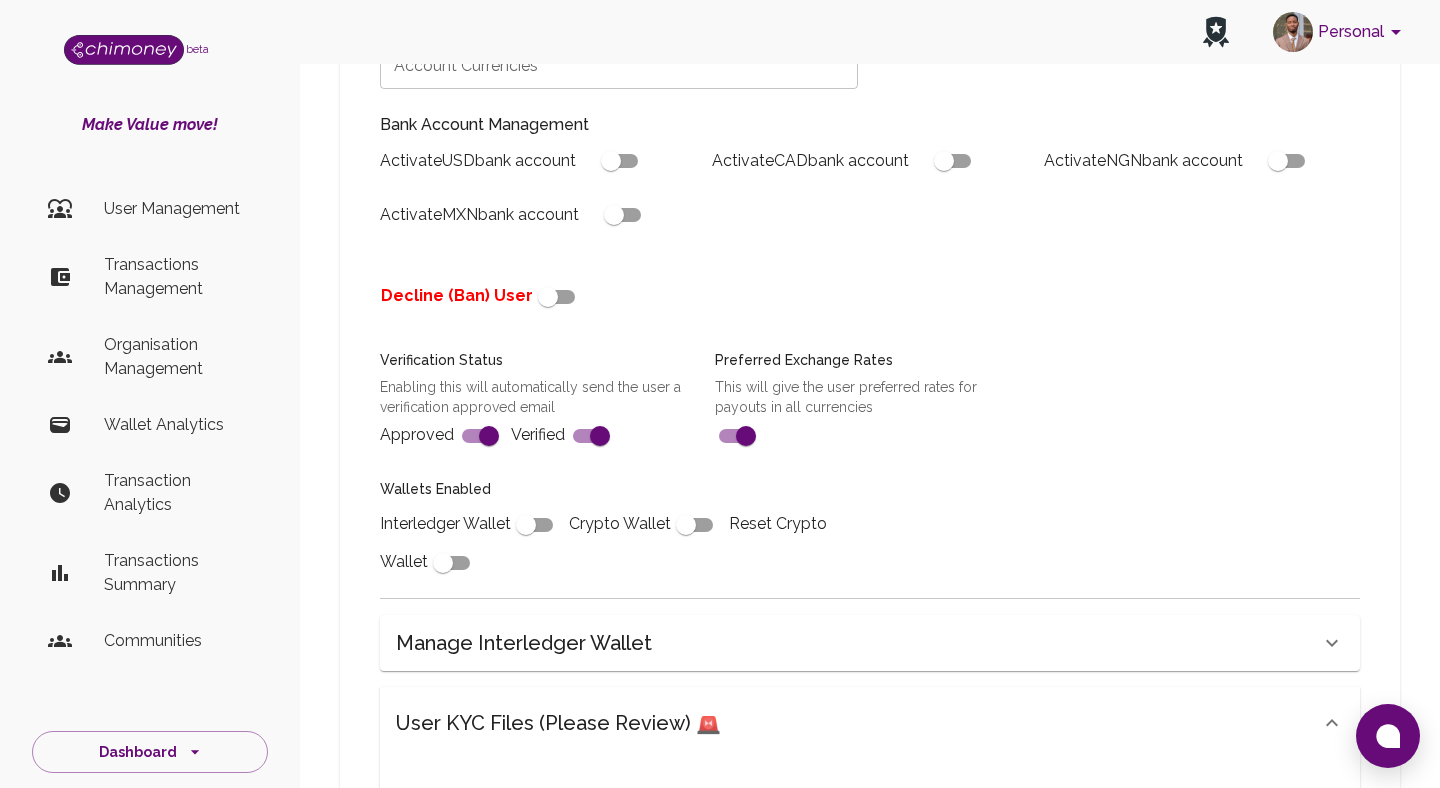 click at bounding box center (548, 297) 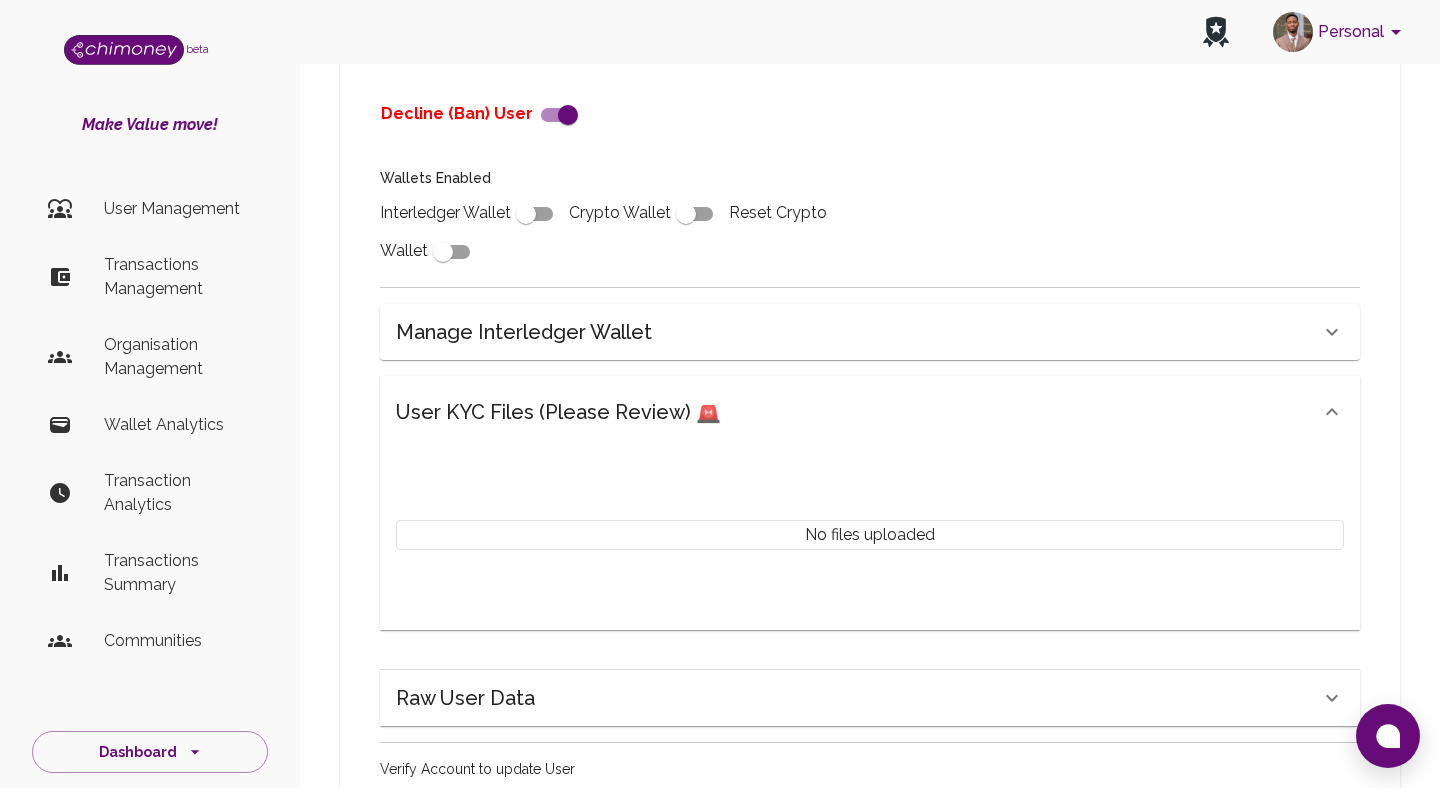 scroll, scrollTop: 880, scrollLeft: 0, axis: vertical 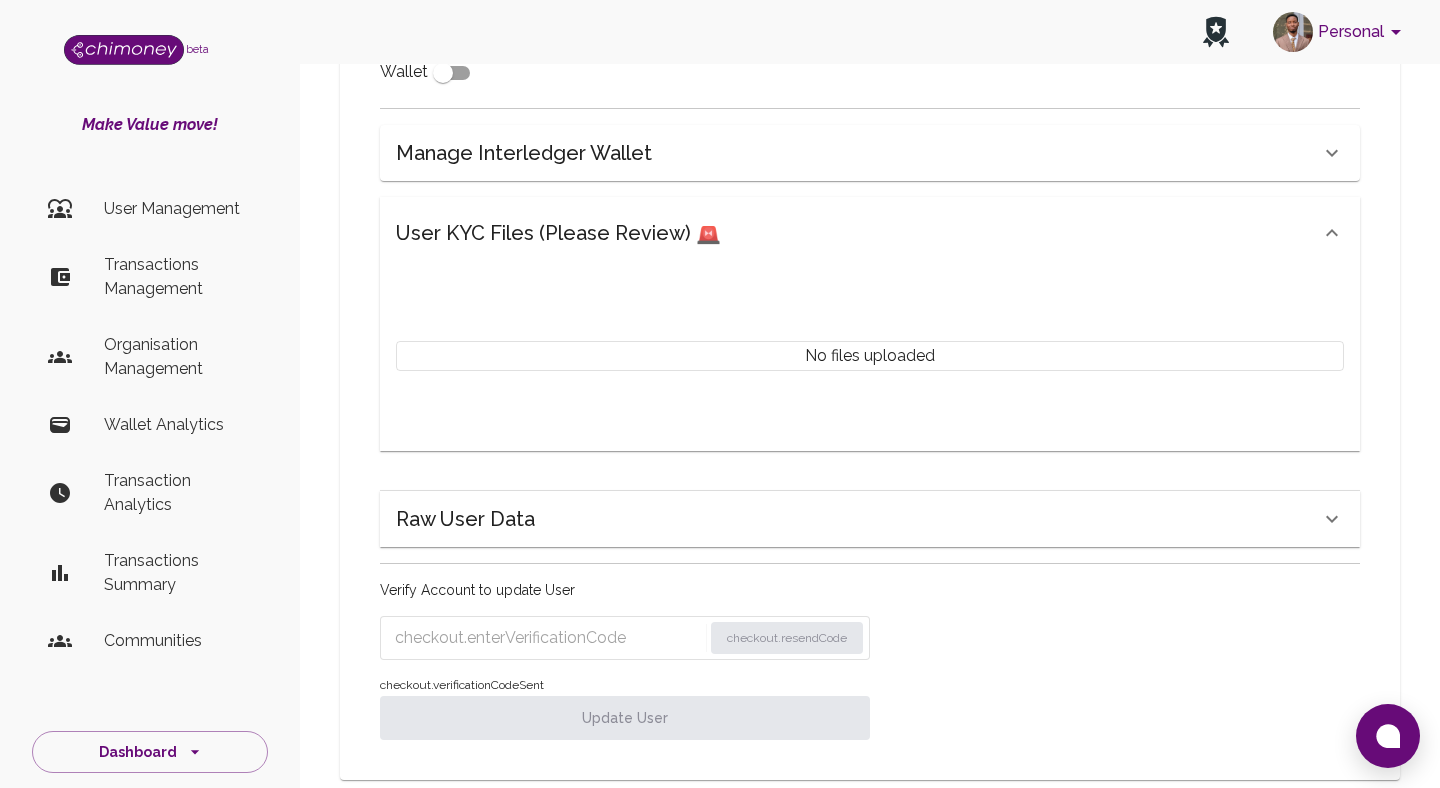 click at bounding box center (548, 638) 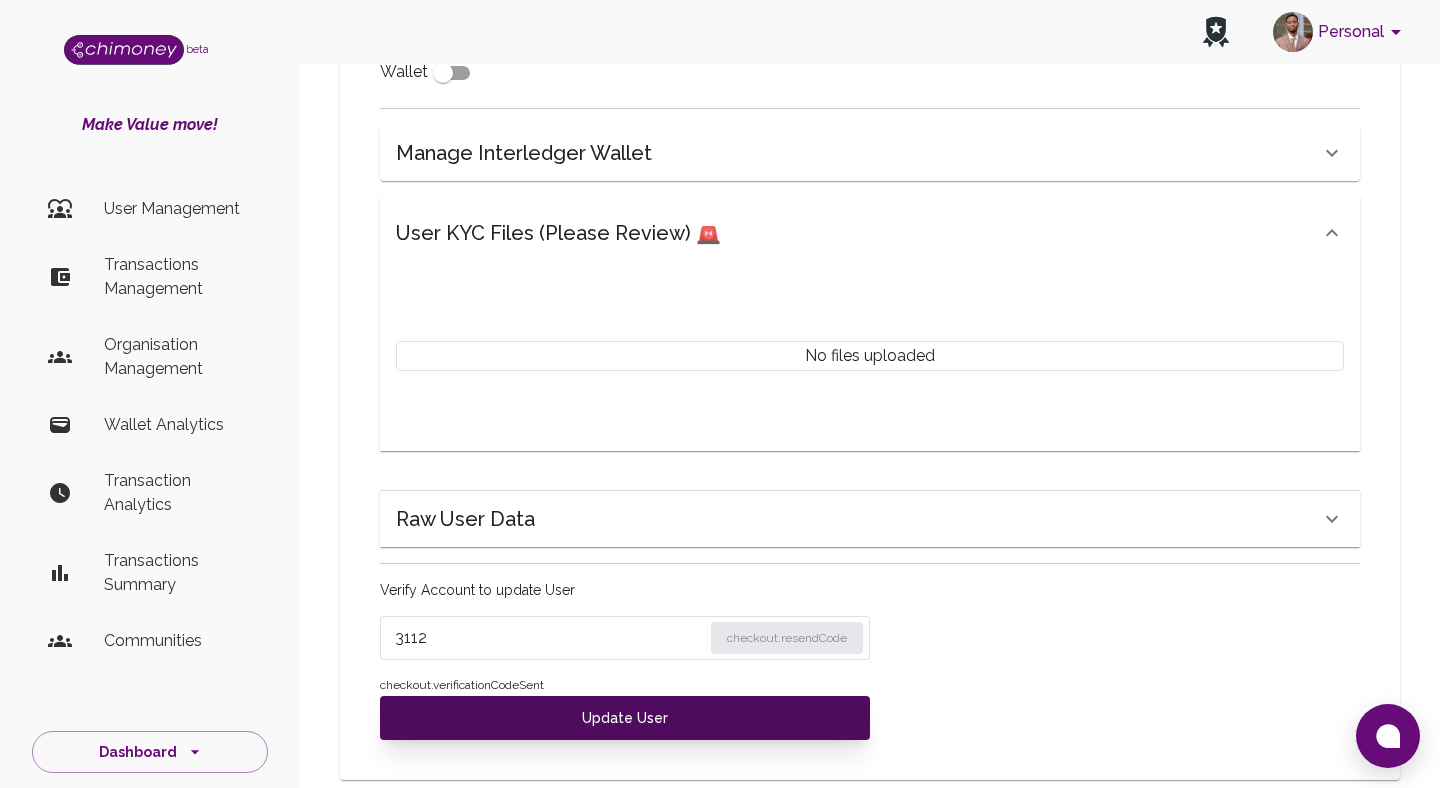 type on "3112" 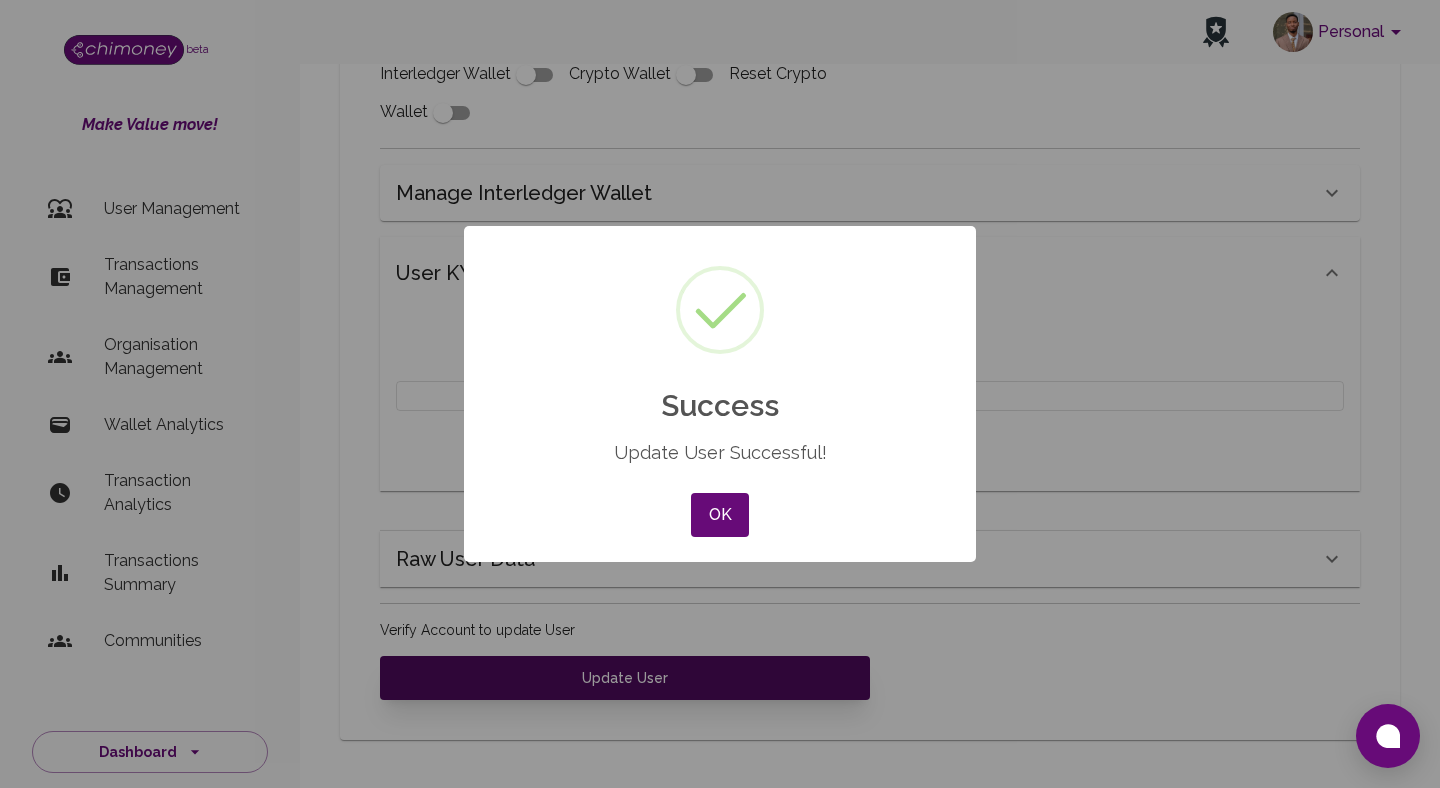 scroll, scrollTop: 800, scrollLeft: 0, axis: vertical 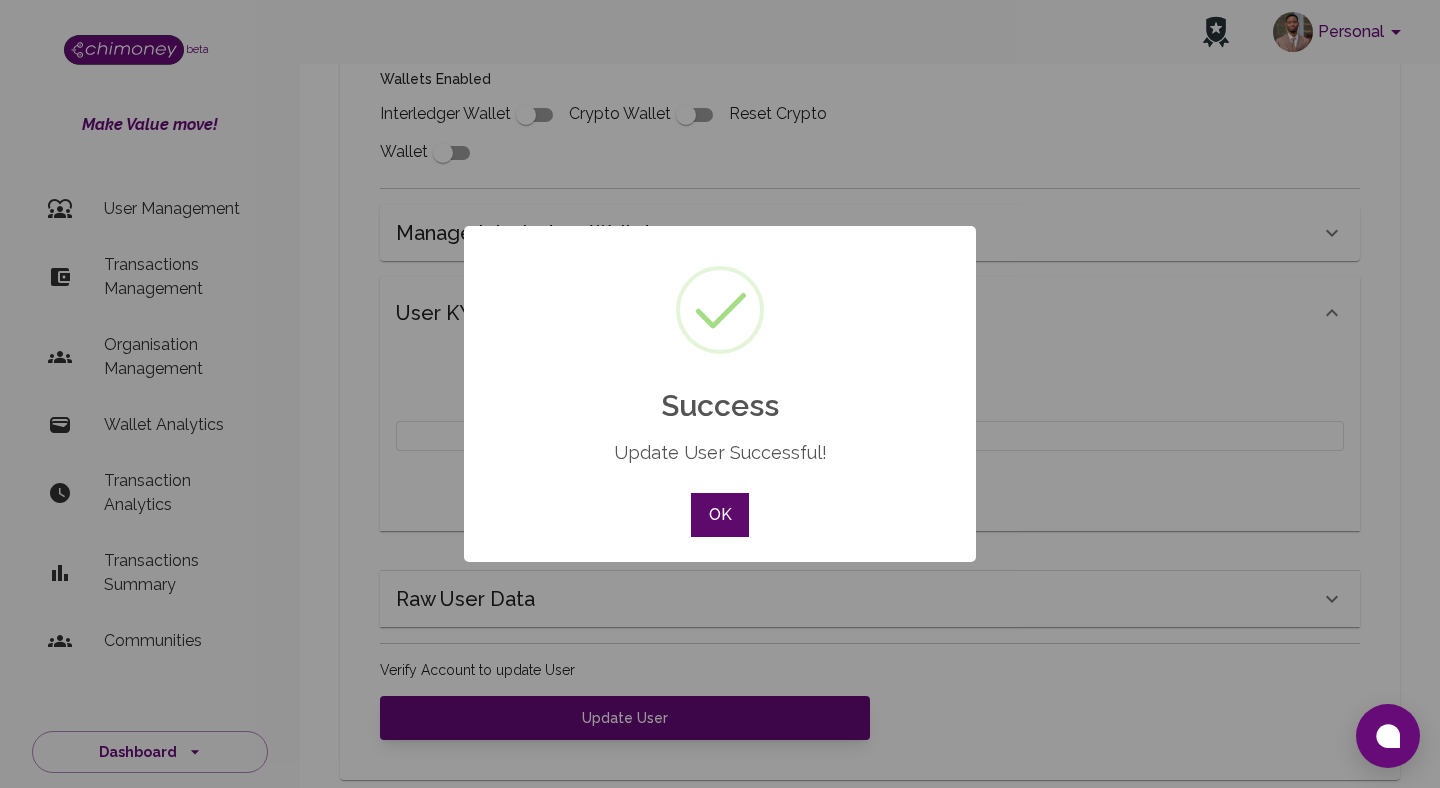 click on "OK" at bounding box center [720, 515] 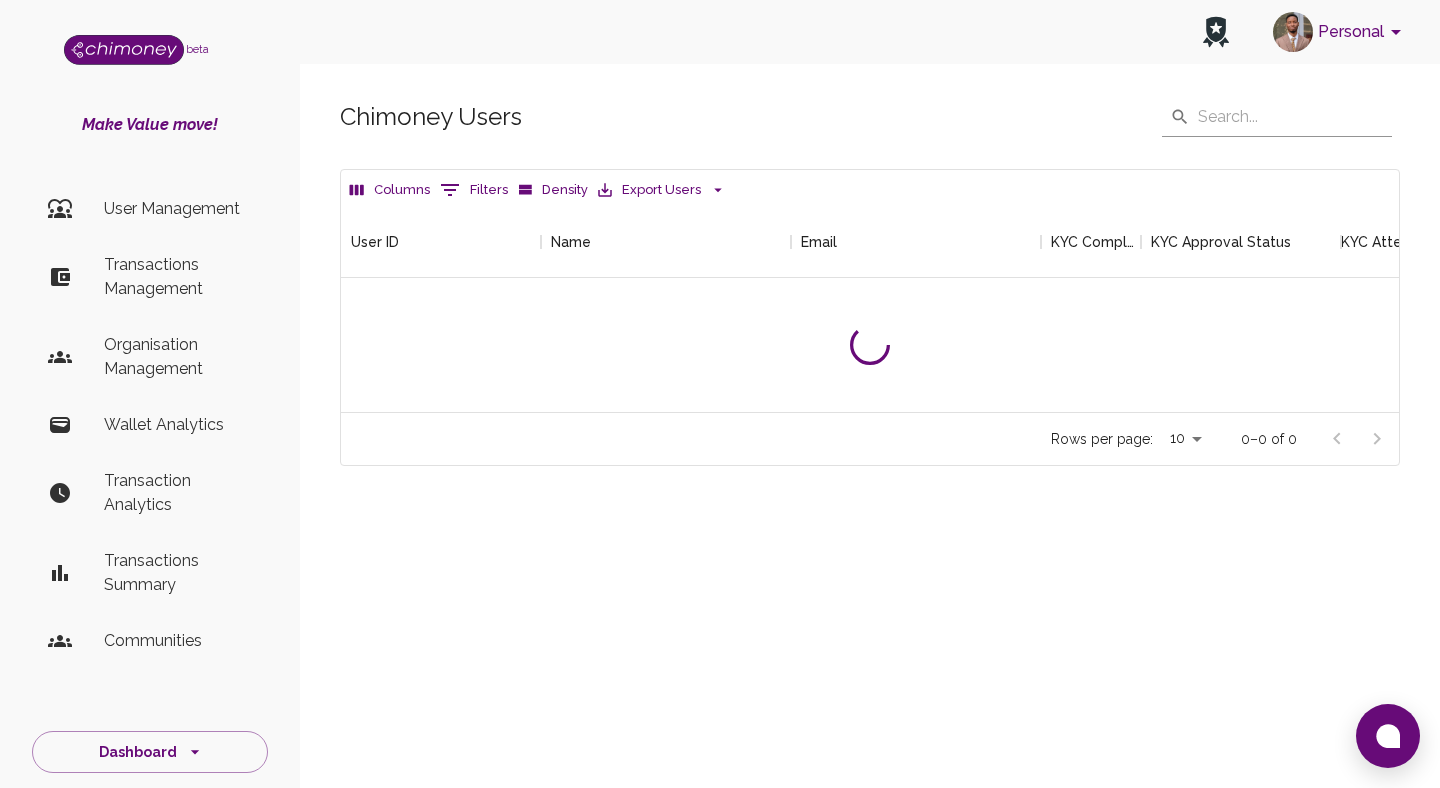 scroll, scrollTop: 0, scrollLeft: 0, axis: both 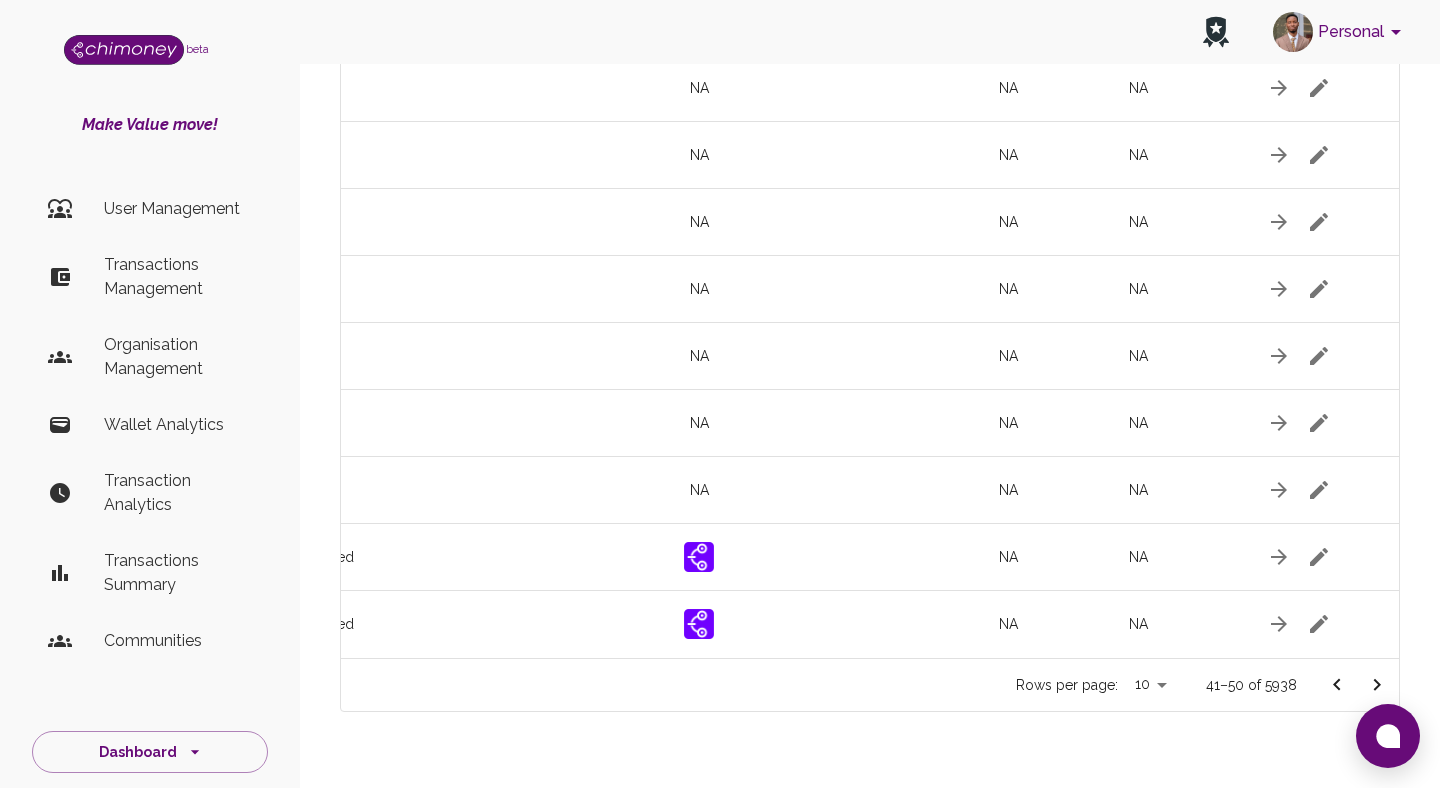 click at bounding box center [1377, 685] 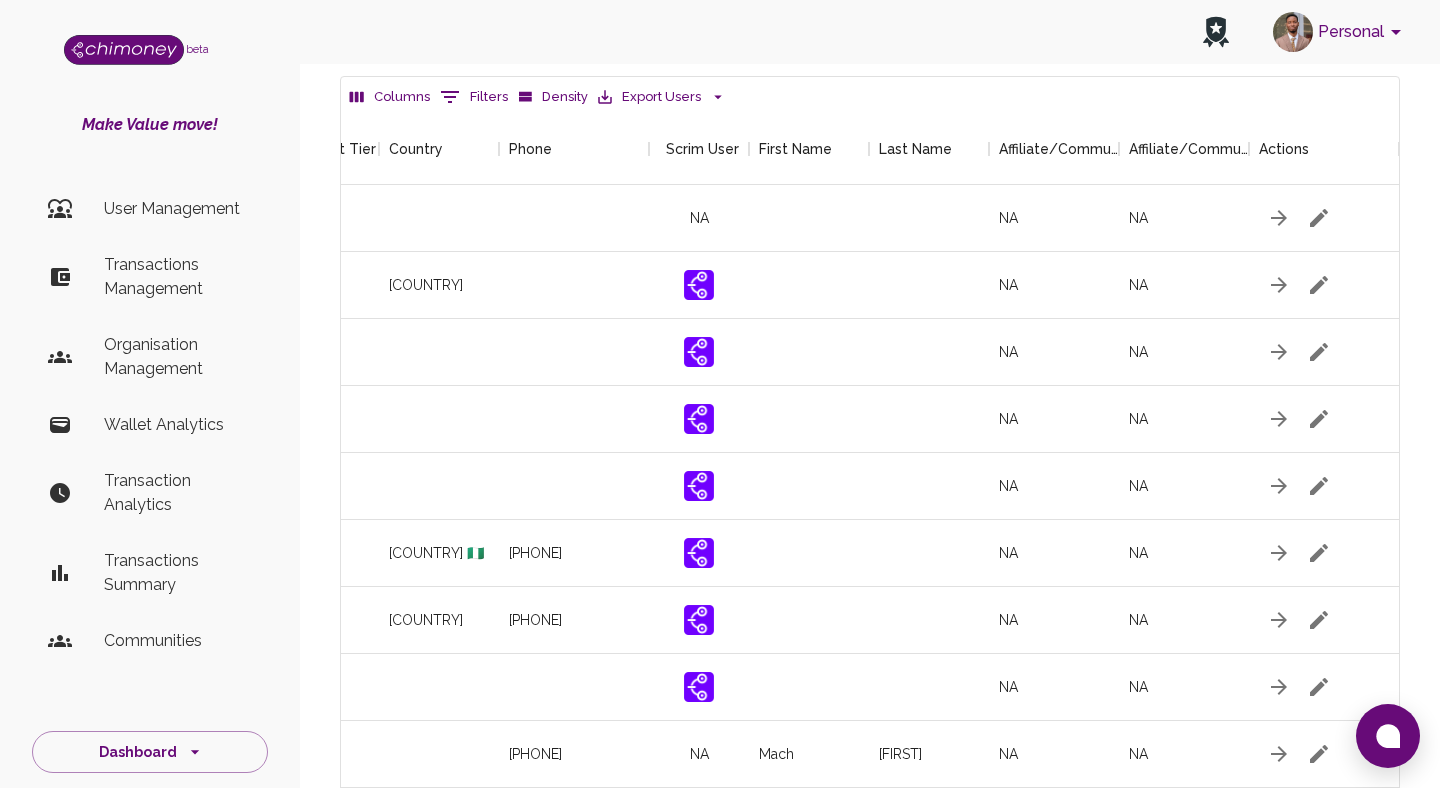 scroll, scrollTop: 0, scrollLeft: 0, axis: both 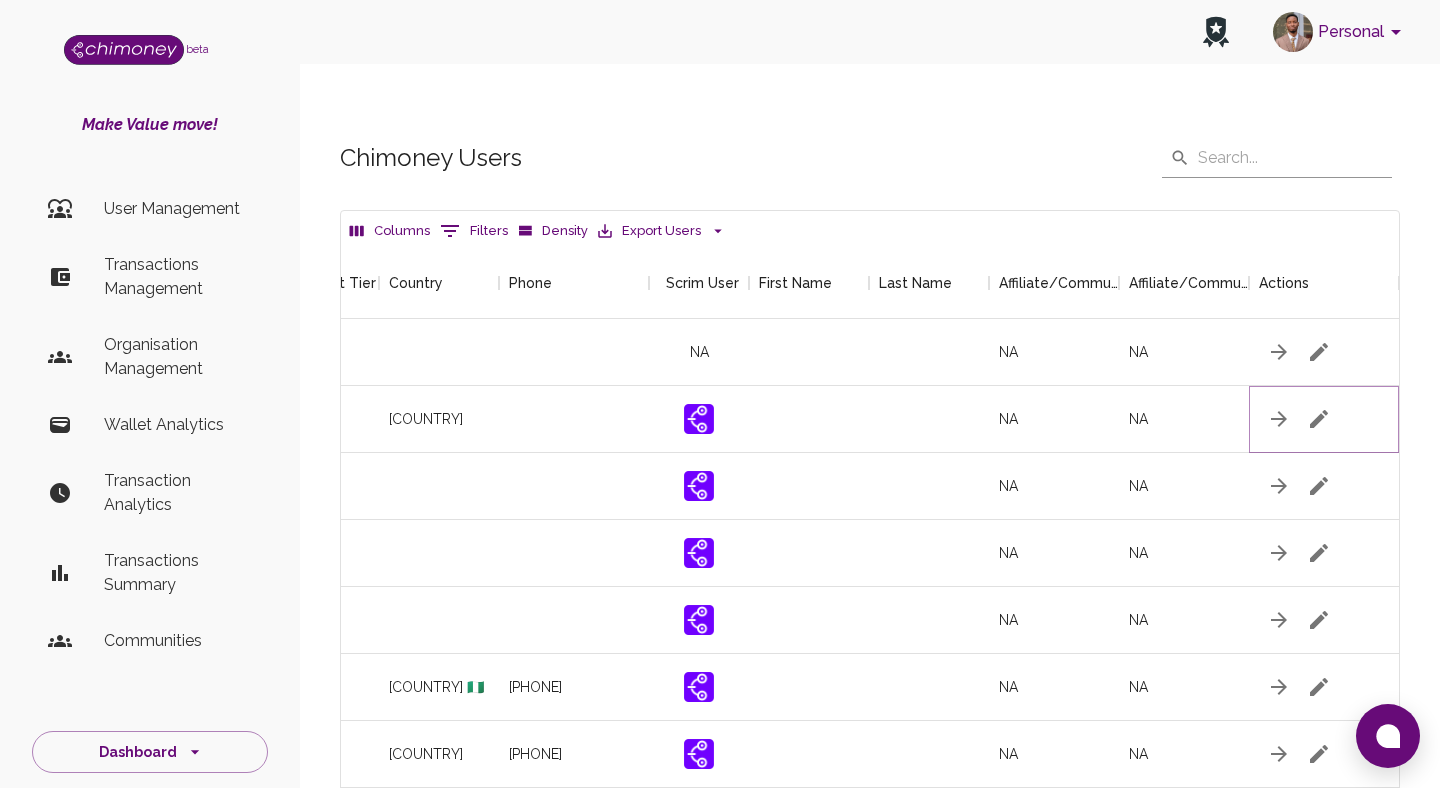 click at bounding box center (1319, 352) 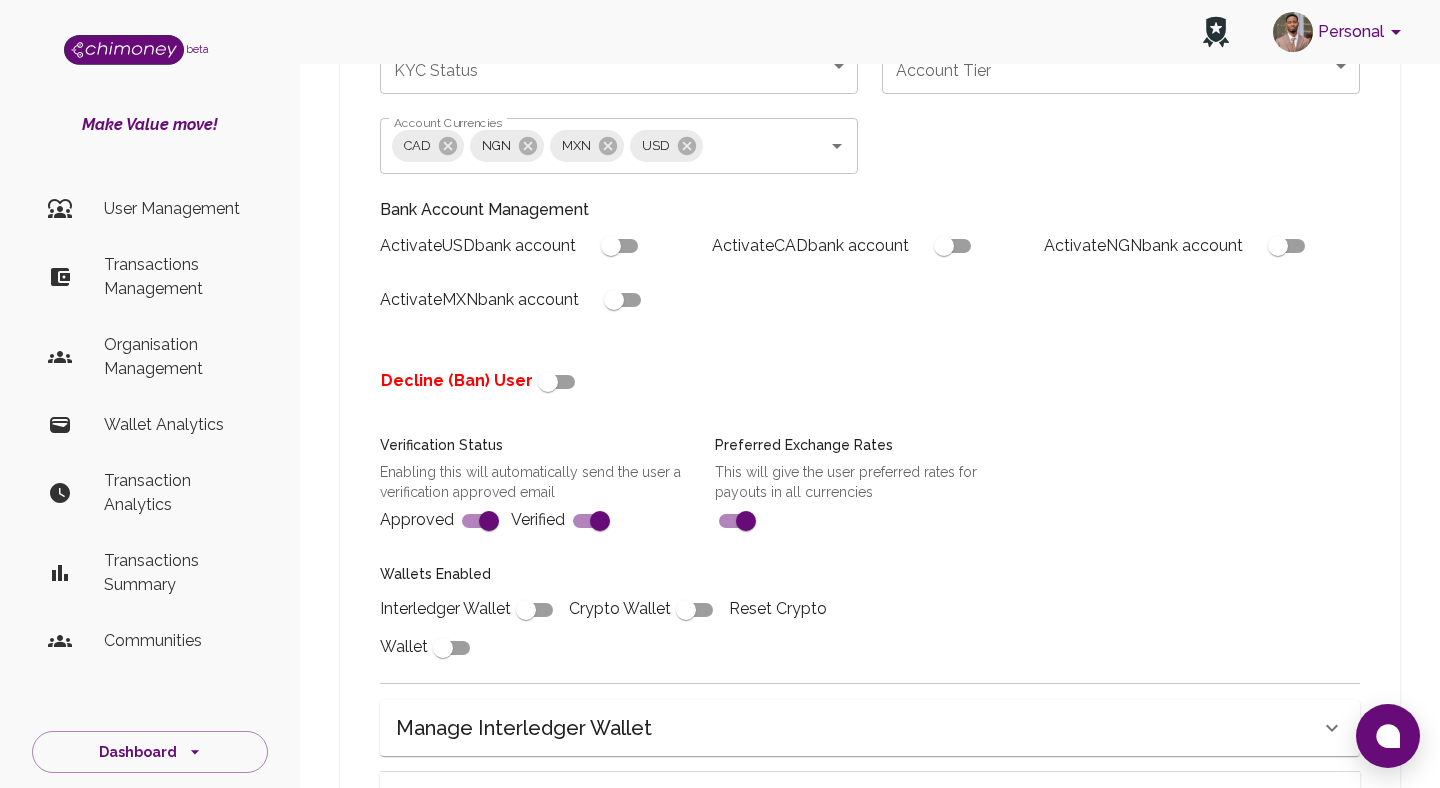 scroll, scrollTop: 677, scrollLeft: 0, axis: vertical 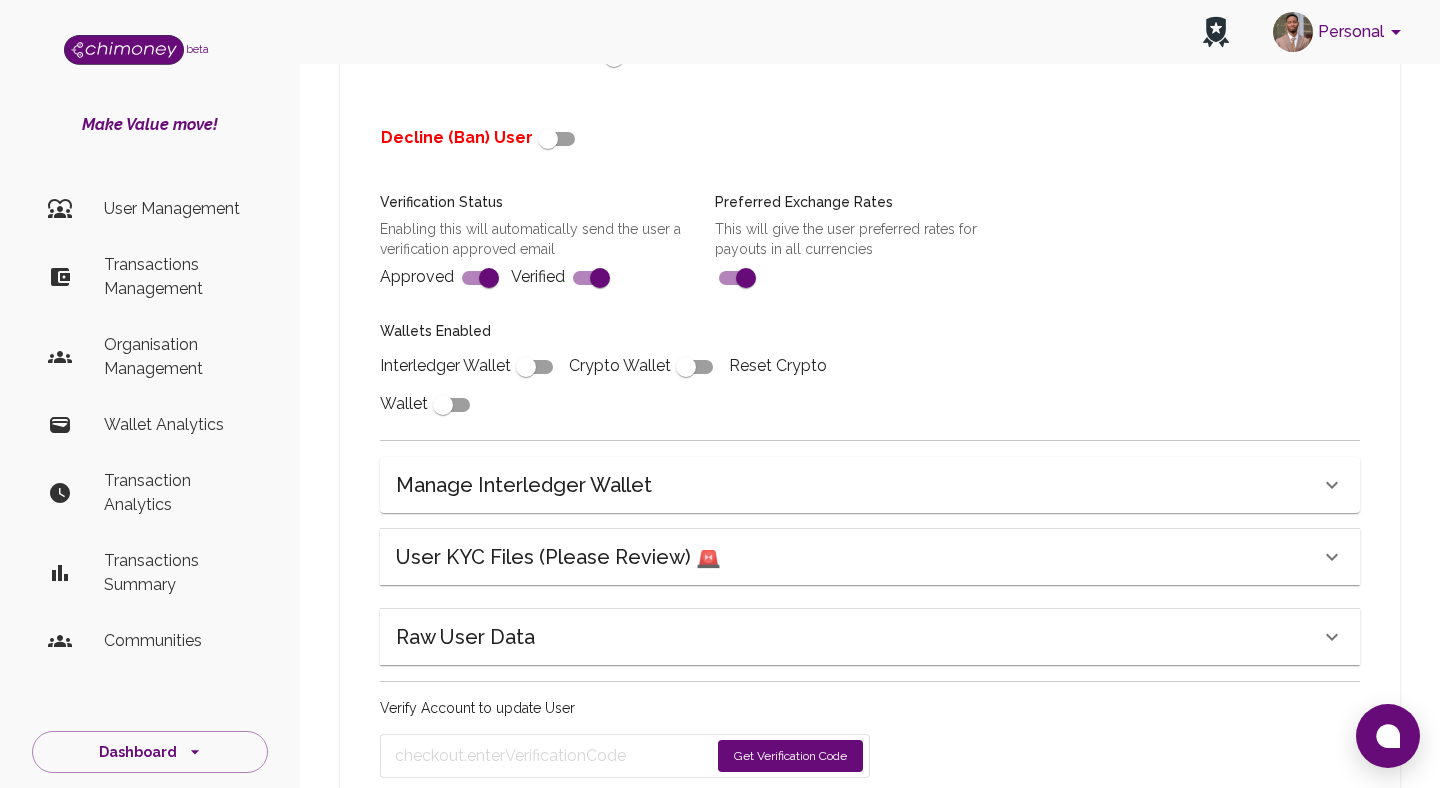 click on "User KYC Files (Please Review) 🚨" at bounding box center [558, 557] 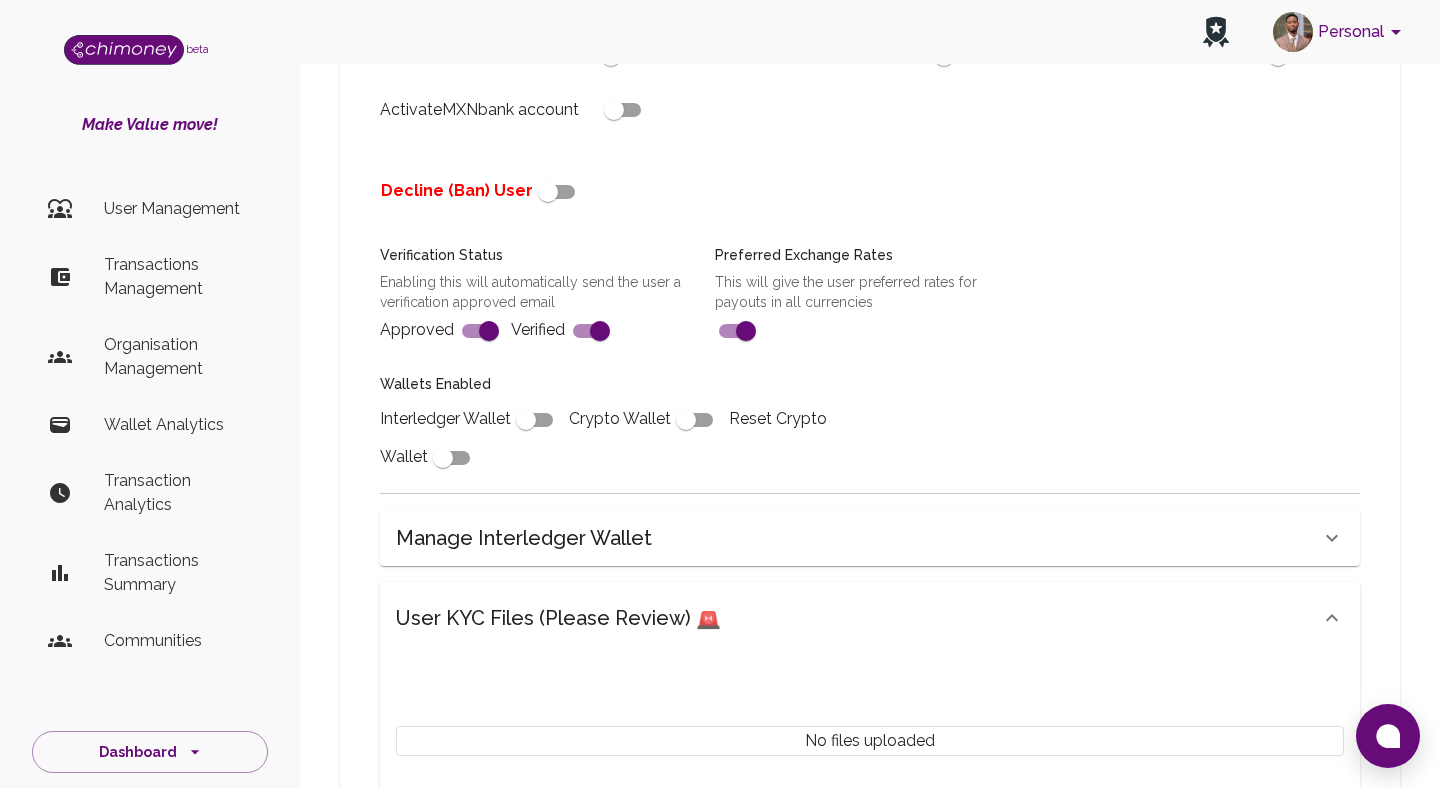 scroll, scrollTop: 301, scrollLeft: 0, axis: vertical 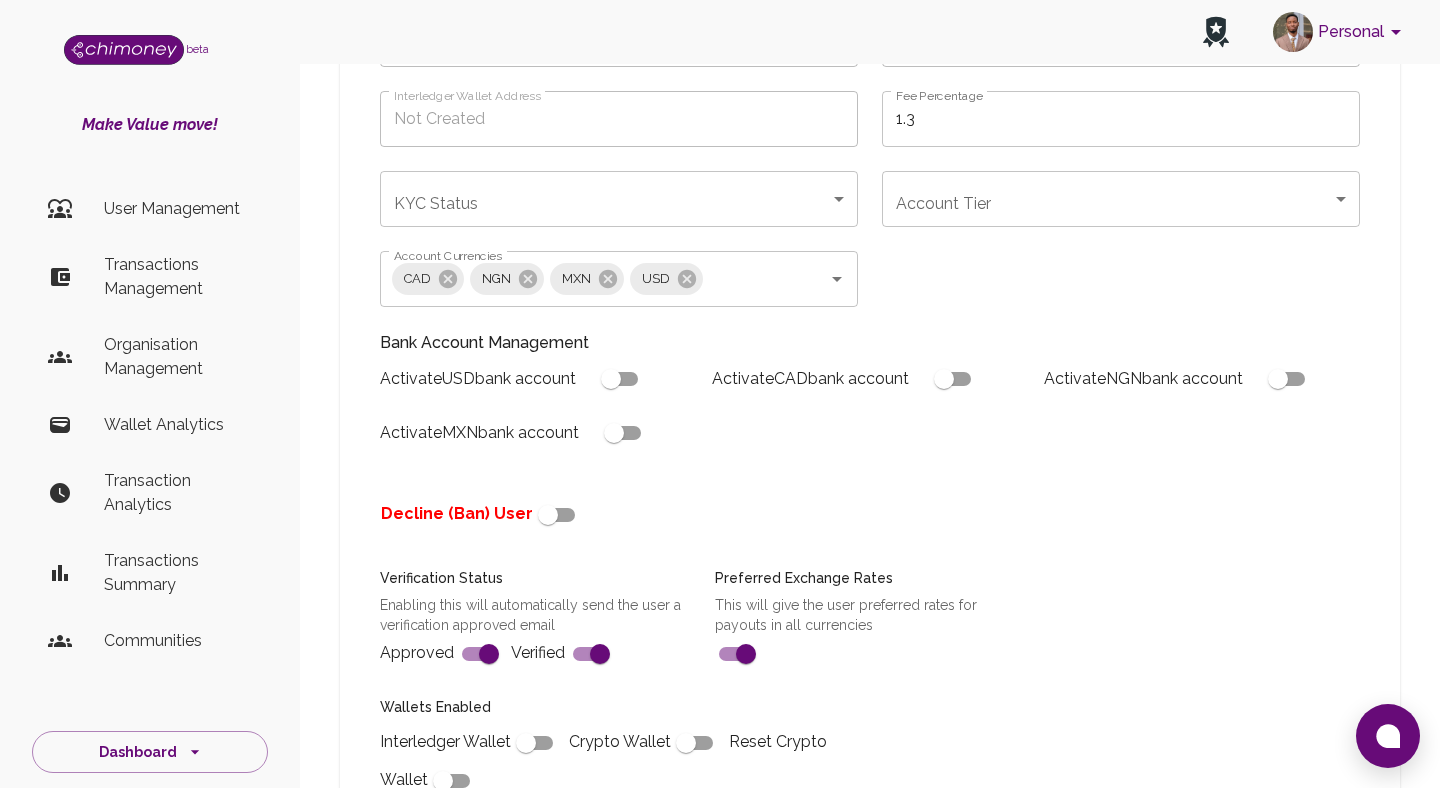 click at bounding box center (548, 515) 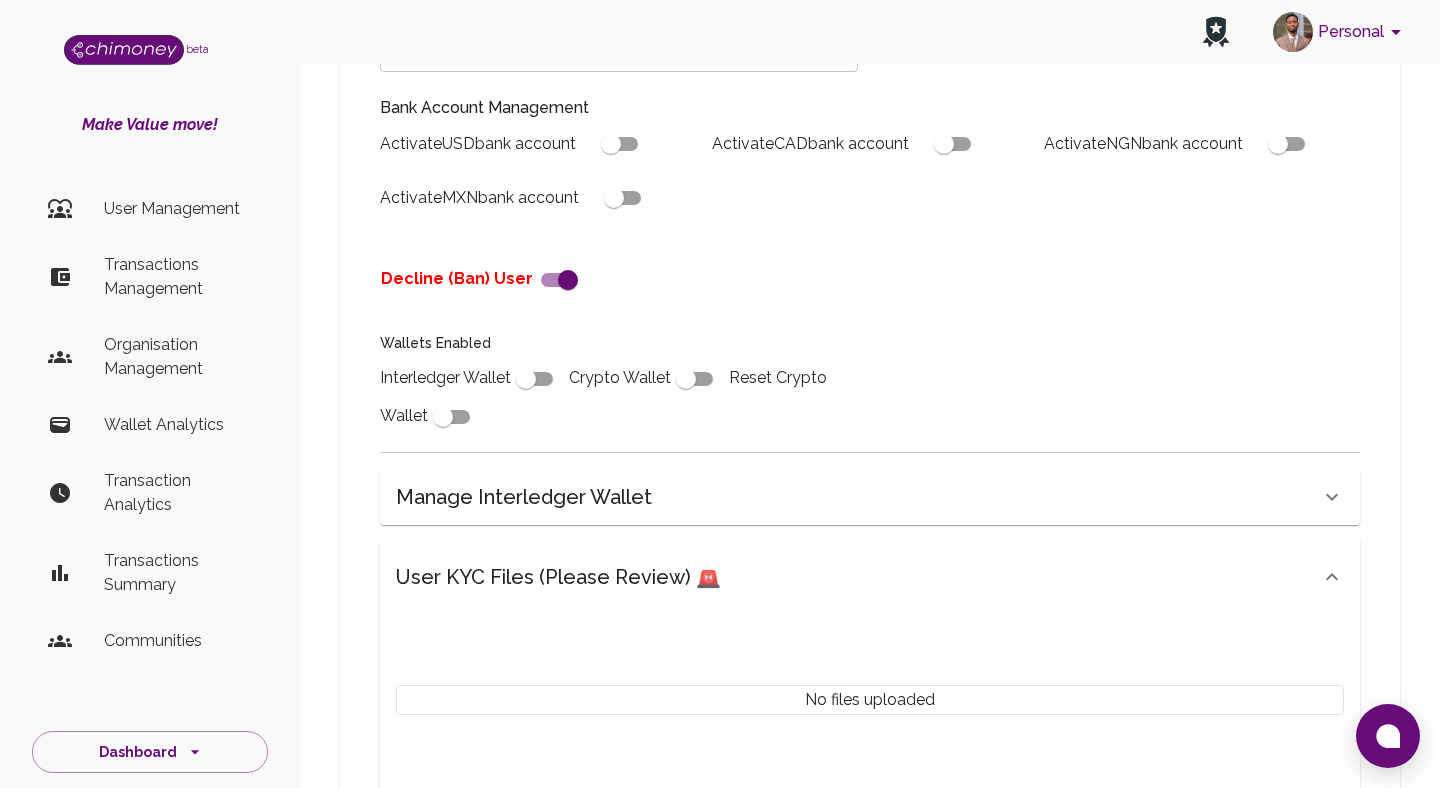 scroll, scrollTop: 816, scrollLeft: 0, axis: vertical 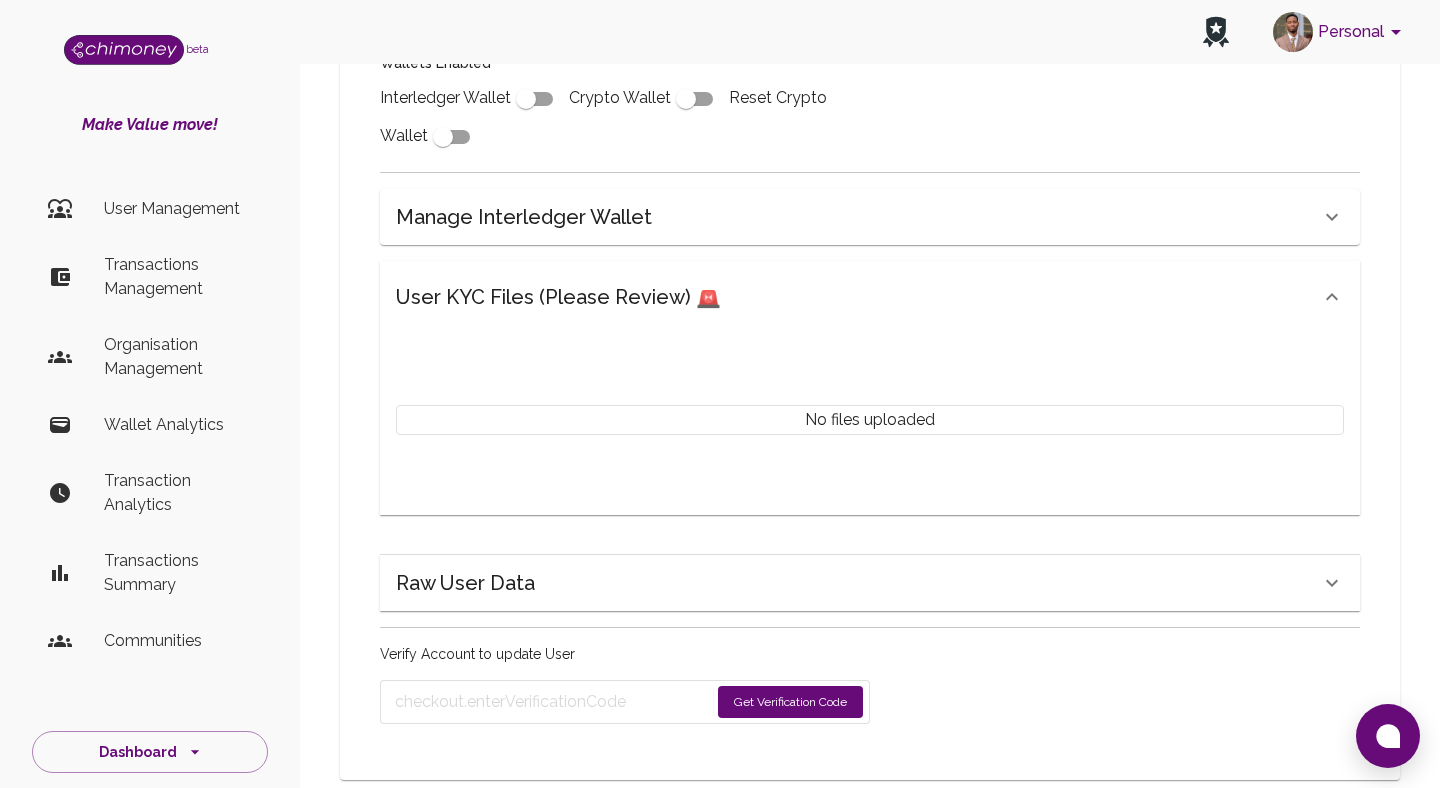 click on "Get Verification Code" at bounding box center (790, 702) 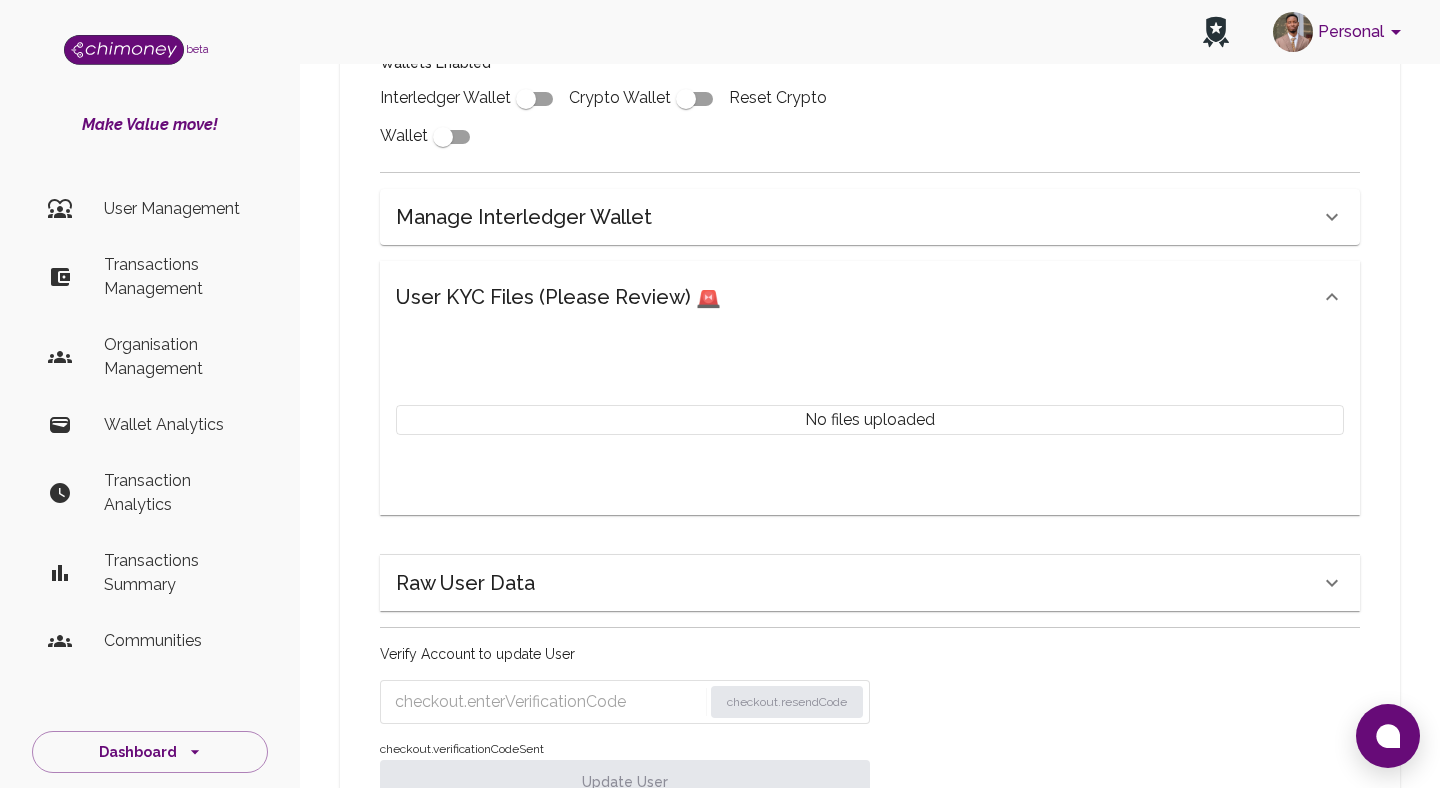 click at bounding box center (548, 702) 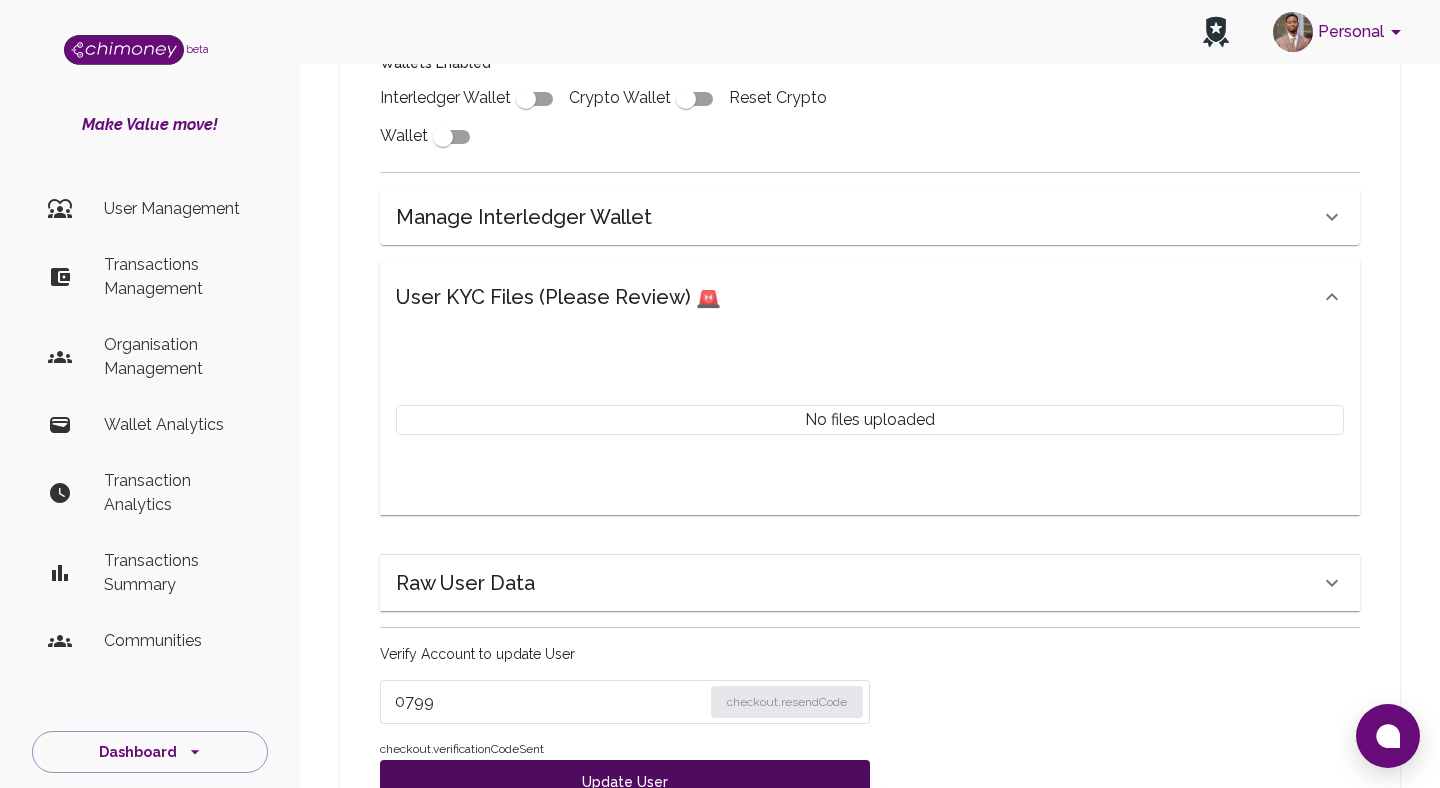 type on "0799" 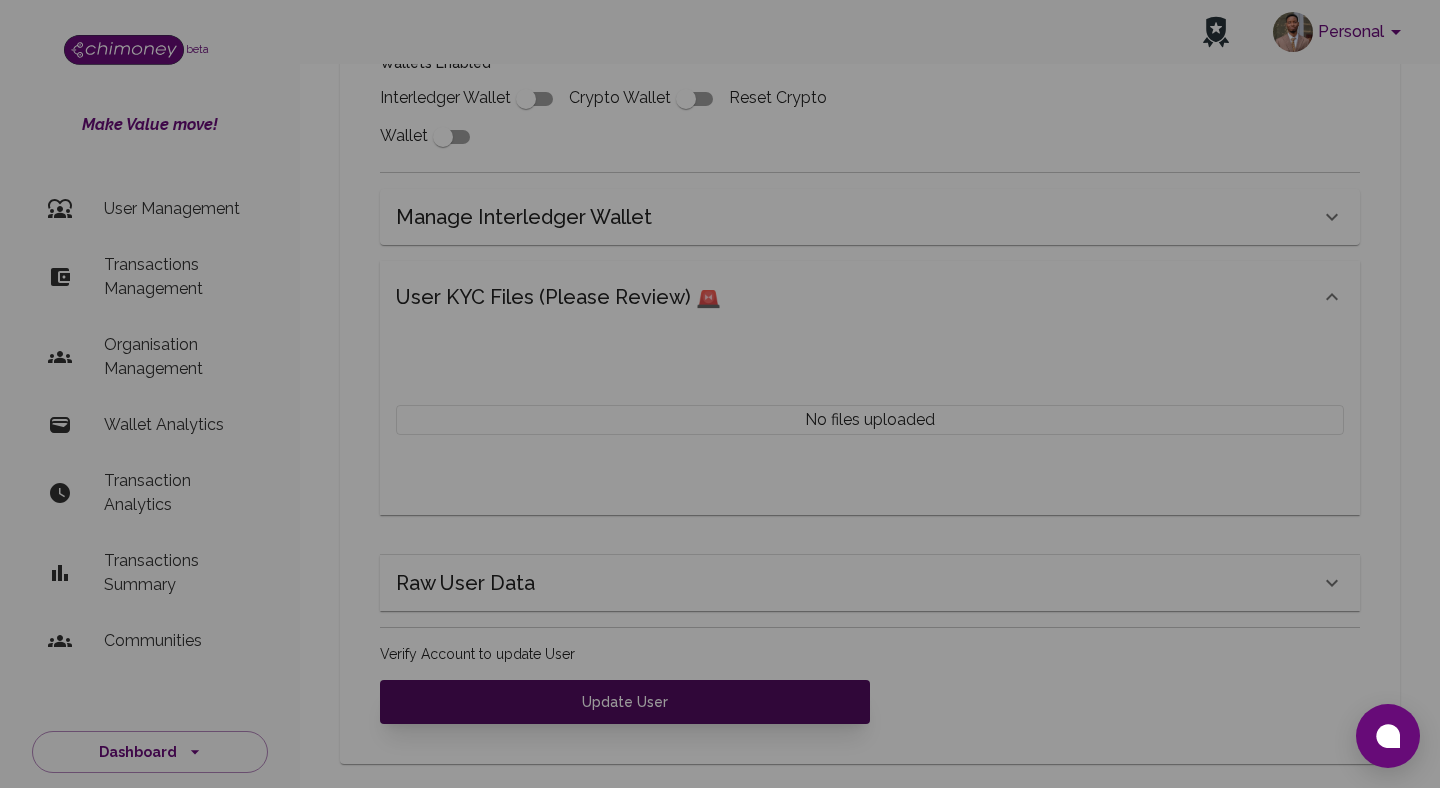 scroll, scrollTop: 800, scrollLeft: 0, axis: vertical 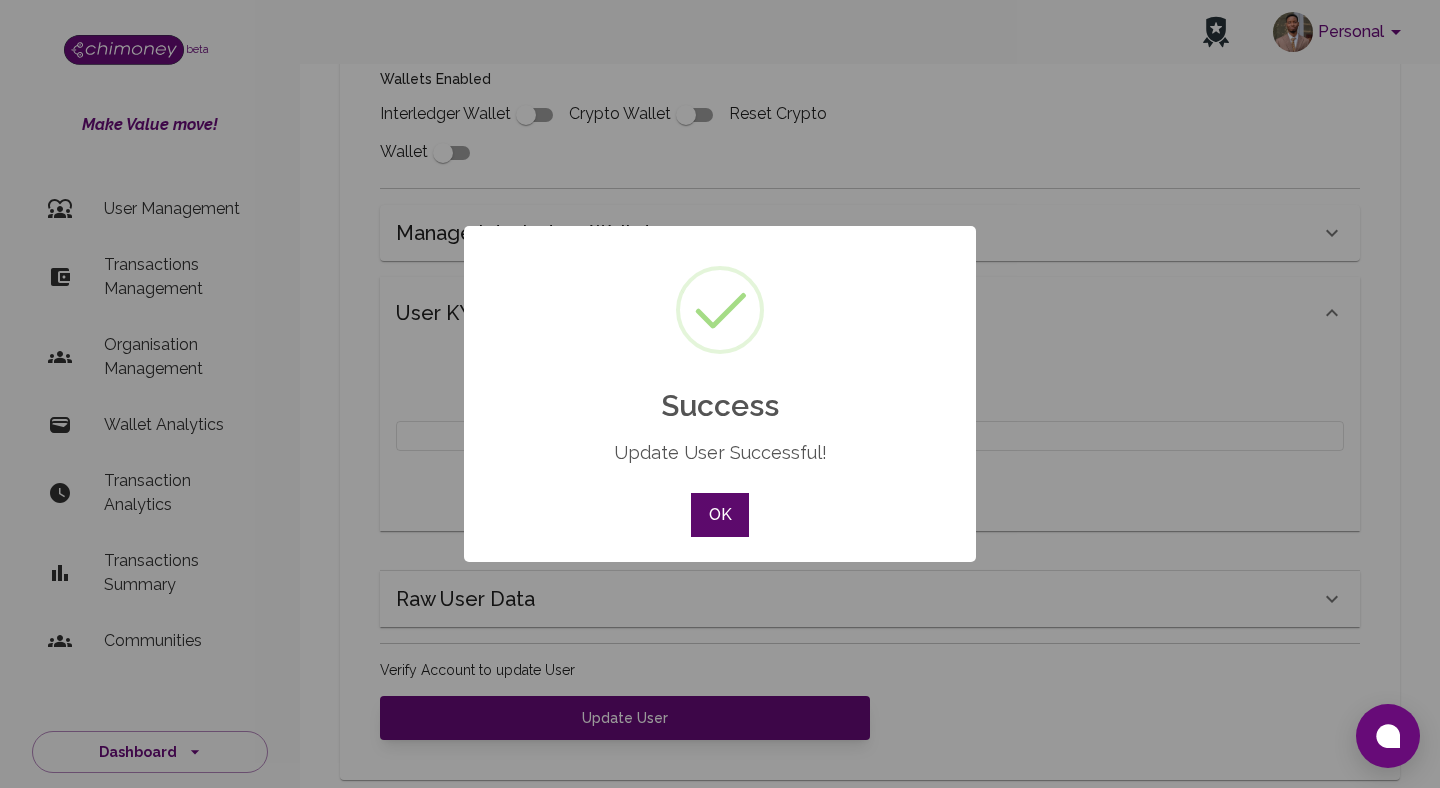 click on "OK" at bounding box center [720, 515] 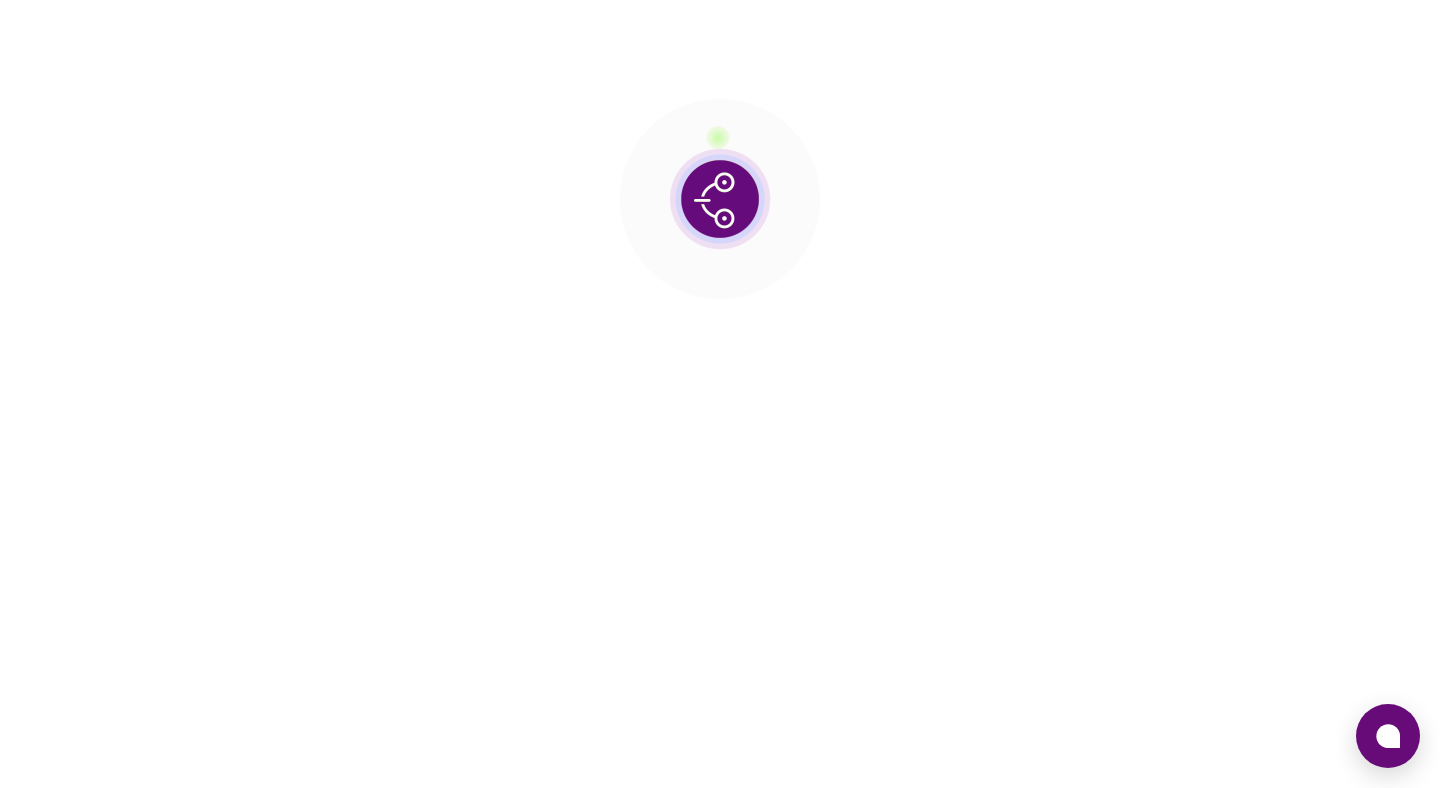 scroll, scrollTop: 0, scrollLeft: 0, axis: both 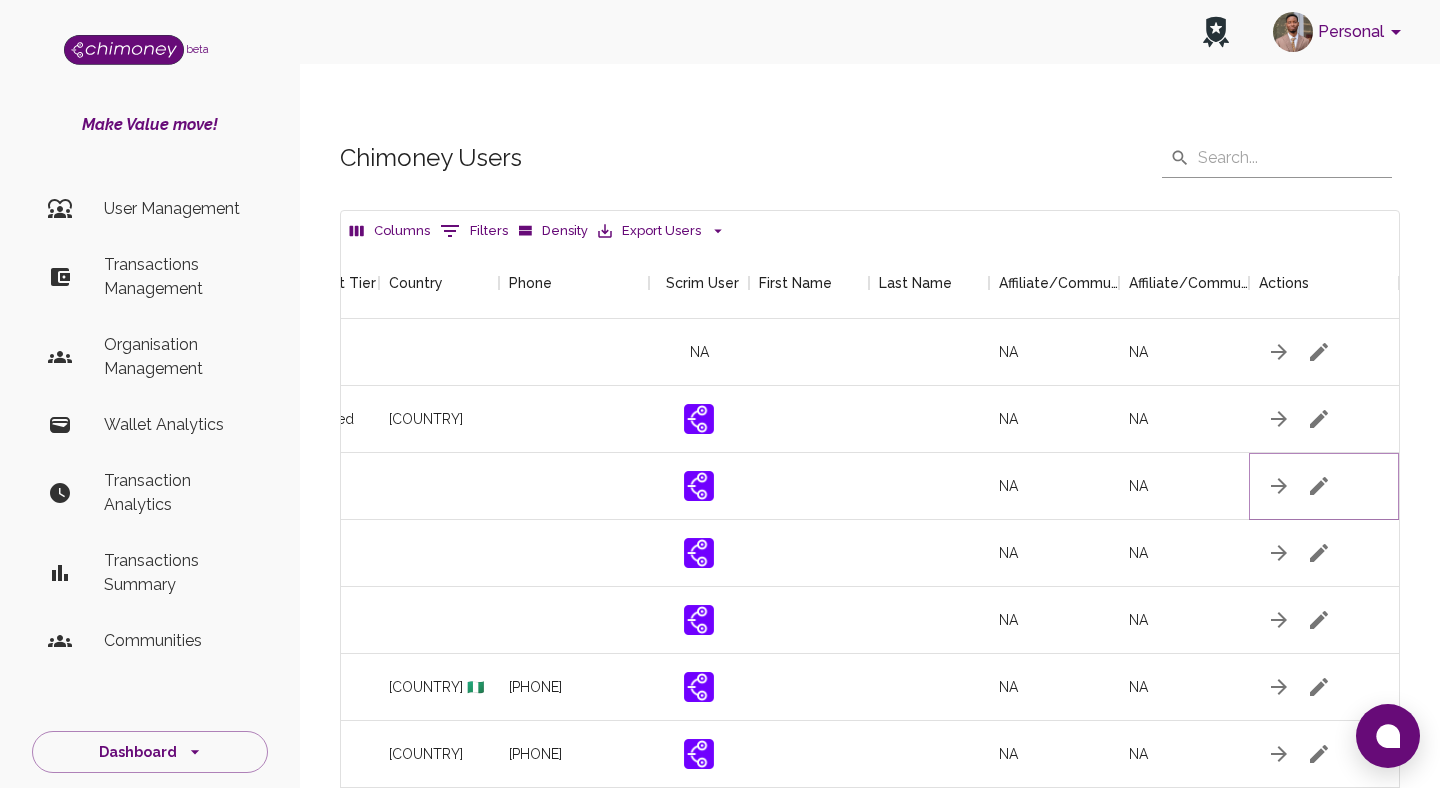 click at bounding box center [1319, 352] 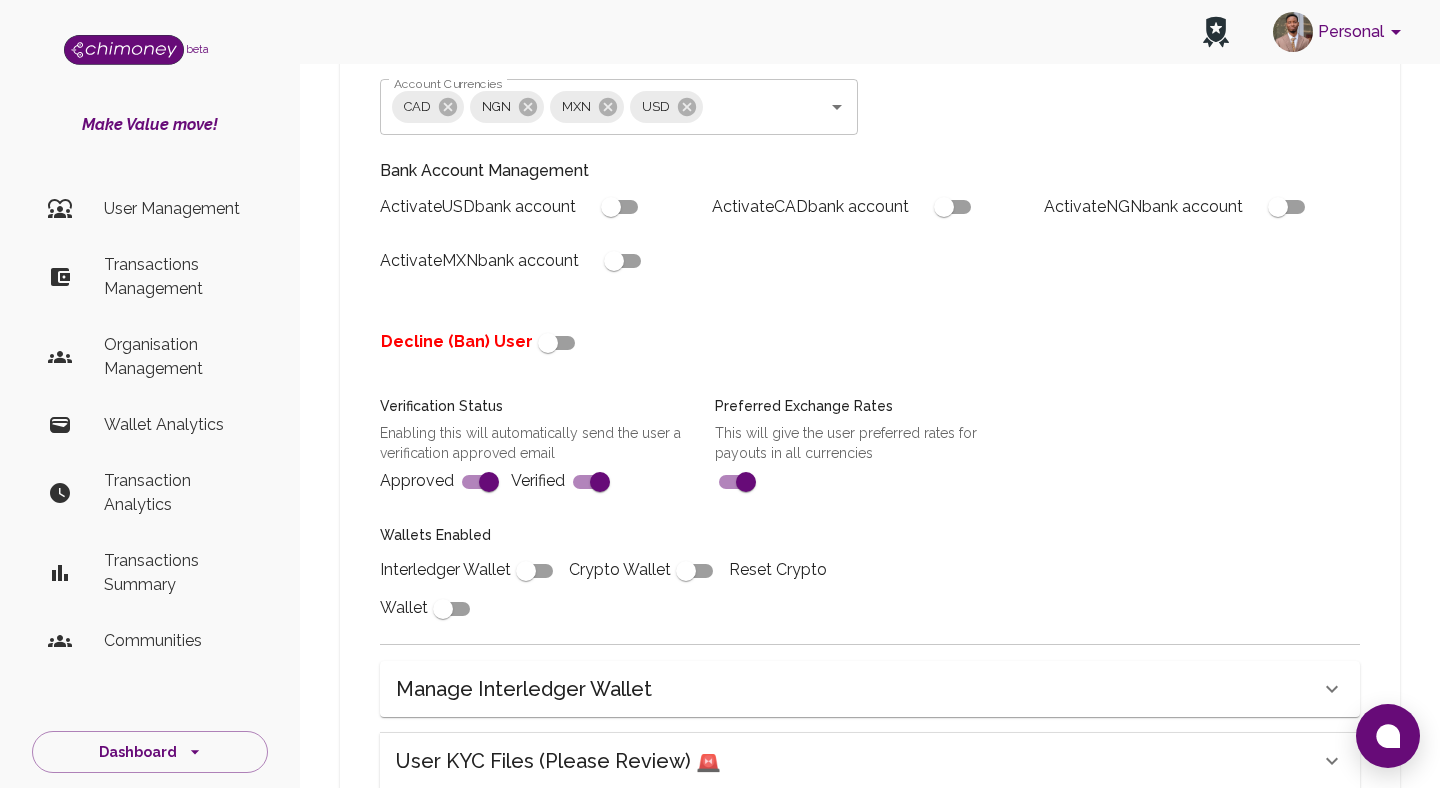 scroll, scrollTop: 604, scrollLeft: 0, axis: vertical 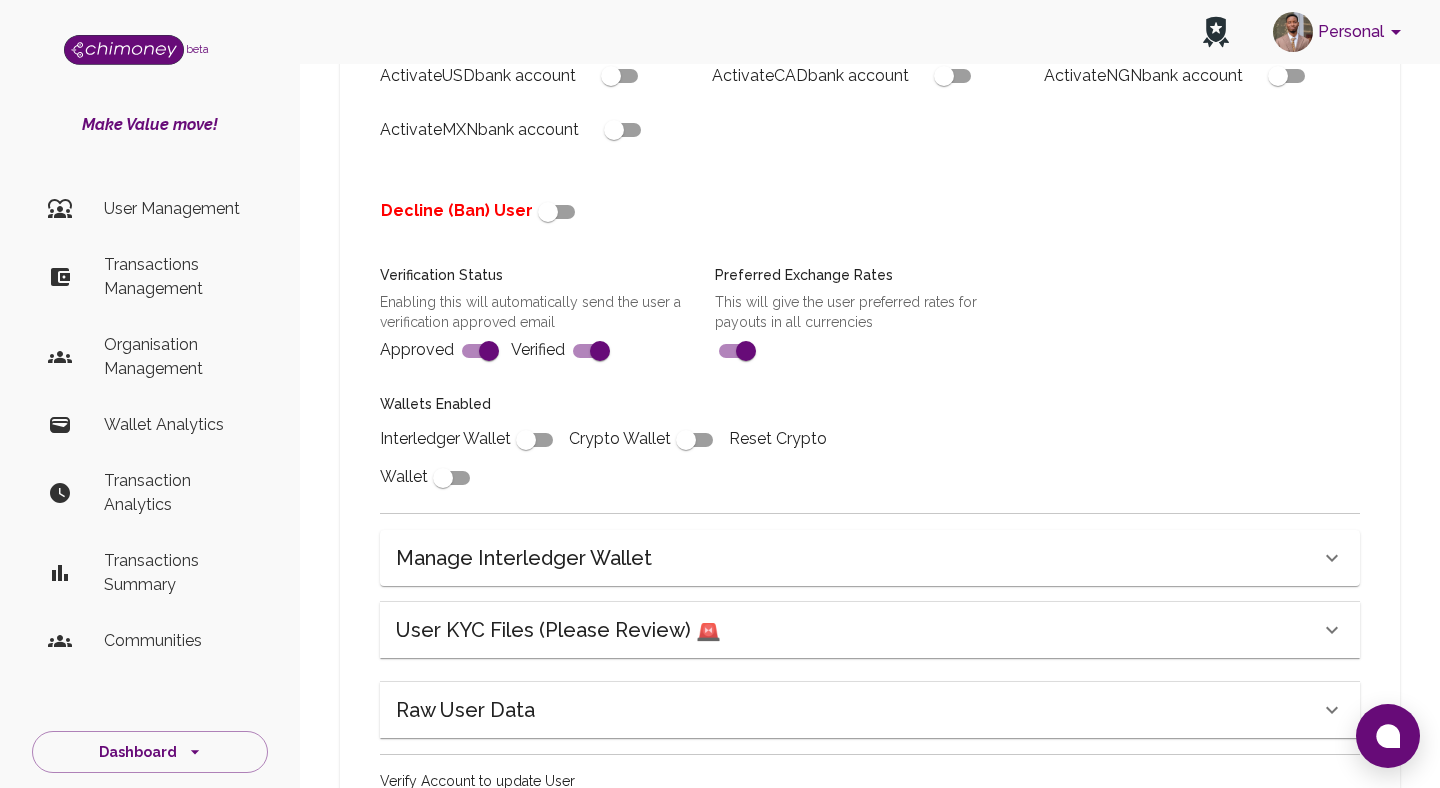 click on "User KYC Files (Please Review) 🚨" at bounding box center (558, 630) 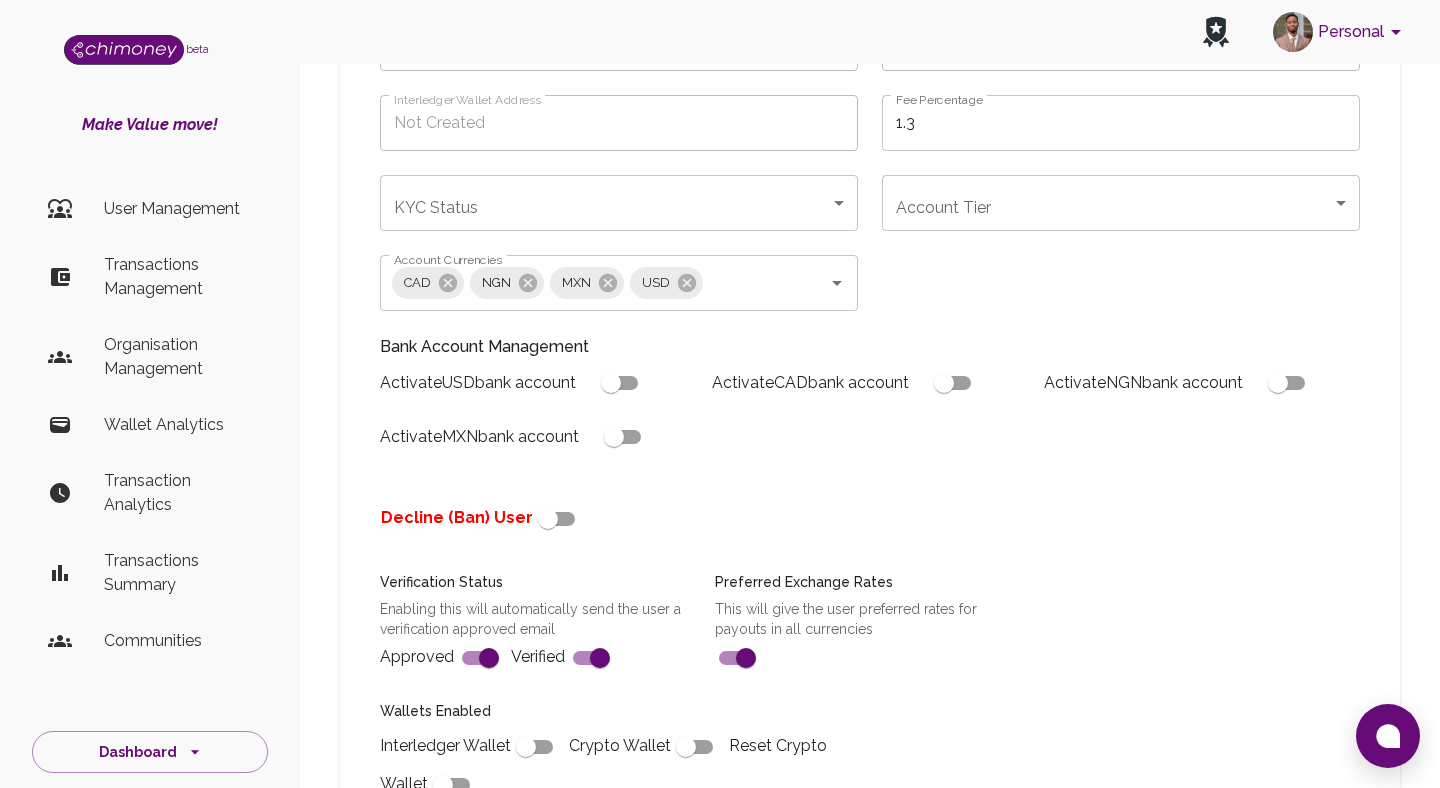 scroll, scrollTop: 302, scrollLeft: 0, axis: vertical 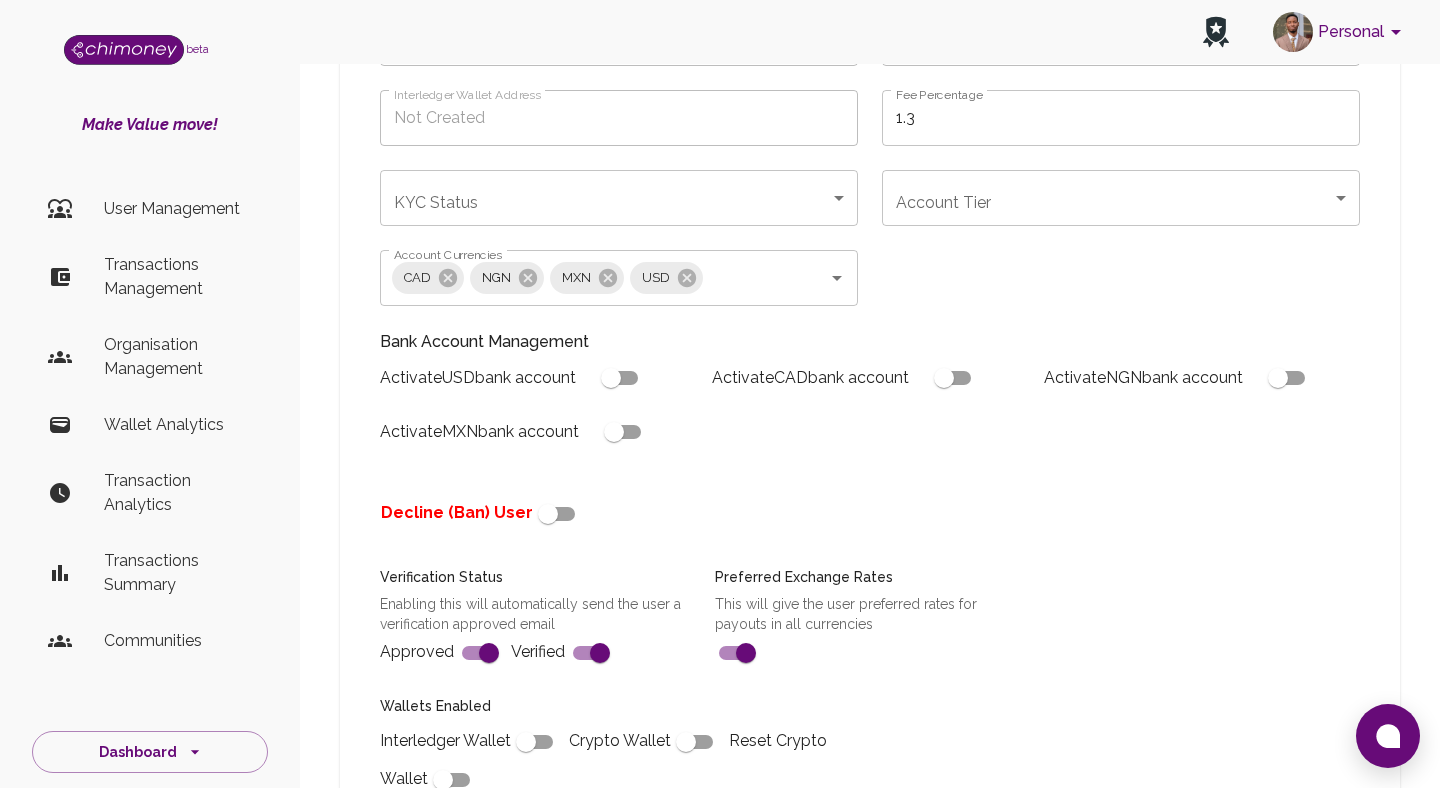 click at bounding box center (548, 514) 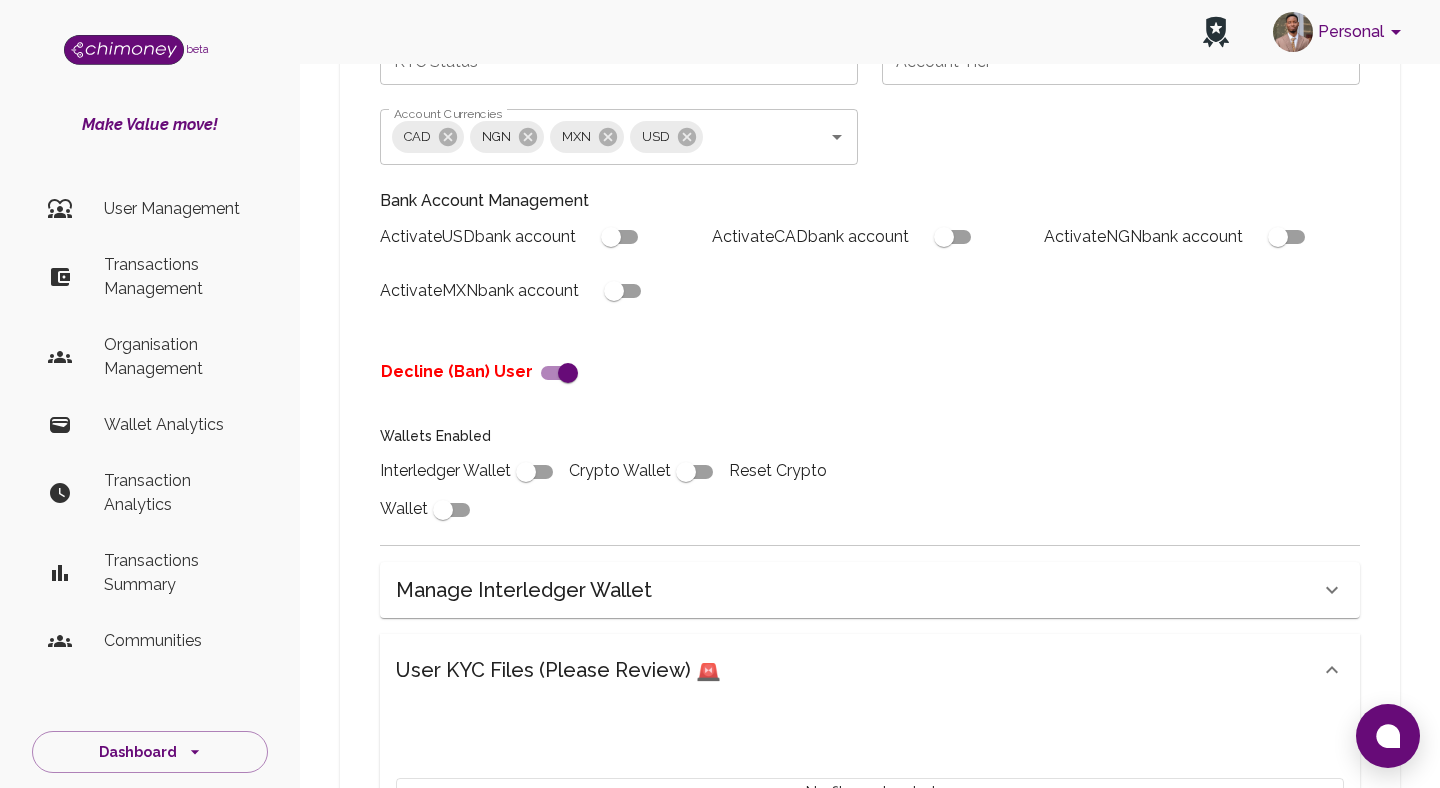 scroll, scrollTop: 880, scrollLeft: 0, axis: vertical 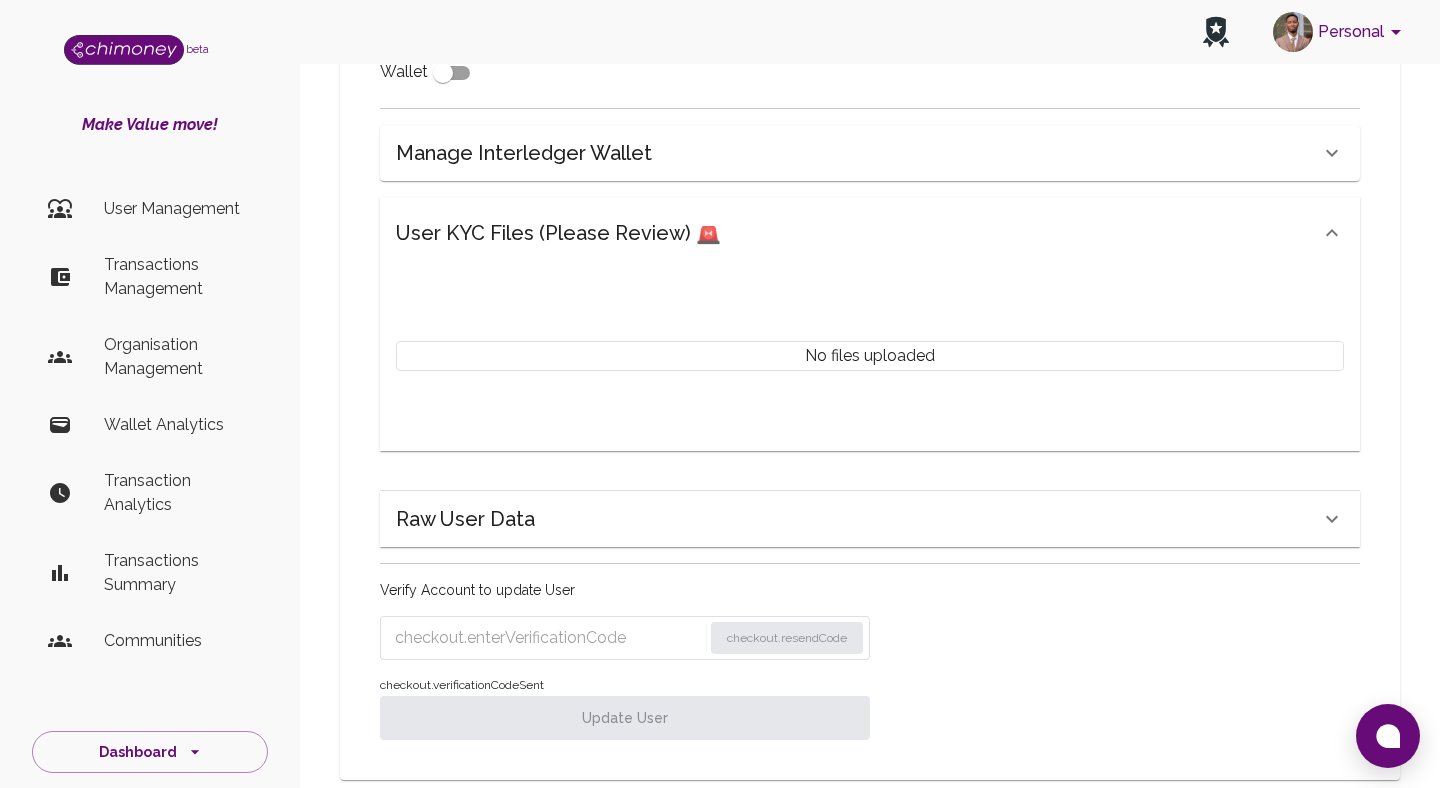click at bounding box center (548, 638) 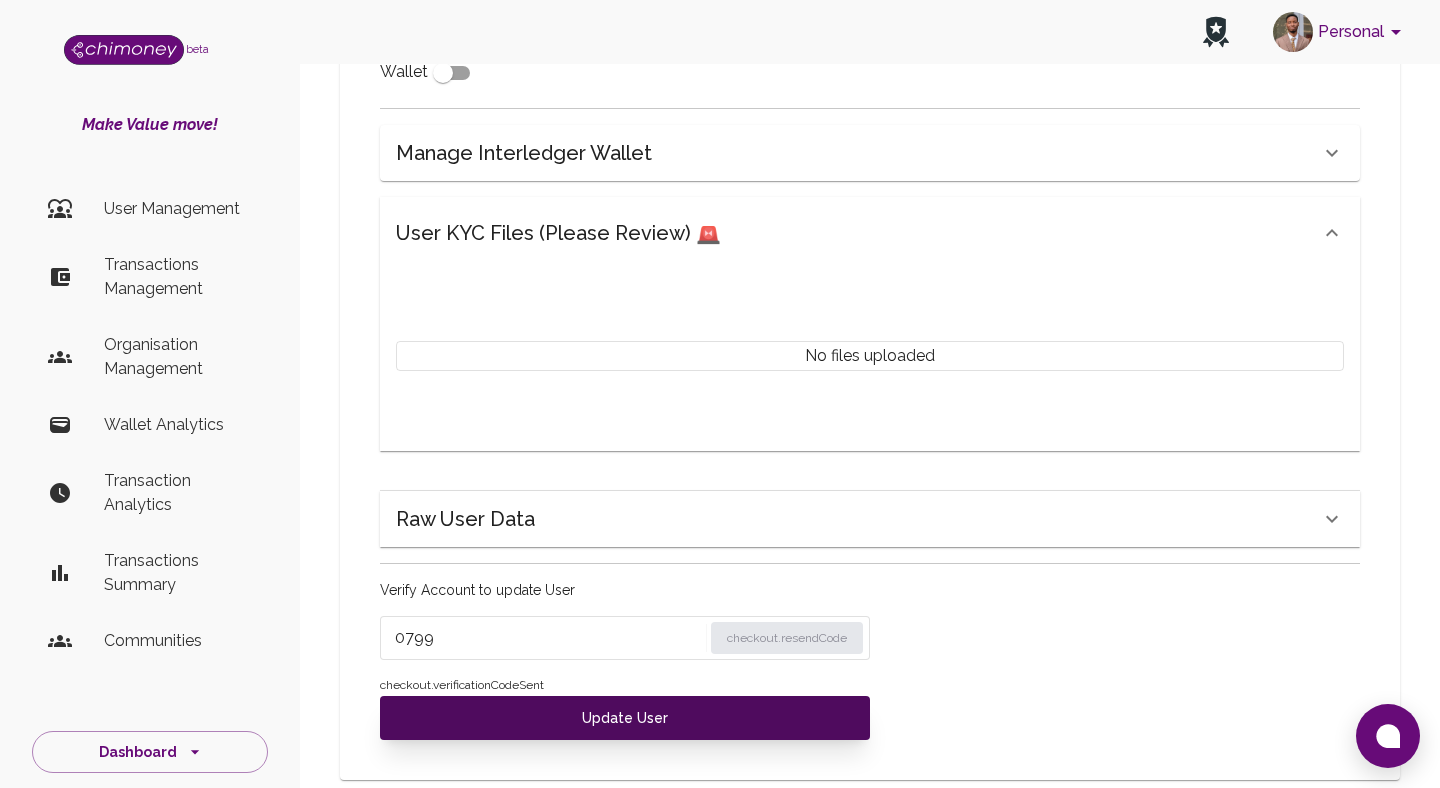type on "0799" 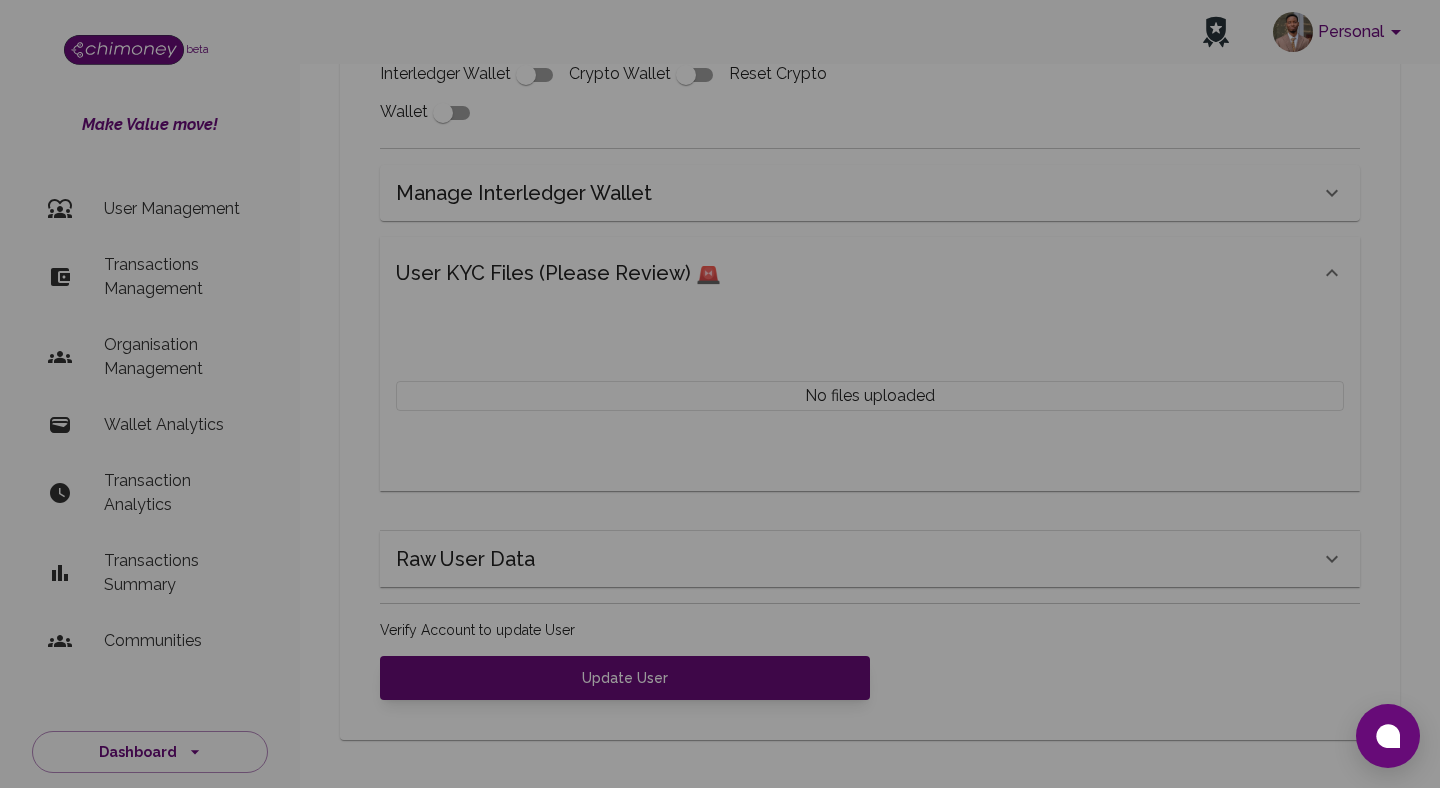 scroll, scrollTop: 800, scrollLeft: 0, axis: vertical 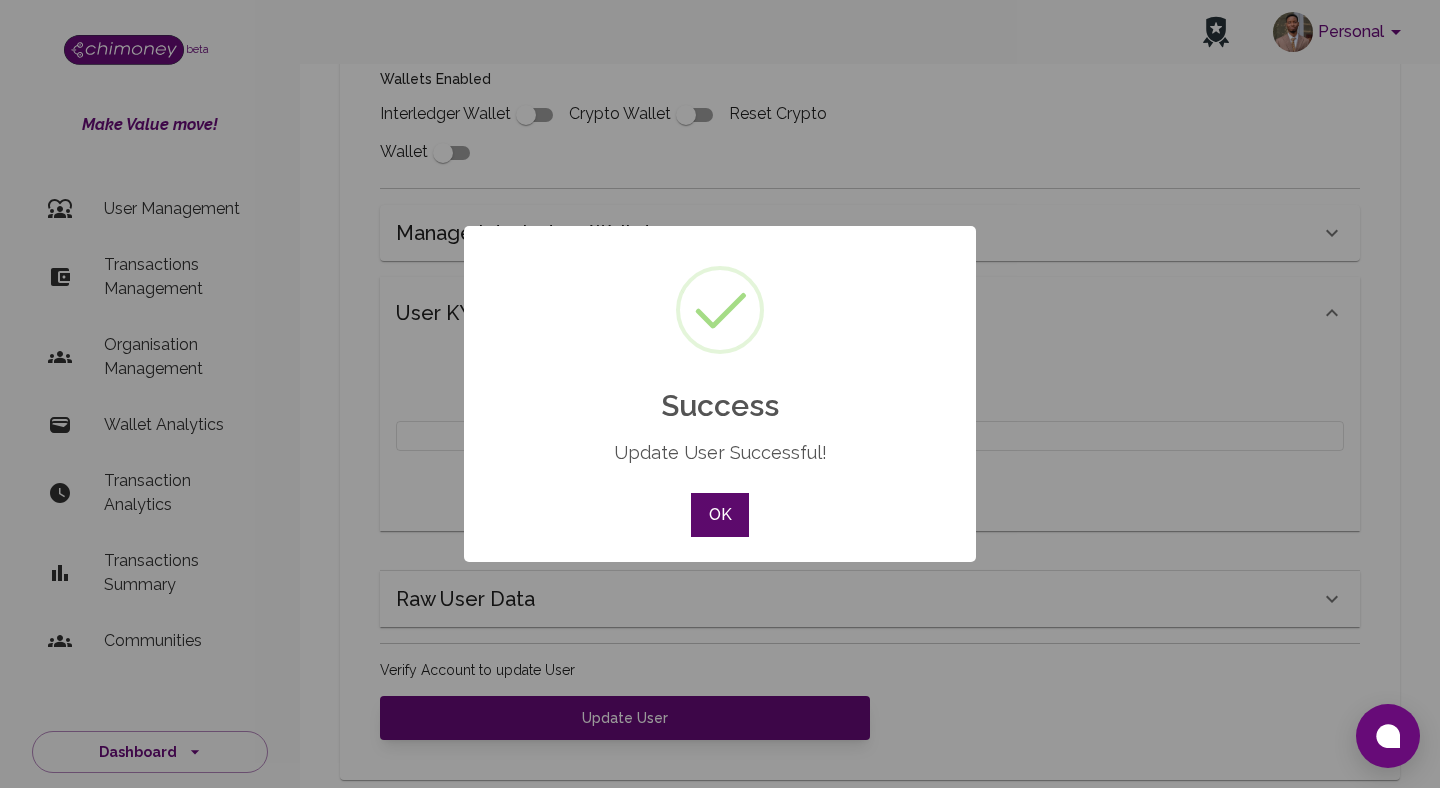 click on "OK" at bounding box center [720, 515] 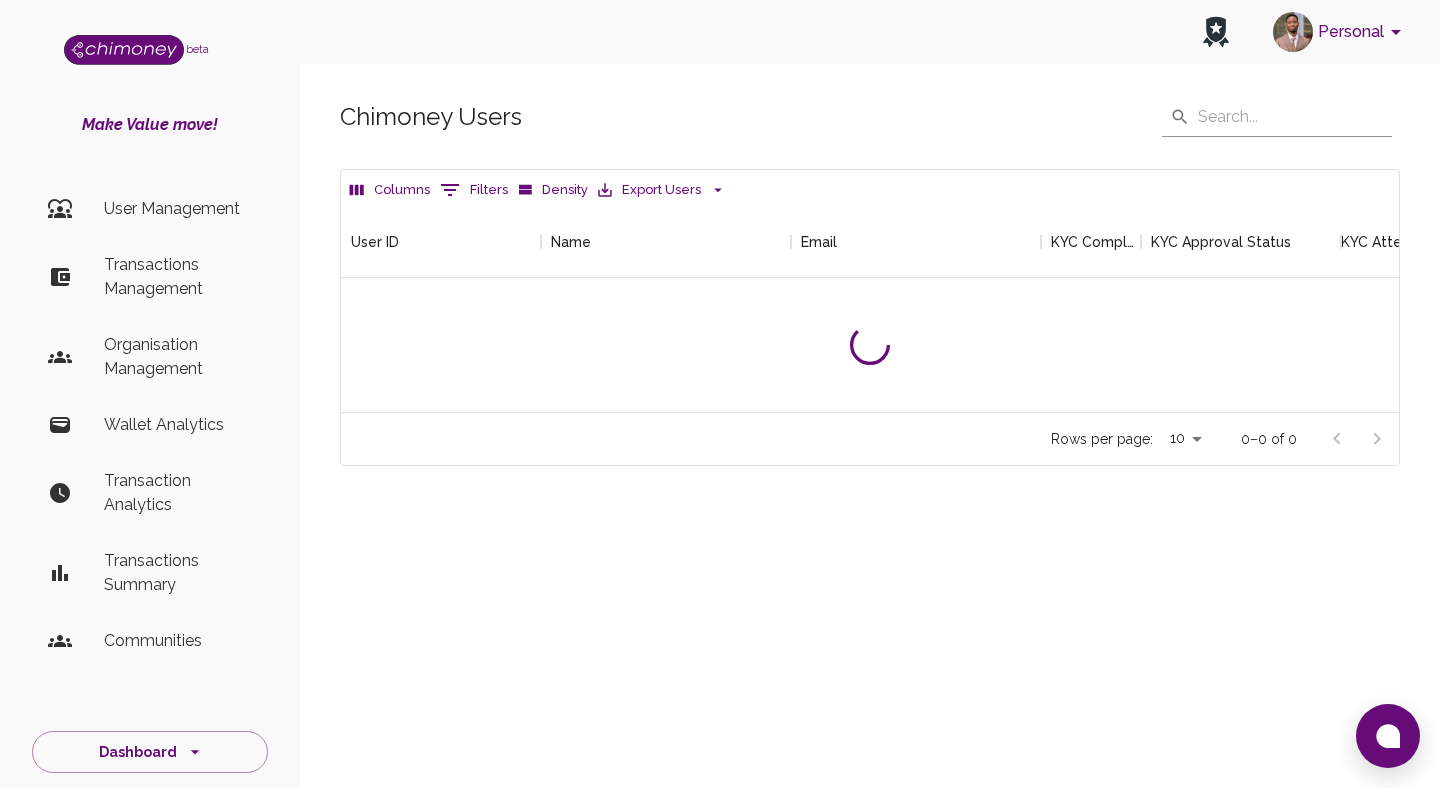 scroll, scrollTop: 0, scrollLeft: 0, axis: both 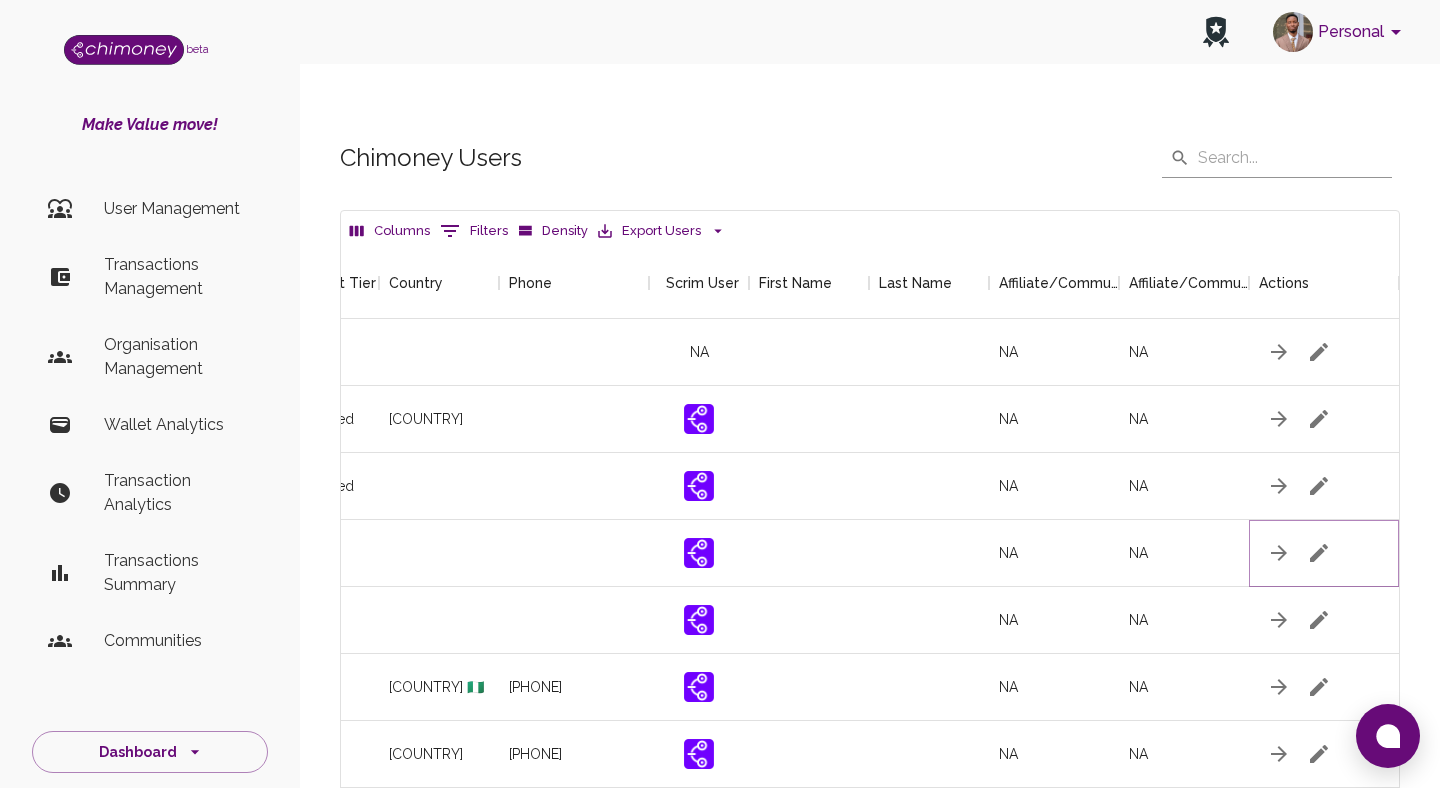 click at bounding box center (1319, 352) 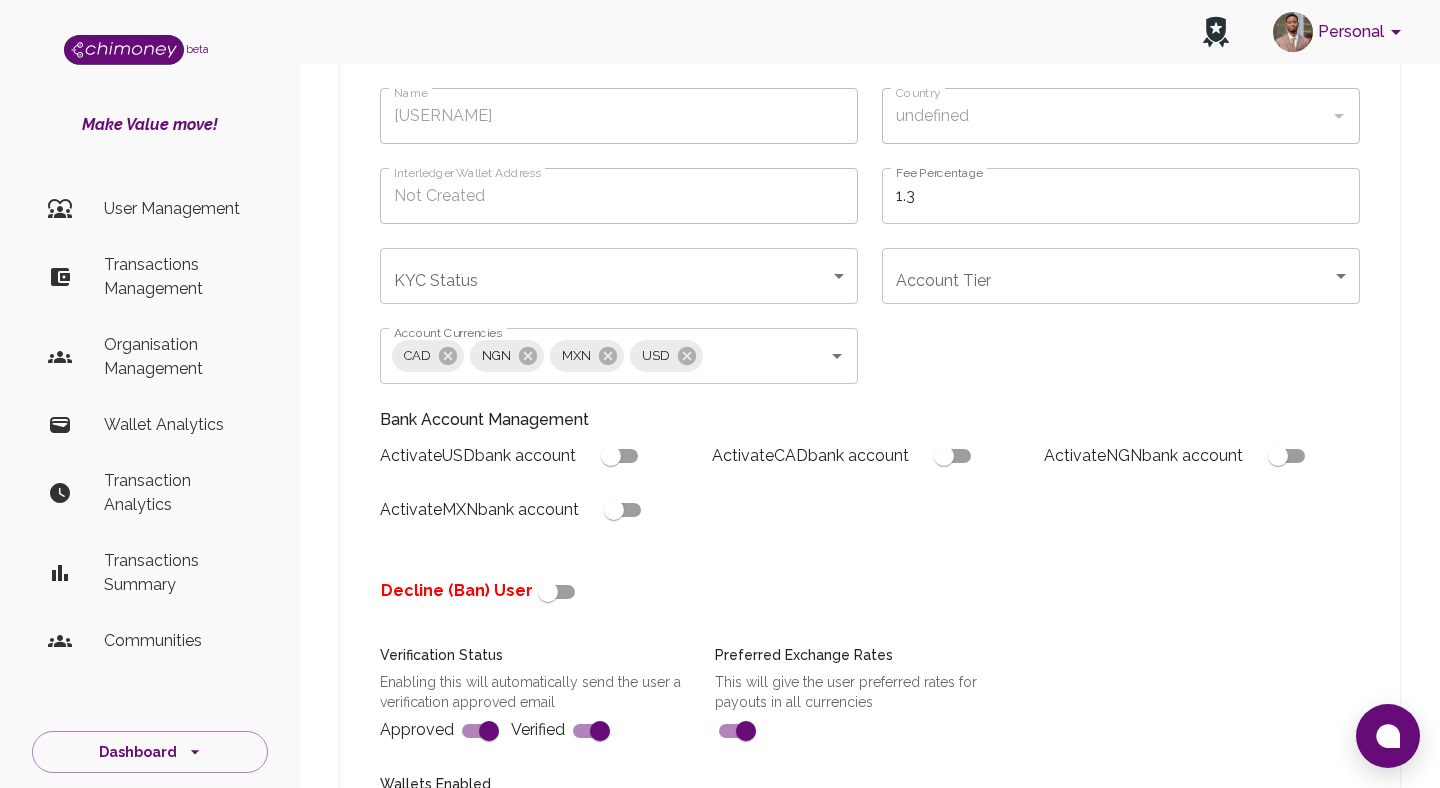 scroll, scrollTop: 447, scrollLeft: 0, axis: vertical 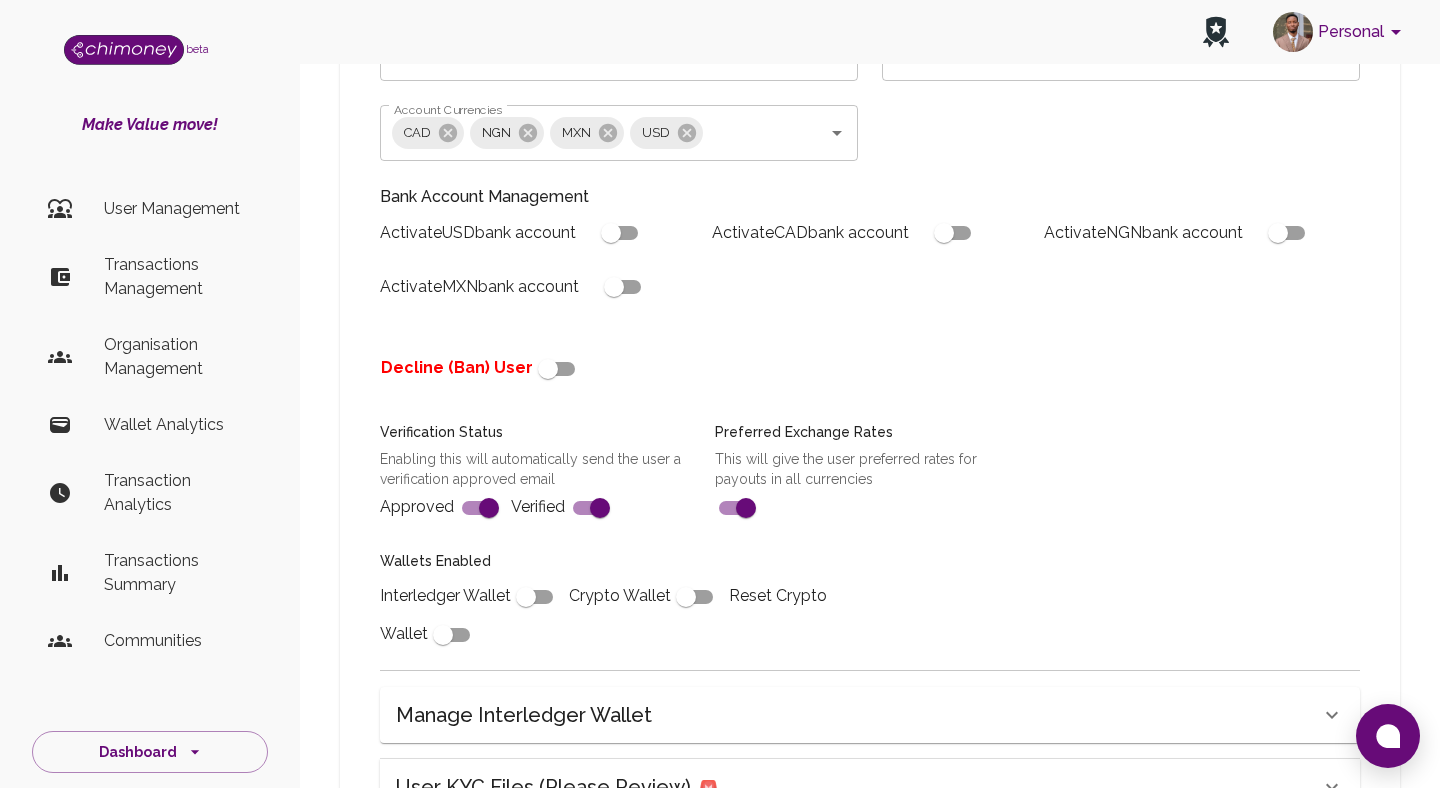click on "User KYC Files (Please Review) 🚨" at bounding box center (558, 787) 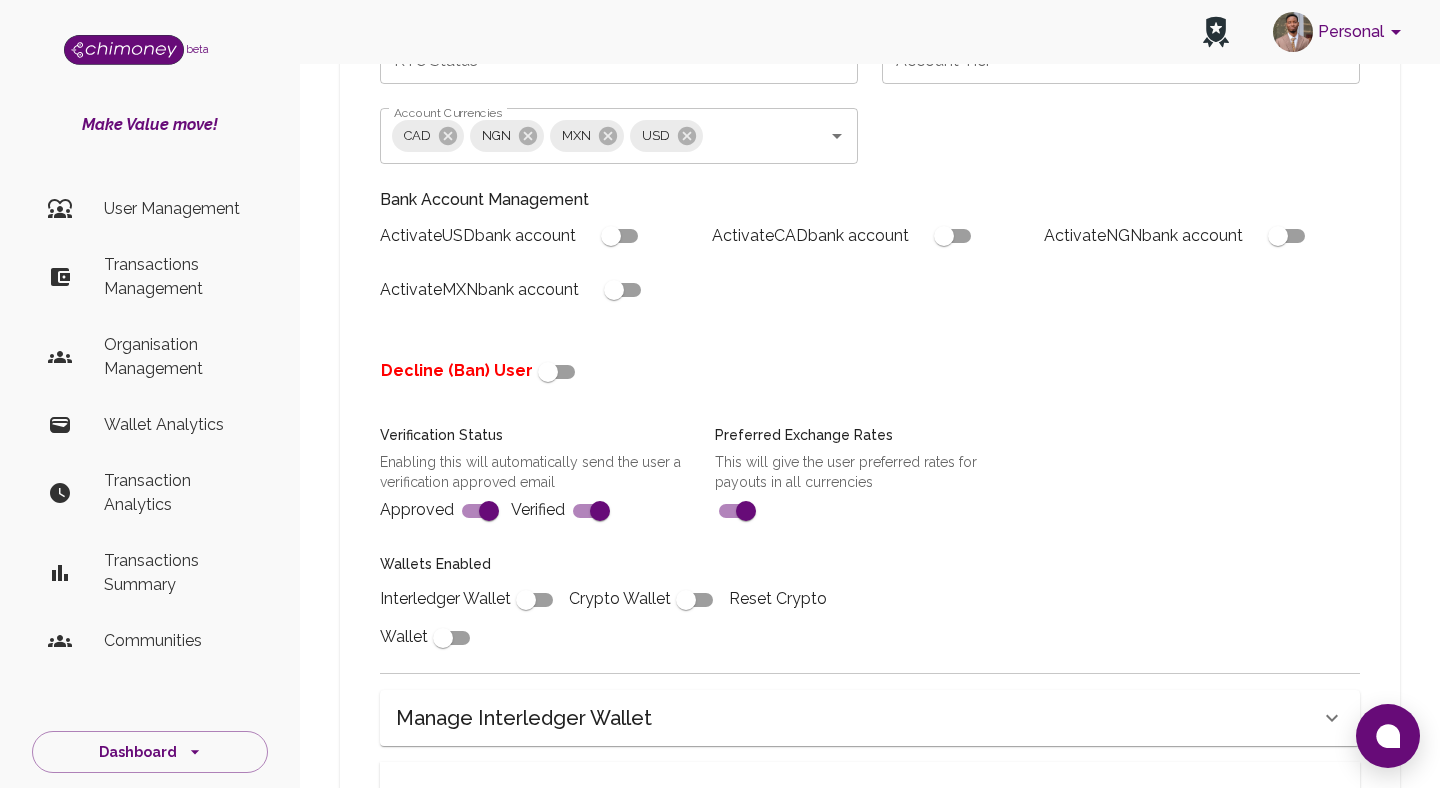 scroll, scrollTop: 275, scrollLeft: 0, axis: vertical 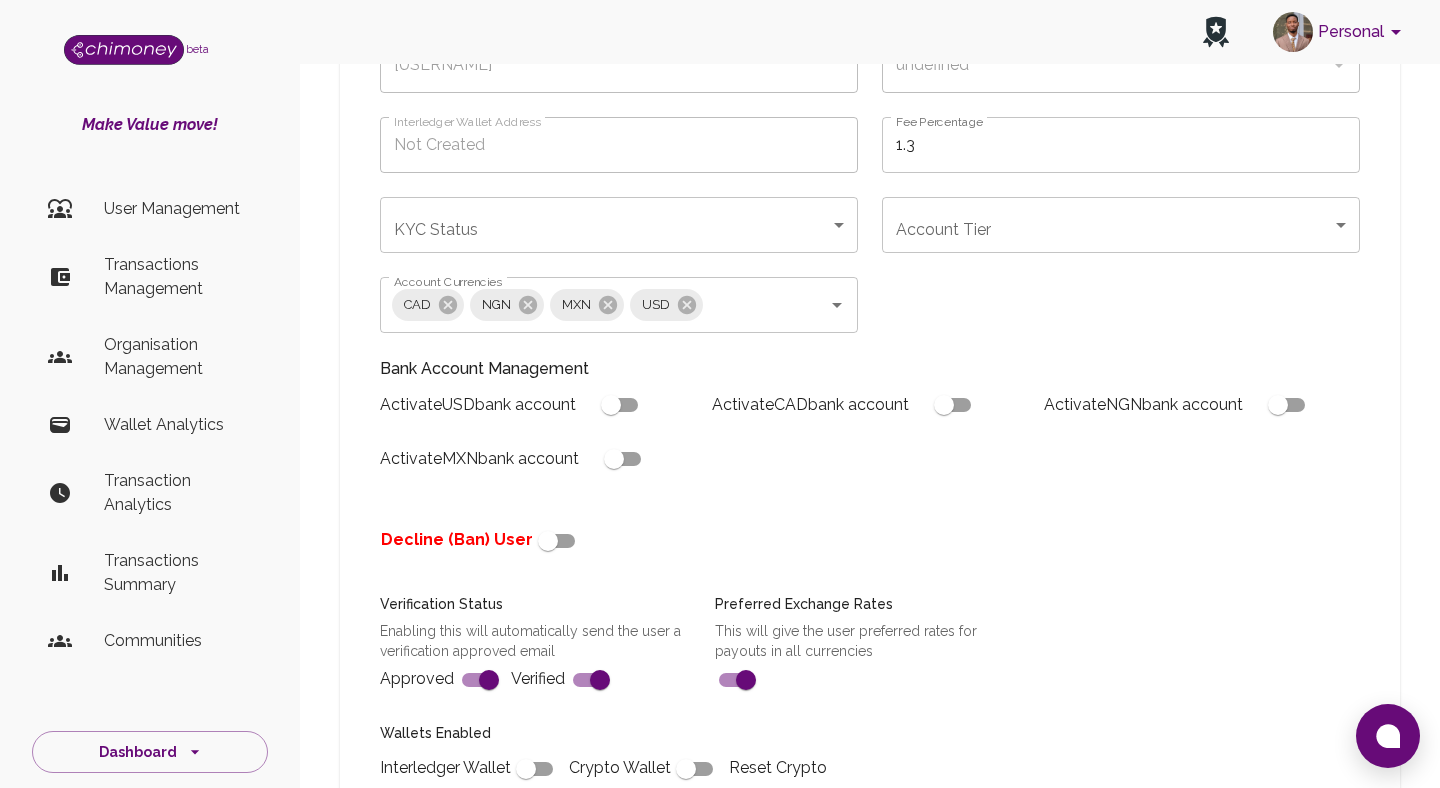 click at bounding box center [548, 541] 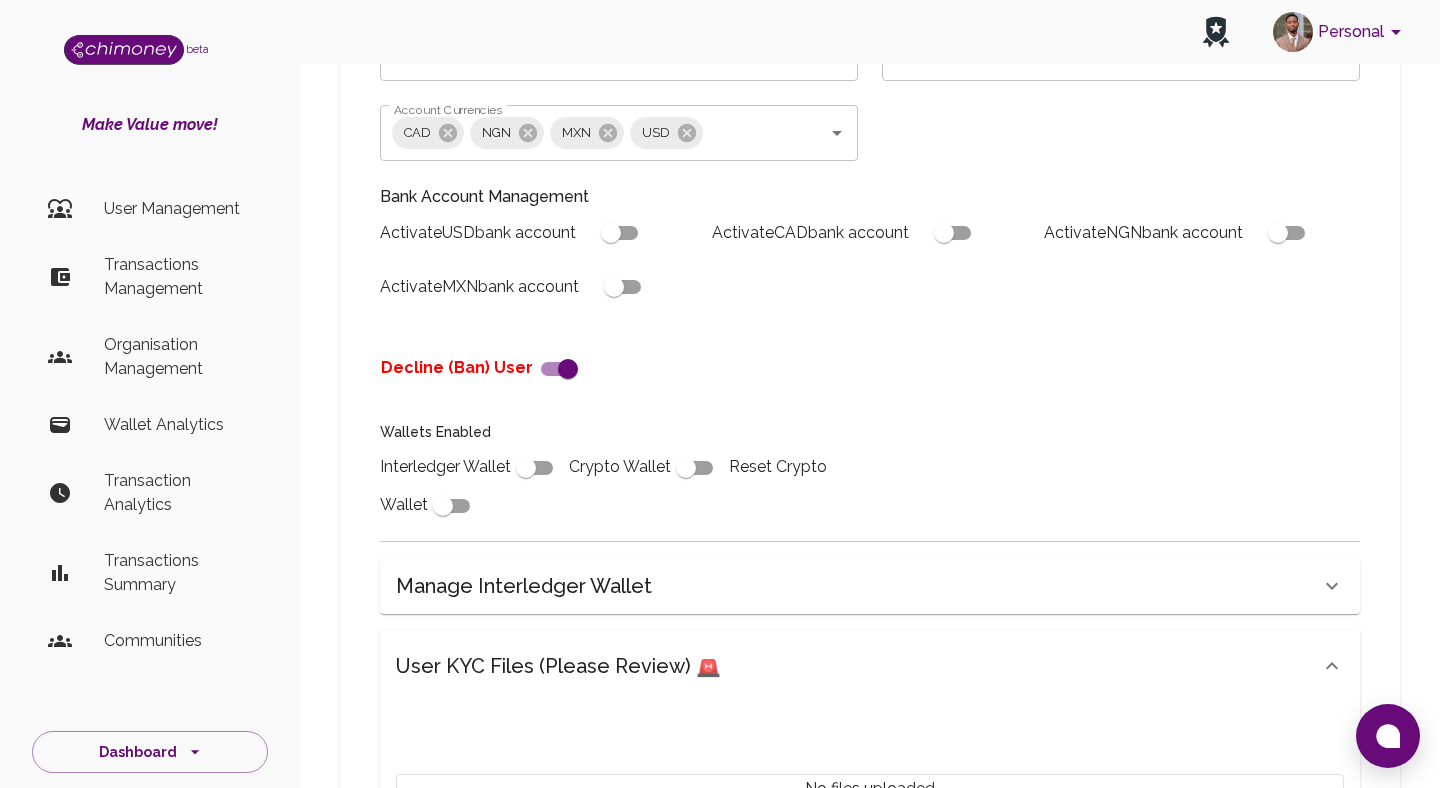 scroll, scrollTop: 816, scrollLeft: 0, axis: vertical 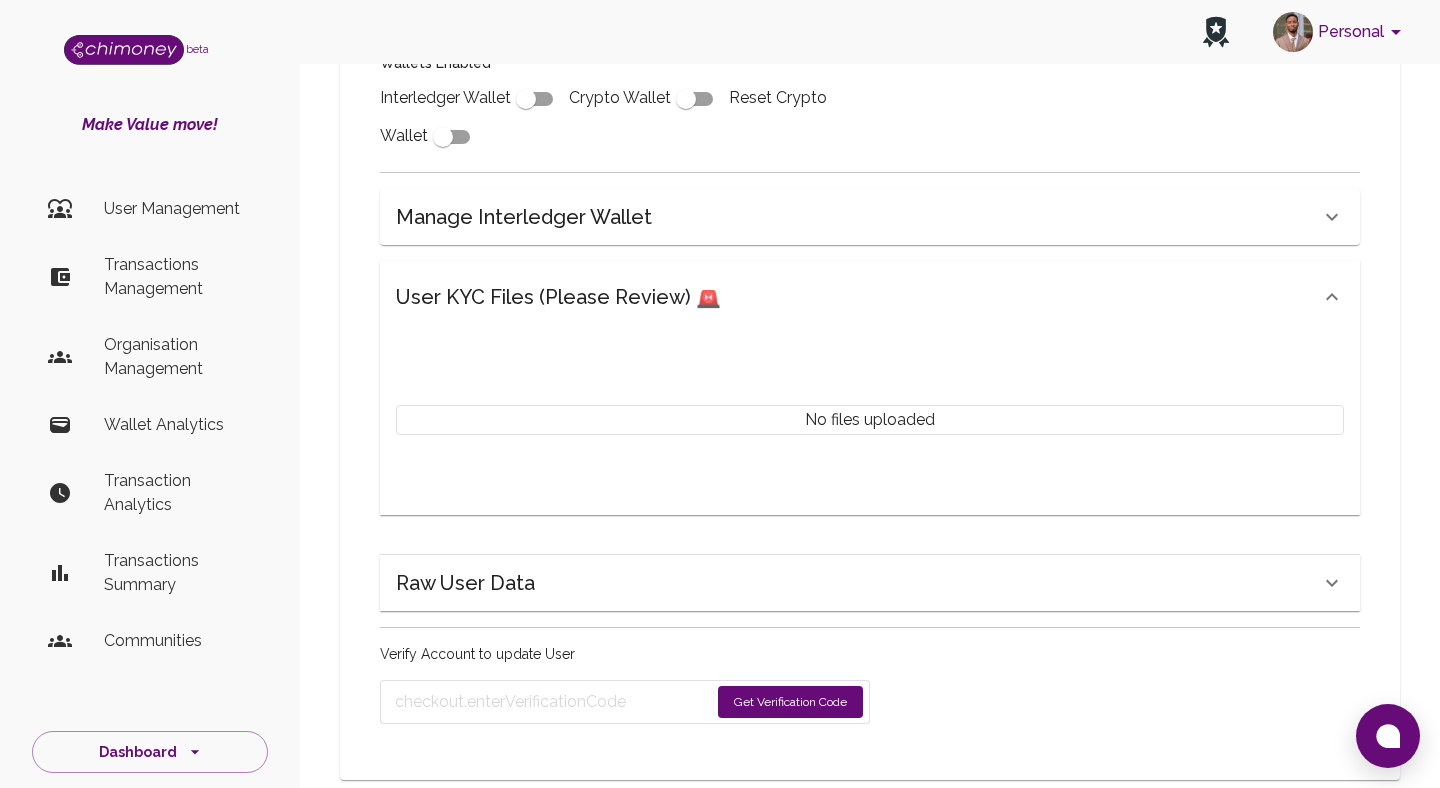 click on "Get Verification Code" at bounding box center [790, 702] 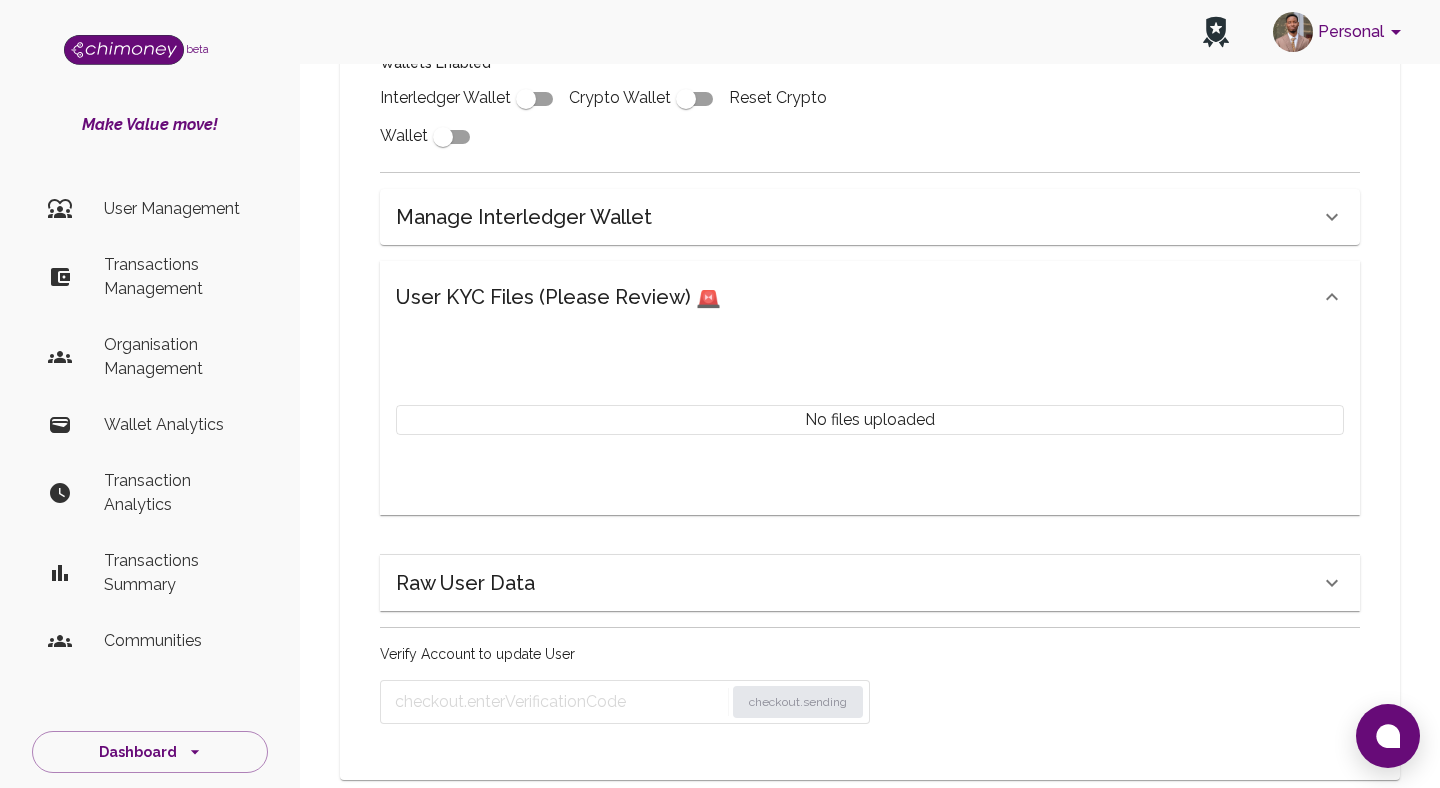click on "Raw User Data" at bounding box center (870, 297) 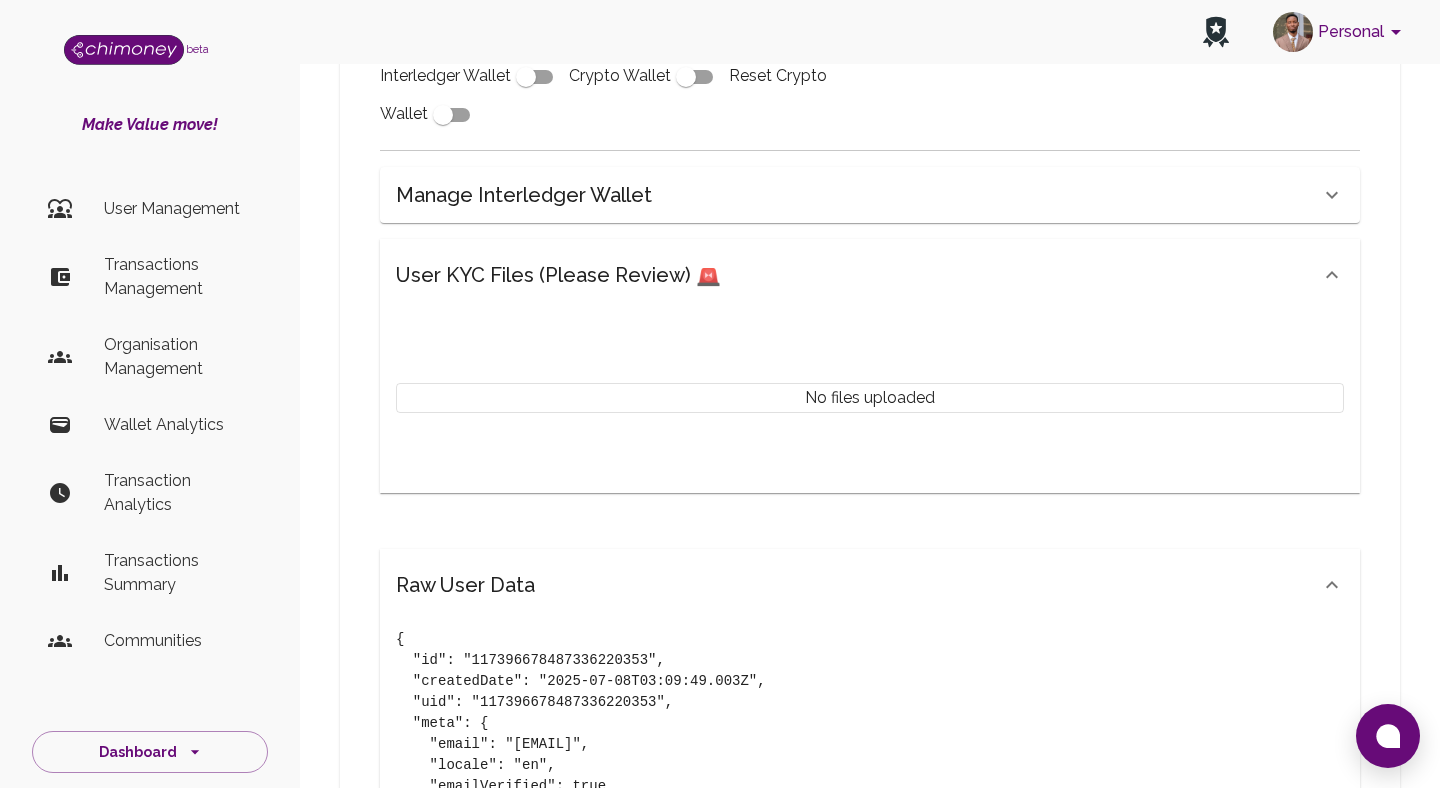 scroll, scrollTop: 736, scrollLeft: 0, axis: vertical 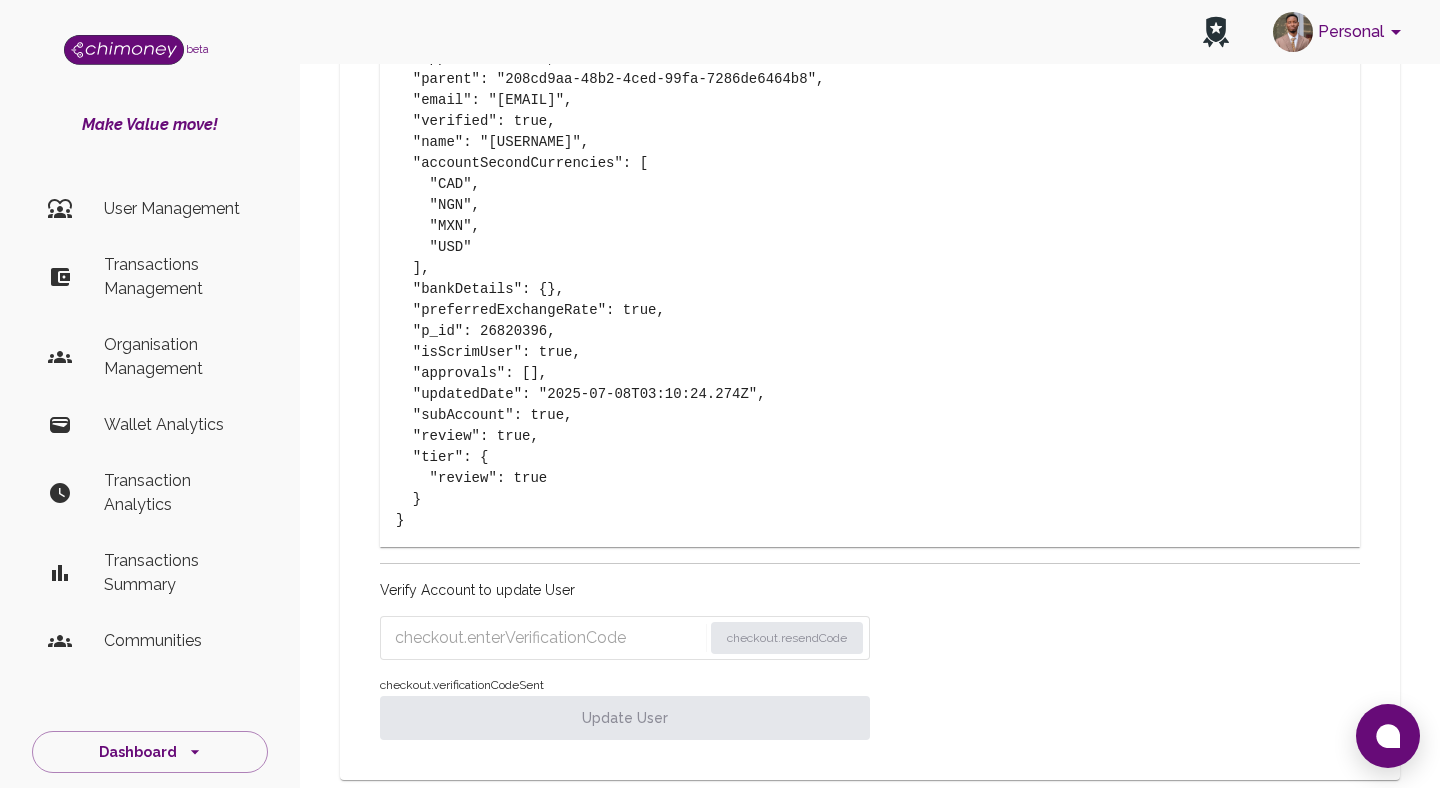 click at bounding box center [548, 638] 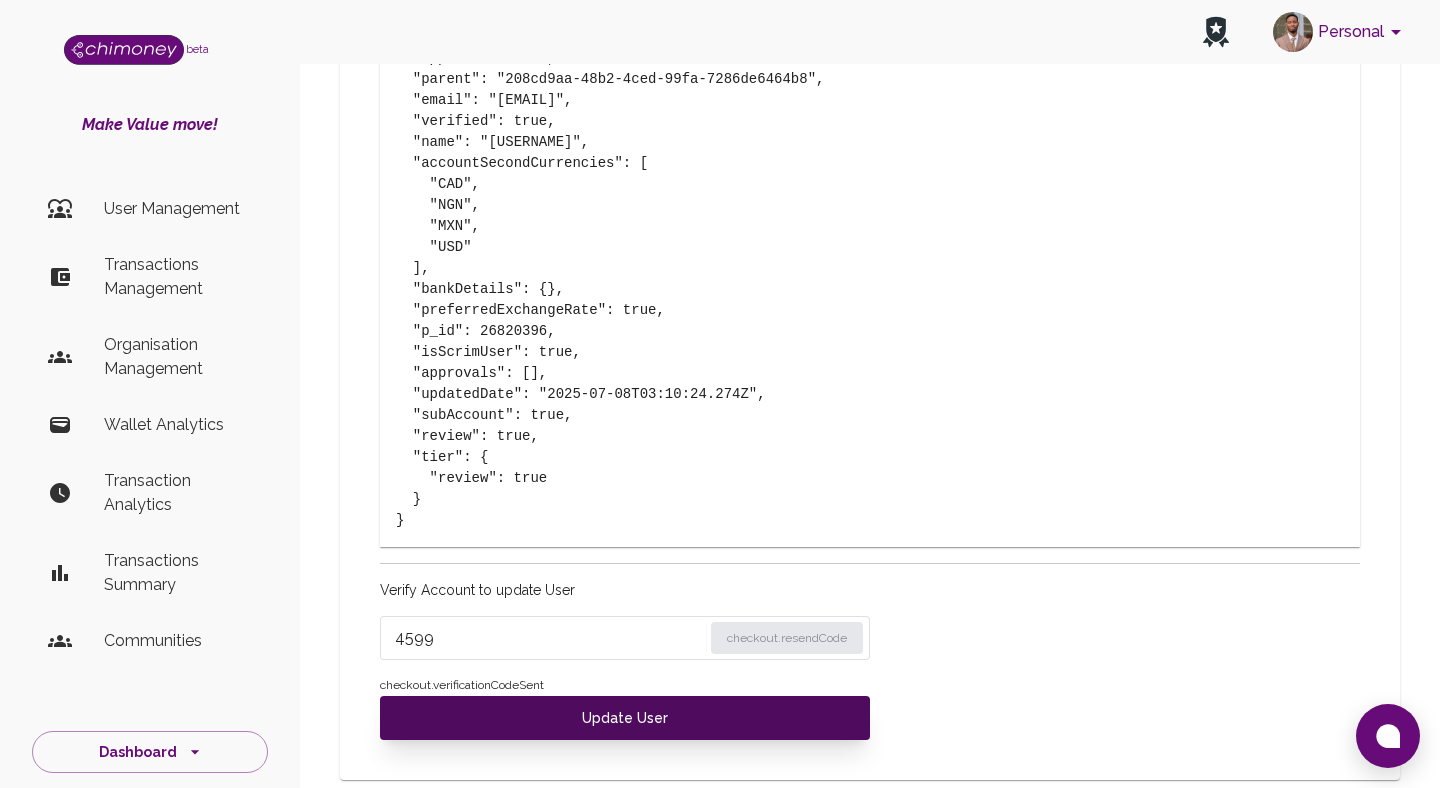 type on "4599" 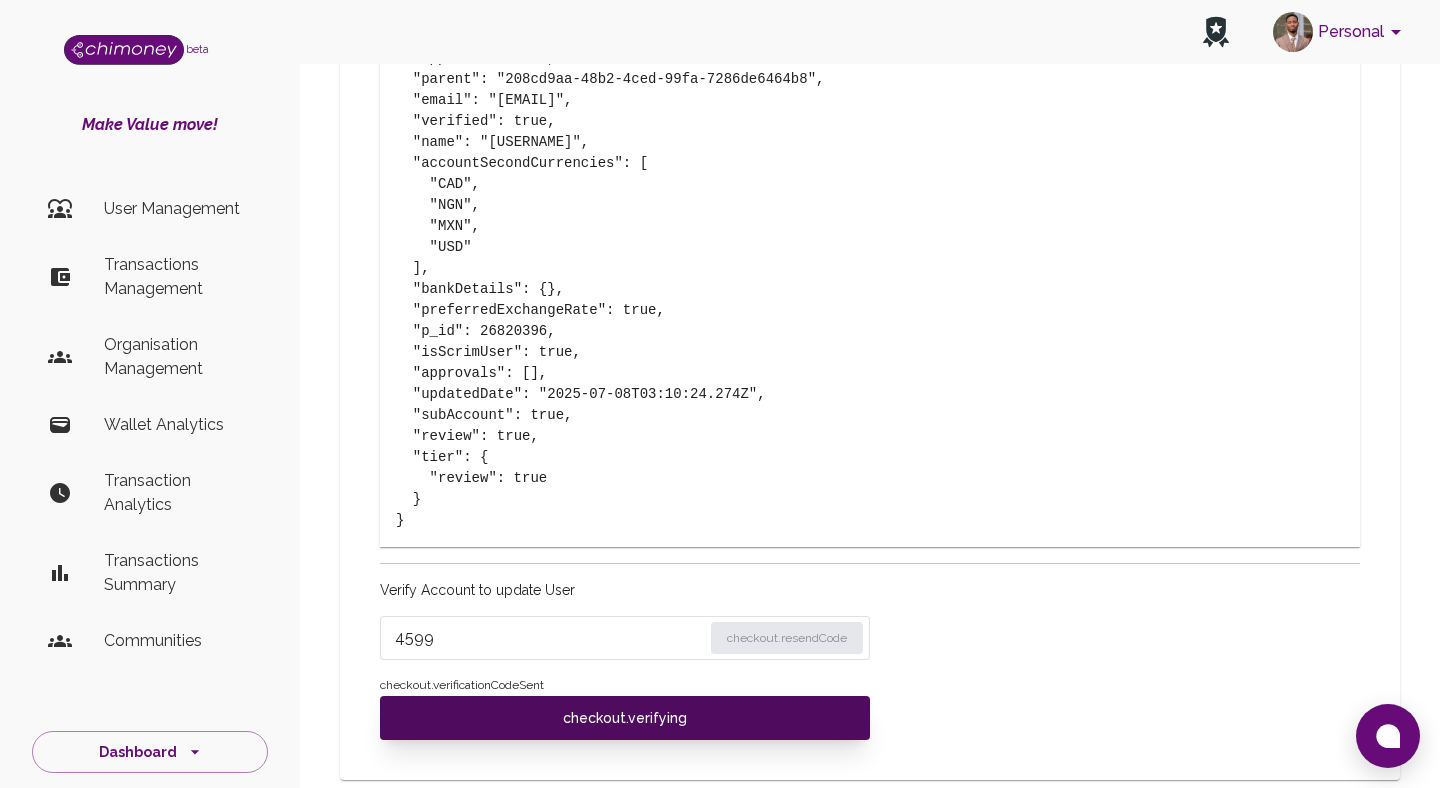 scroll, scrollTop: 1654, scrollLeft: 0, axis: vertical 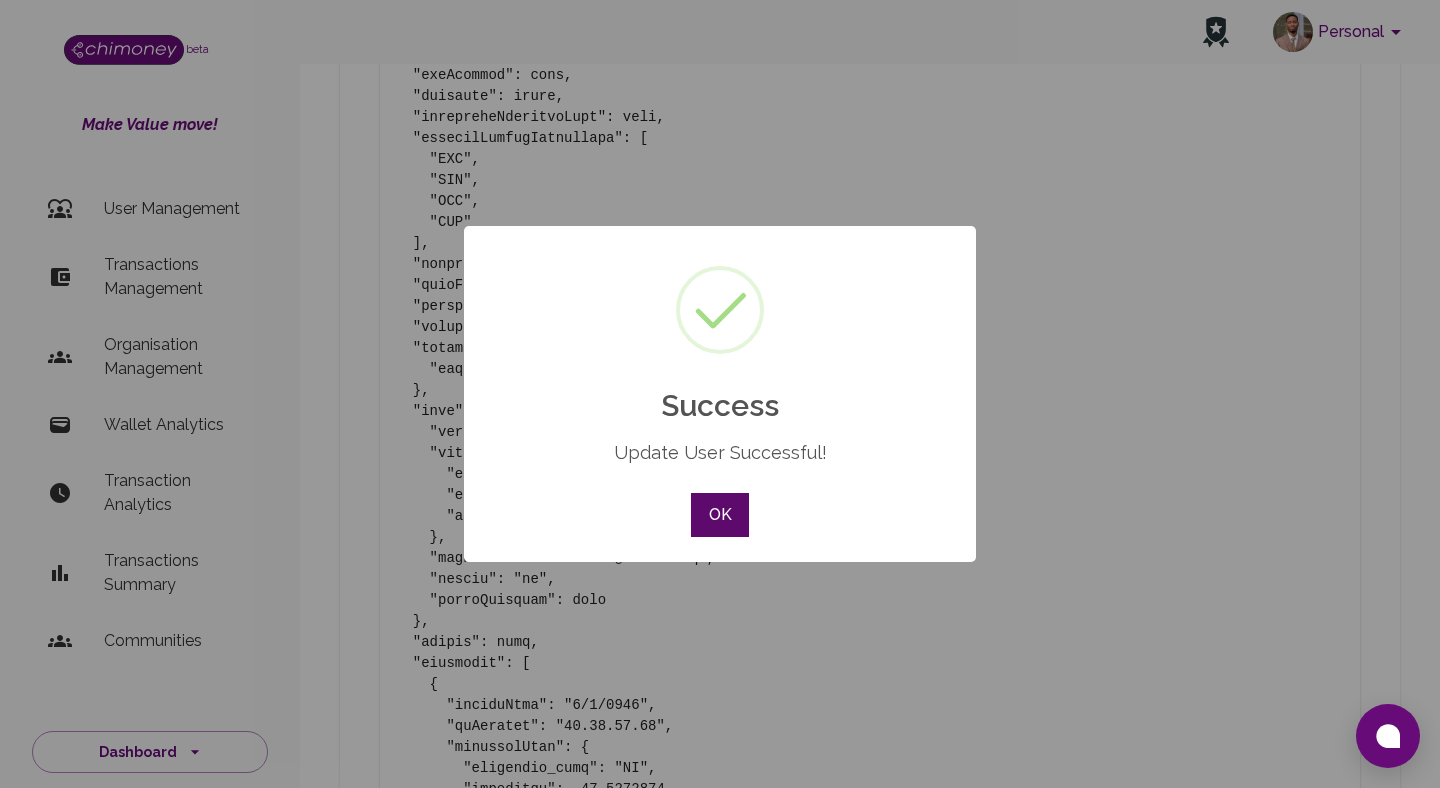 click on "OK" at bounding box center [720, 515] 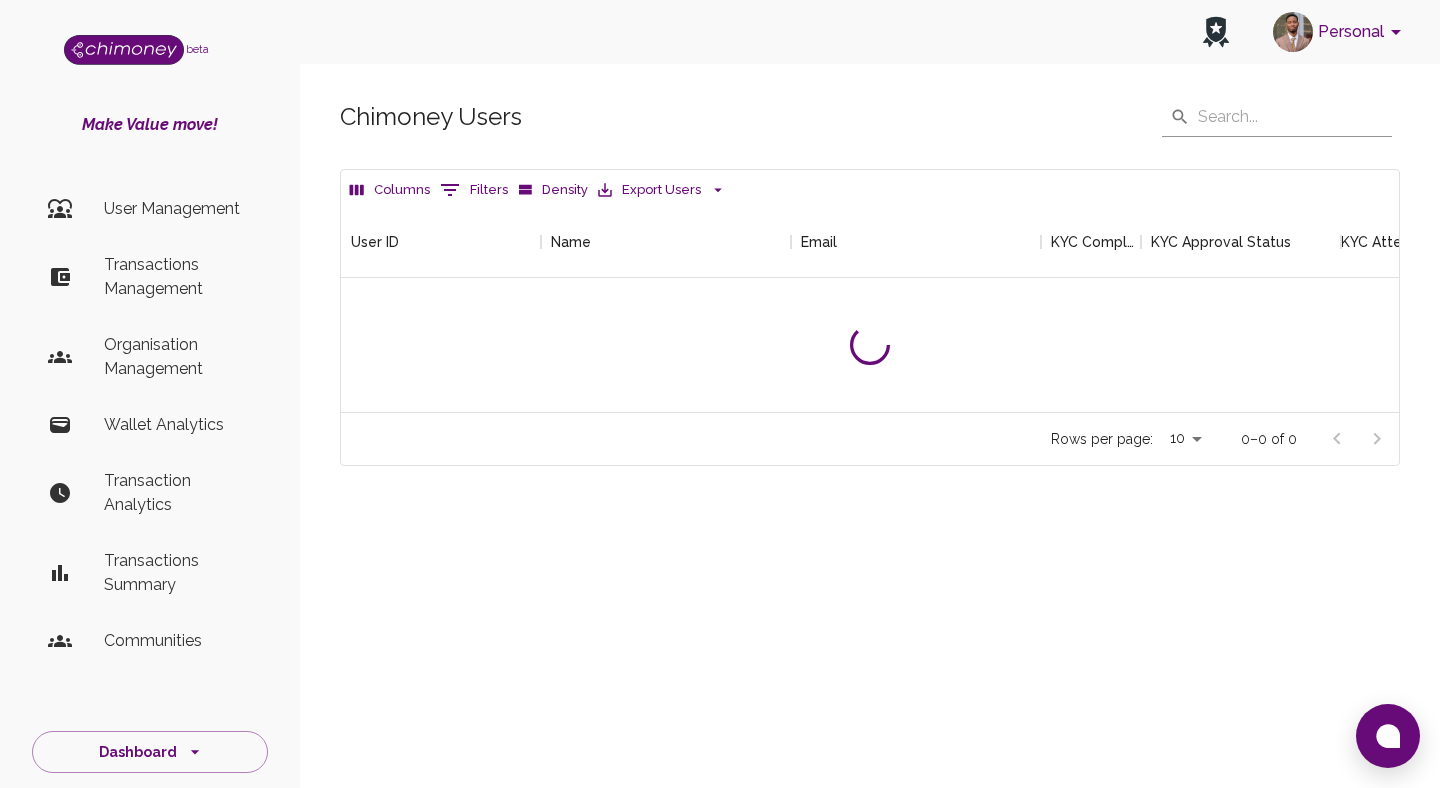scroll, scrollTop: 0, scrollLeft: 0, axis: both 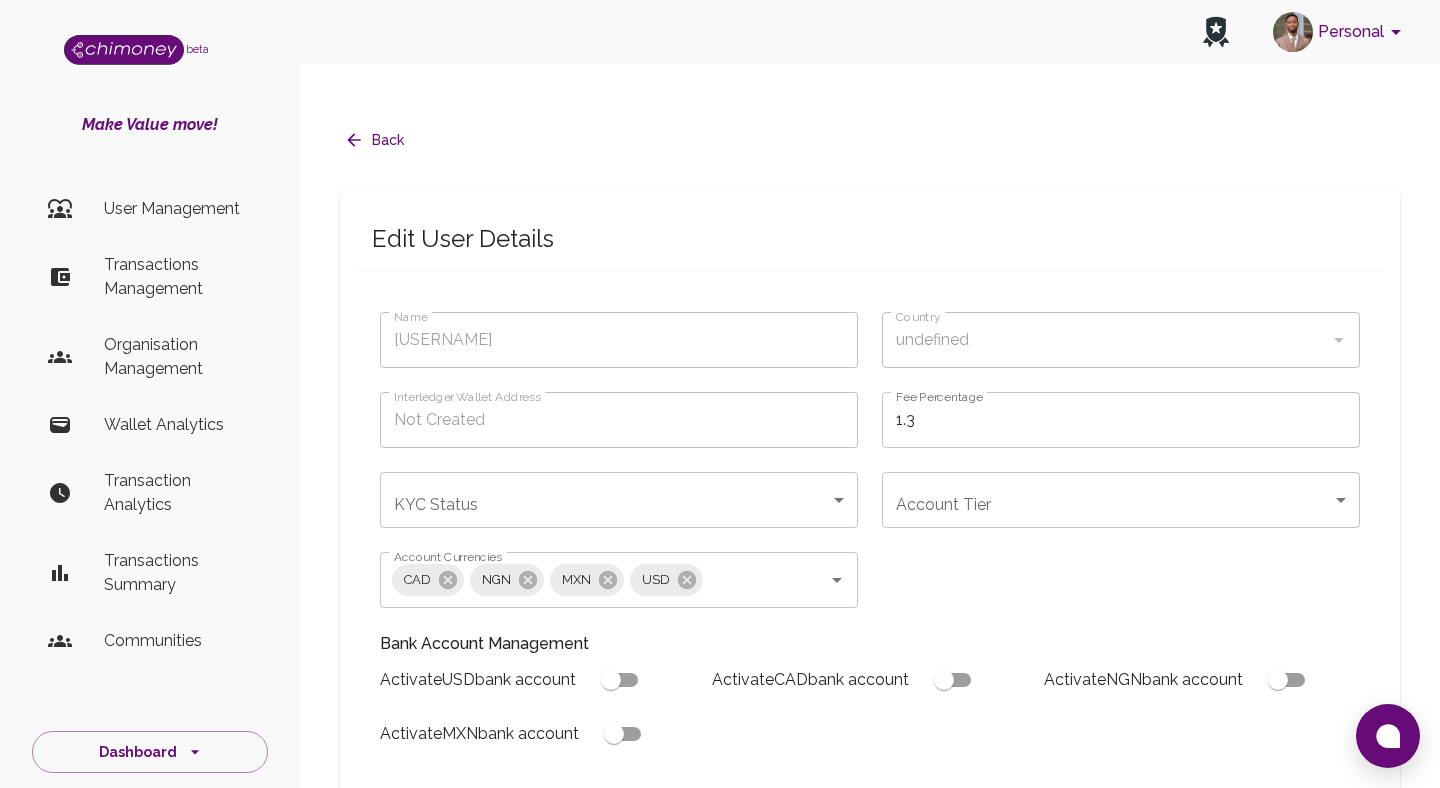 click at bounding box center (354, 140) 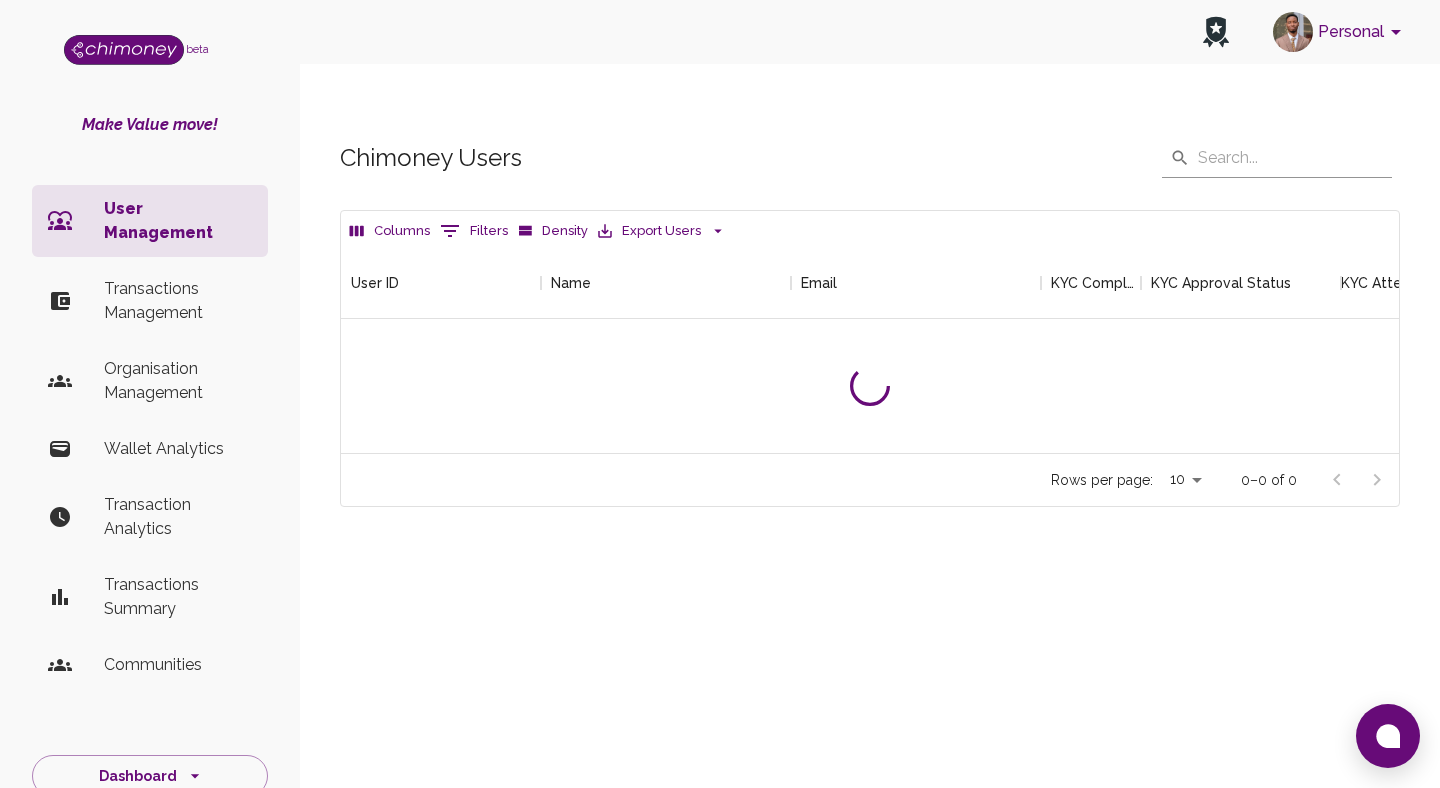scroll, scrollTop: 1, scrollLeft: 1, axis: both 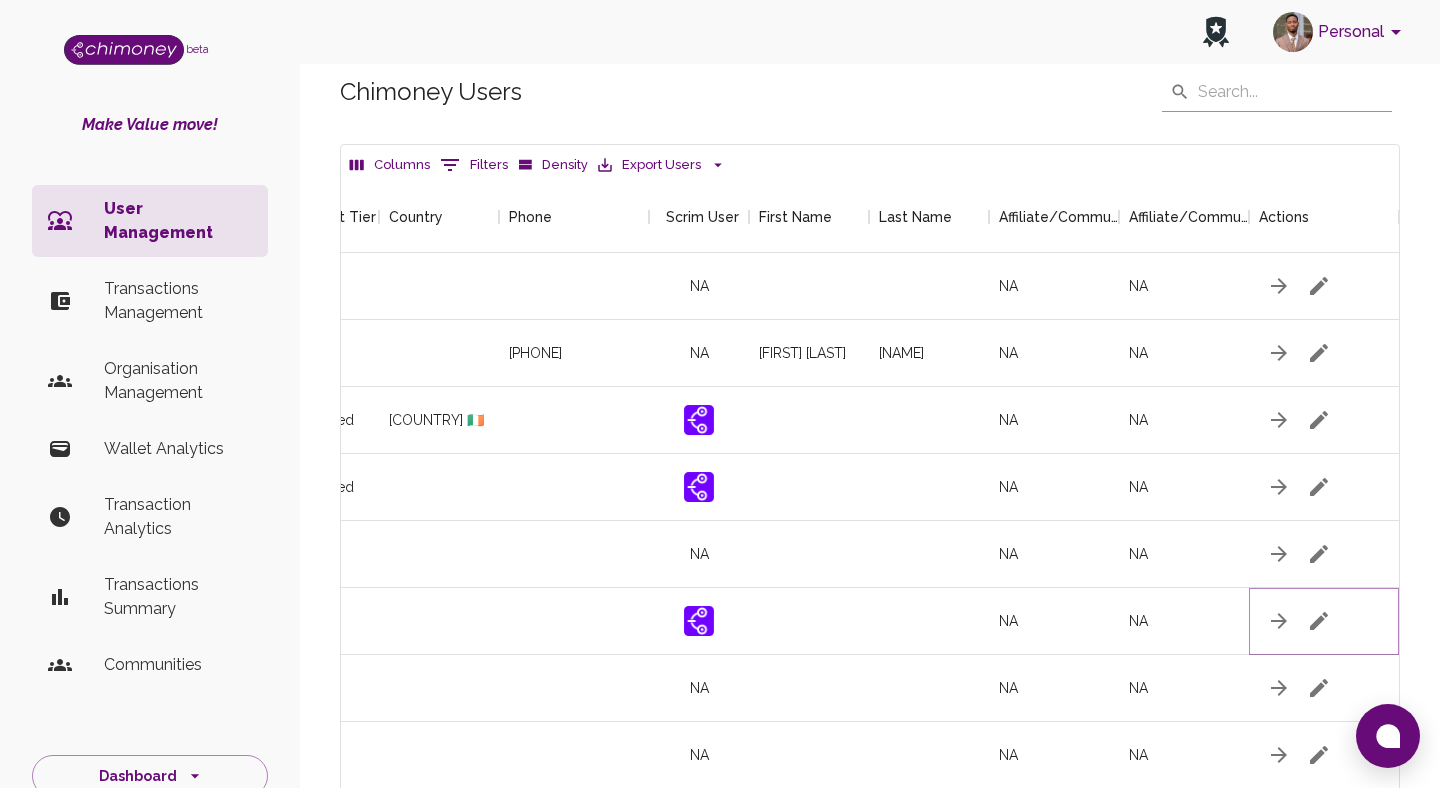 click at bounding box center [1319, 286] 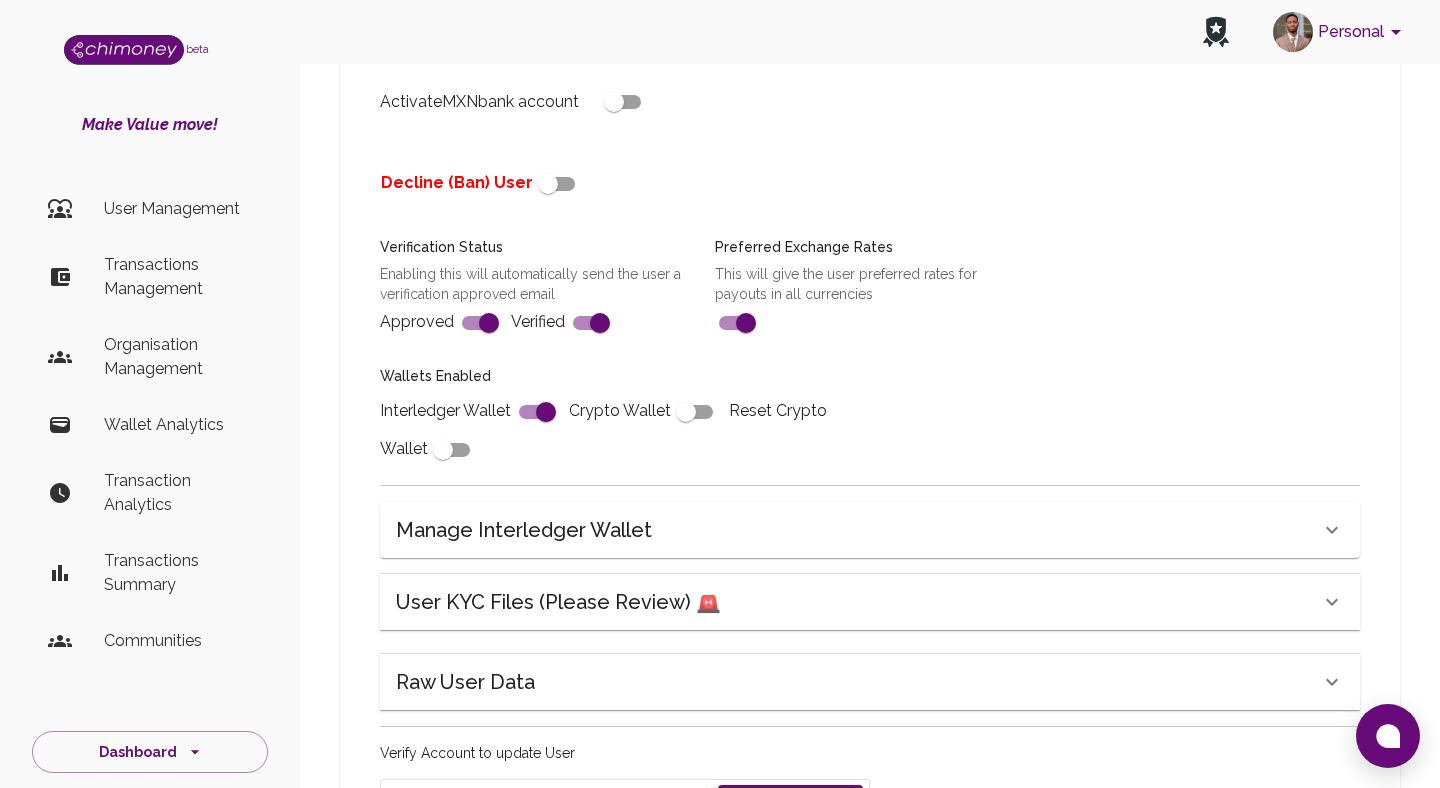 scroll, scrollTop: 731, scrollLeft: 0, axis: vertical 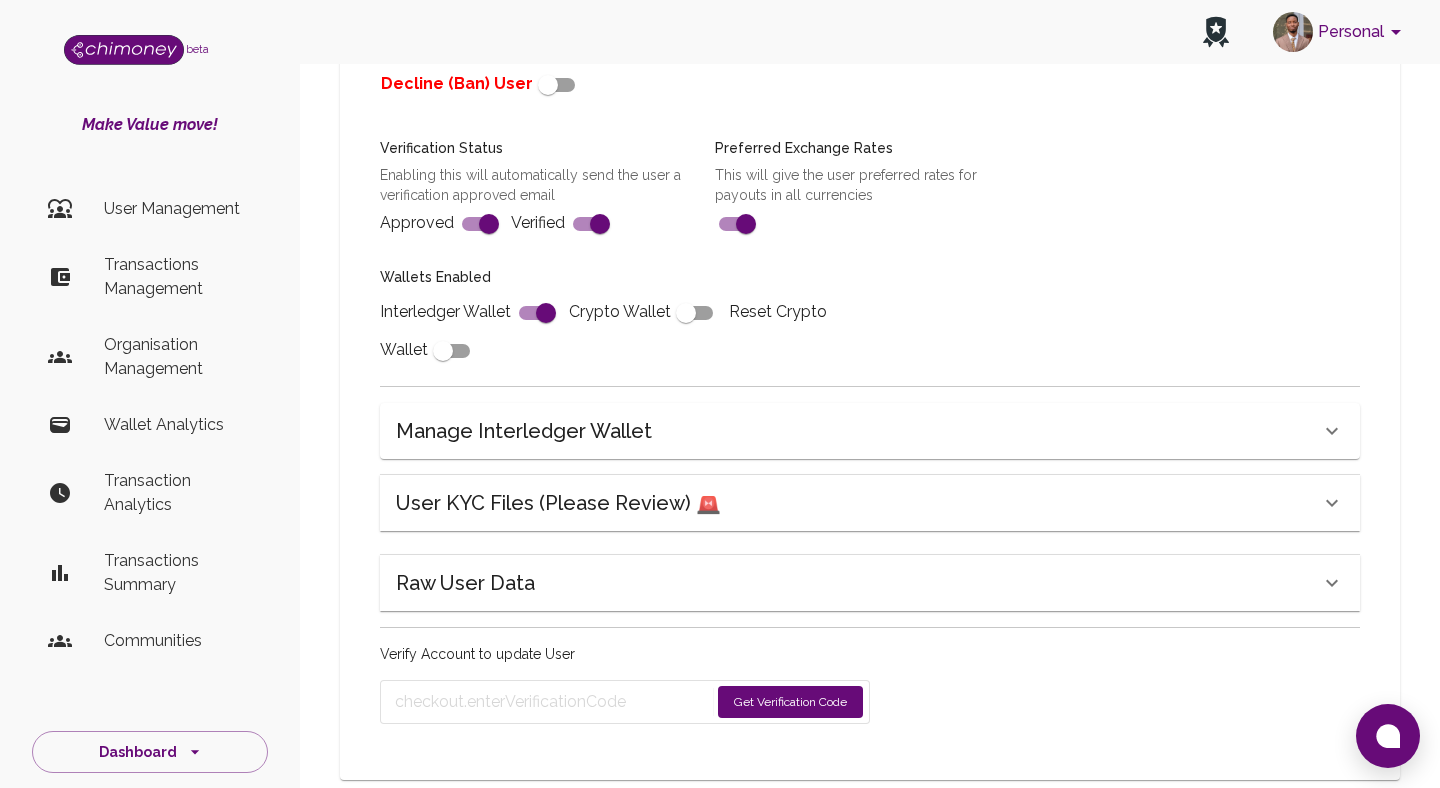 click on "User KYC Files (Please Review) 🚨" at bounding box center [558, 503] 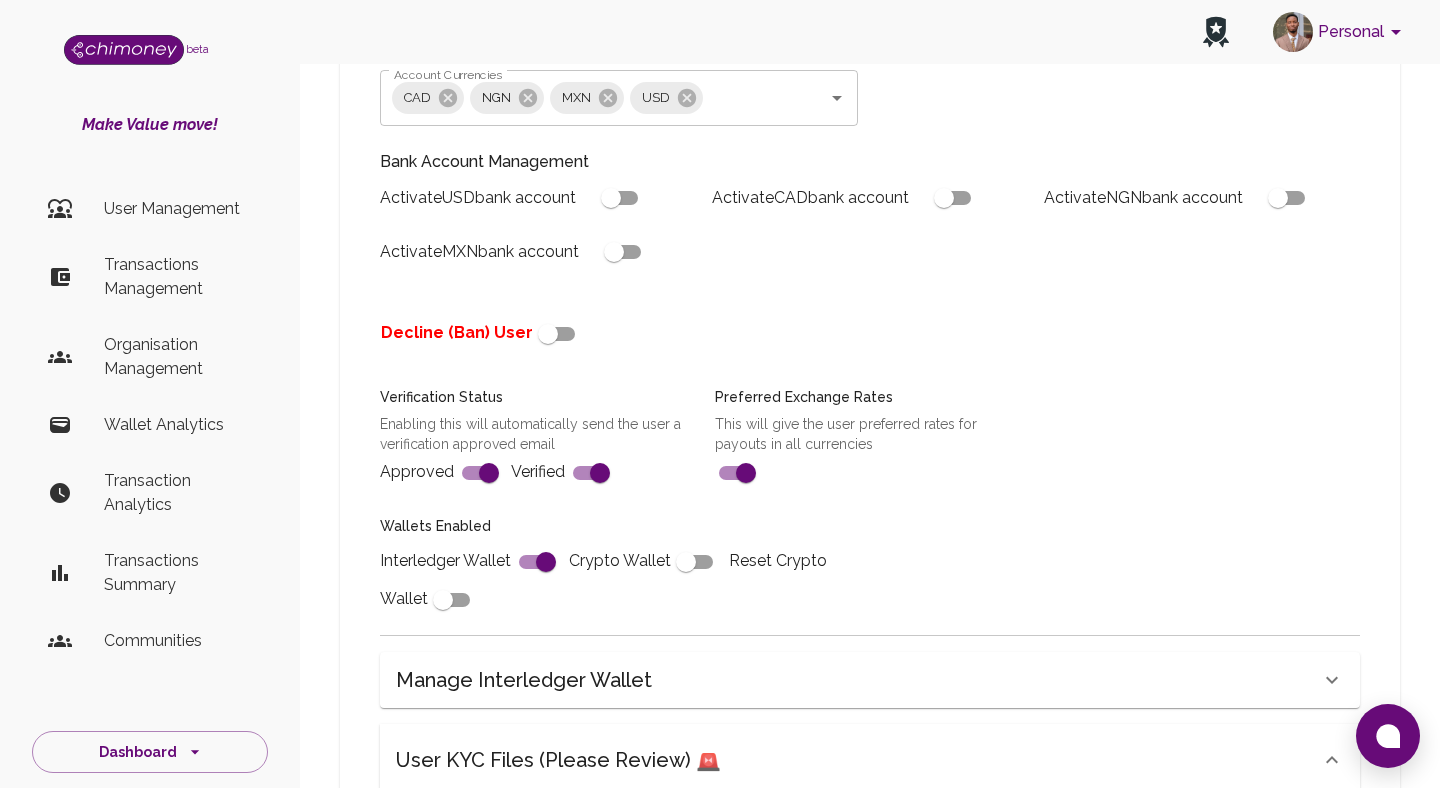 scroll, scrollTop: 466, scrollLeft: 0, axis: vertical 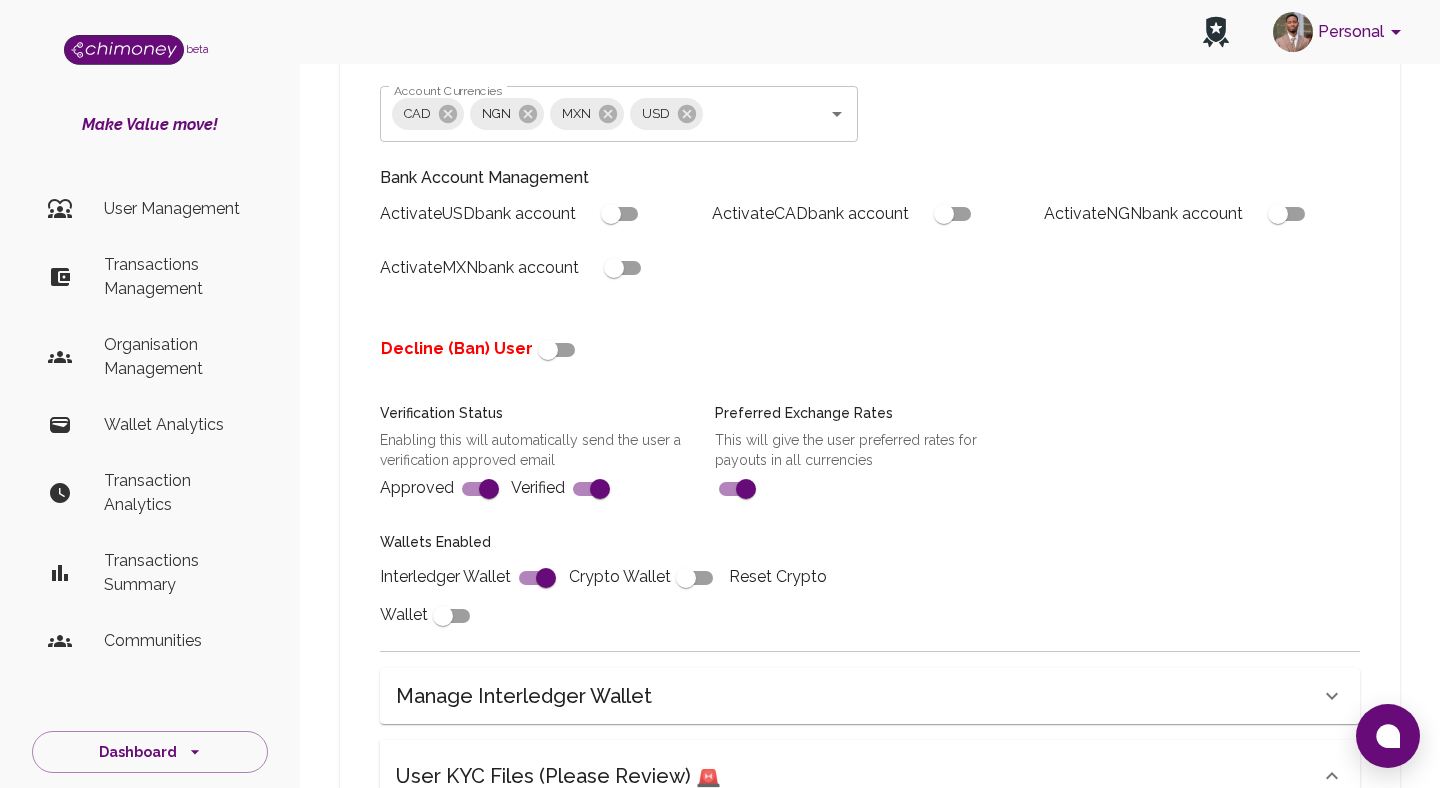 click at bounding box center [548, 350] 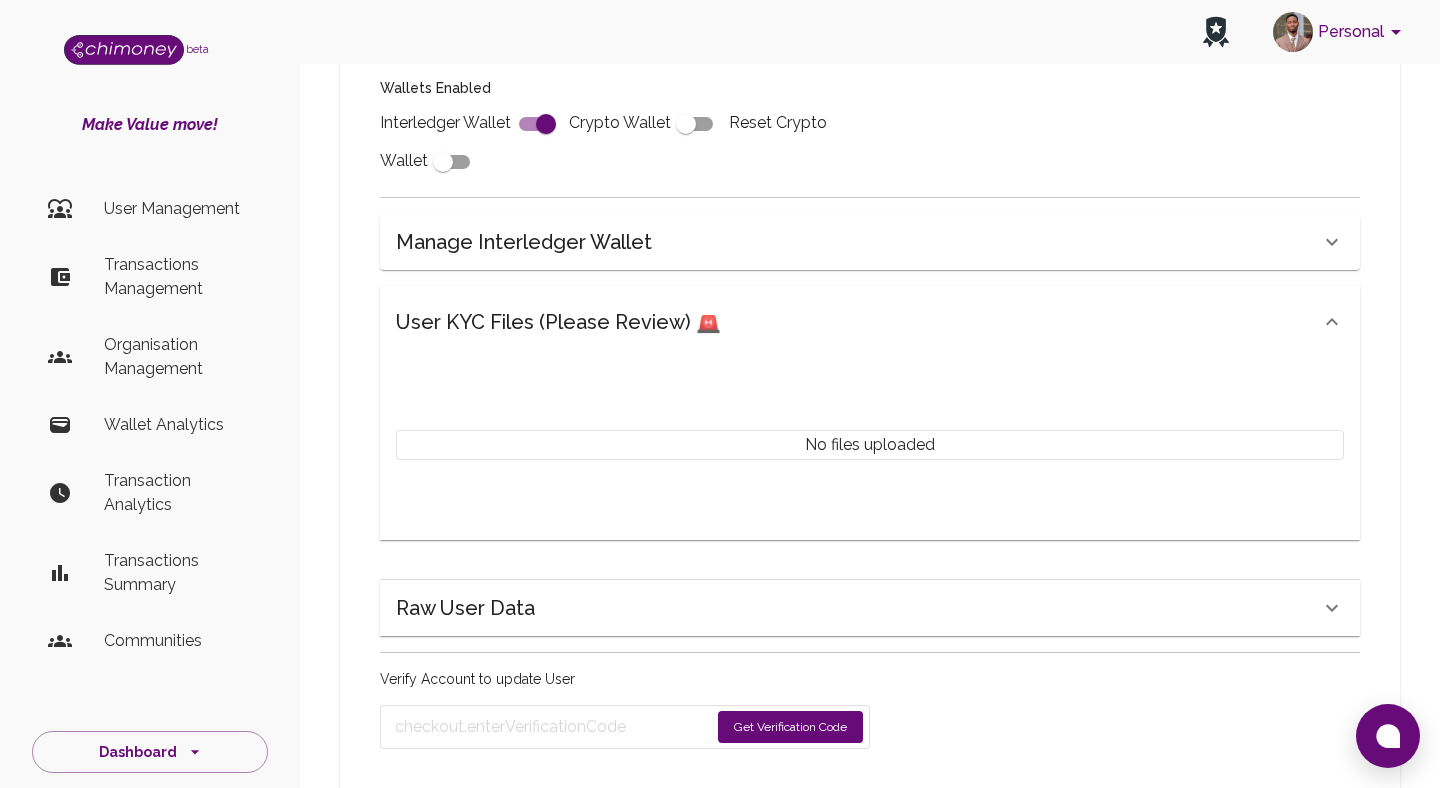 scroll, scrollTop: 816, scrollLeft: 0, axis: vertical 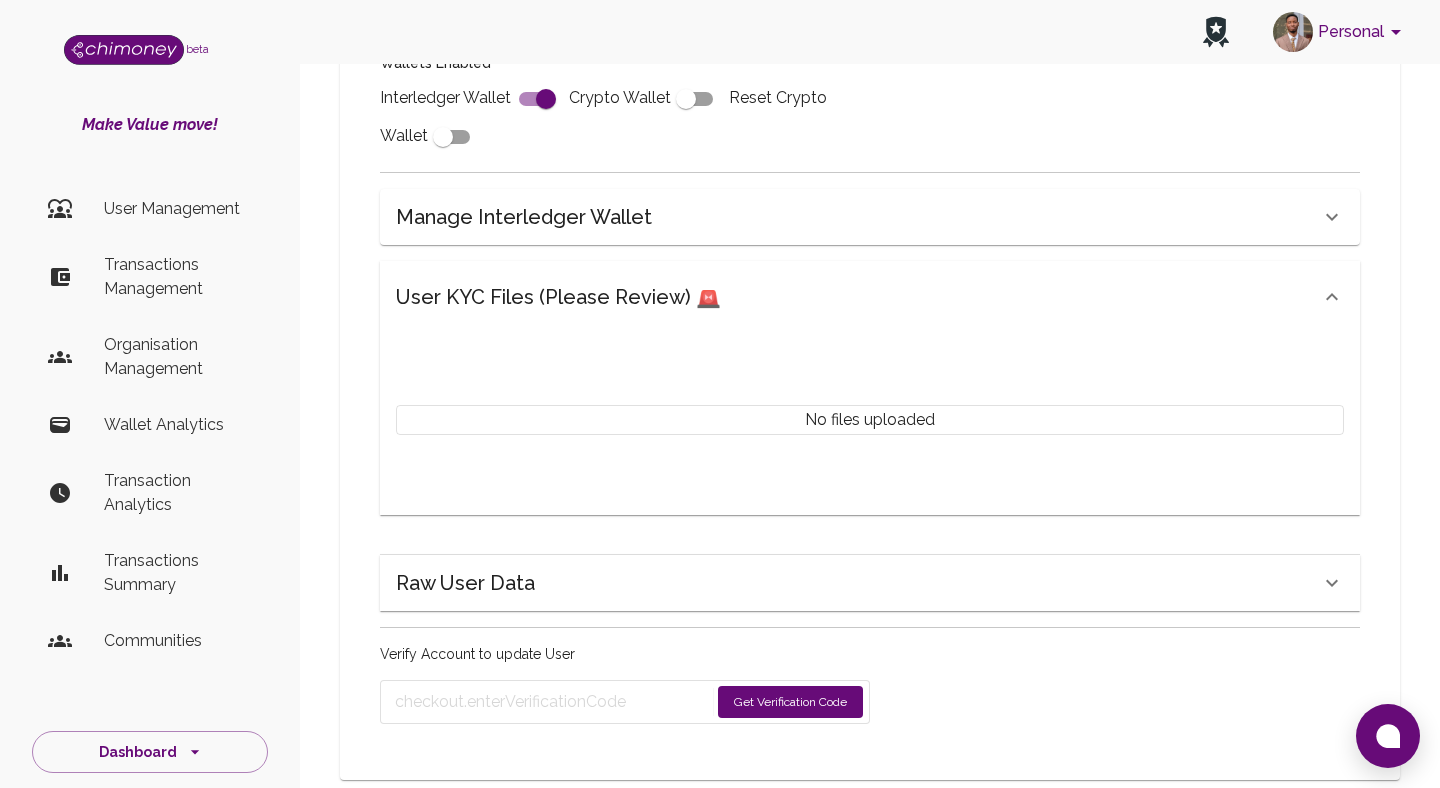 click on "Get Verification Code" at bounding box center [790, 702] 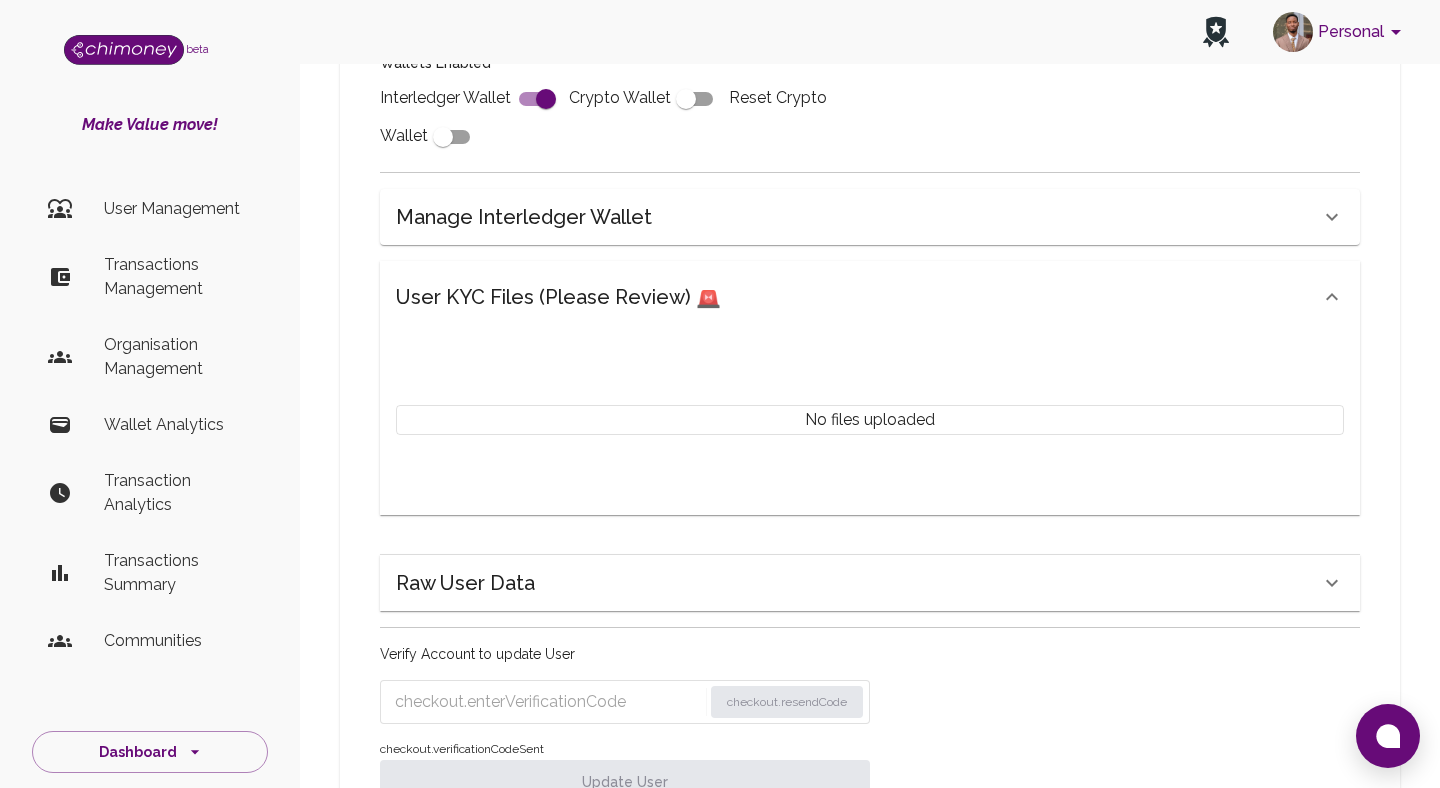 click on "checkout.resendCode" at bounding box center [625, 702] 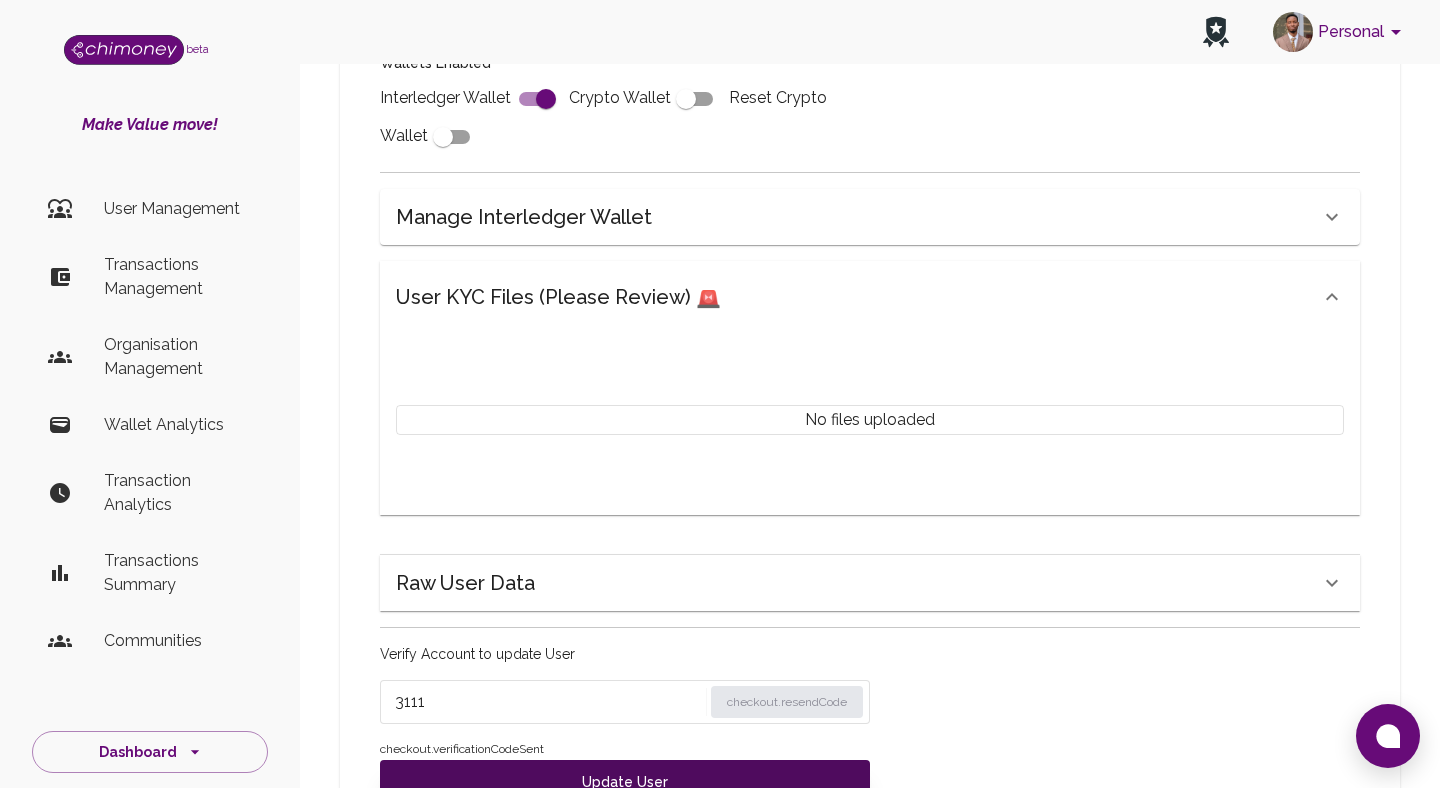 type on "3111" 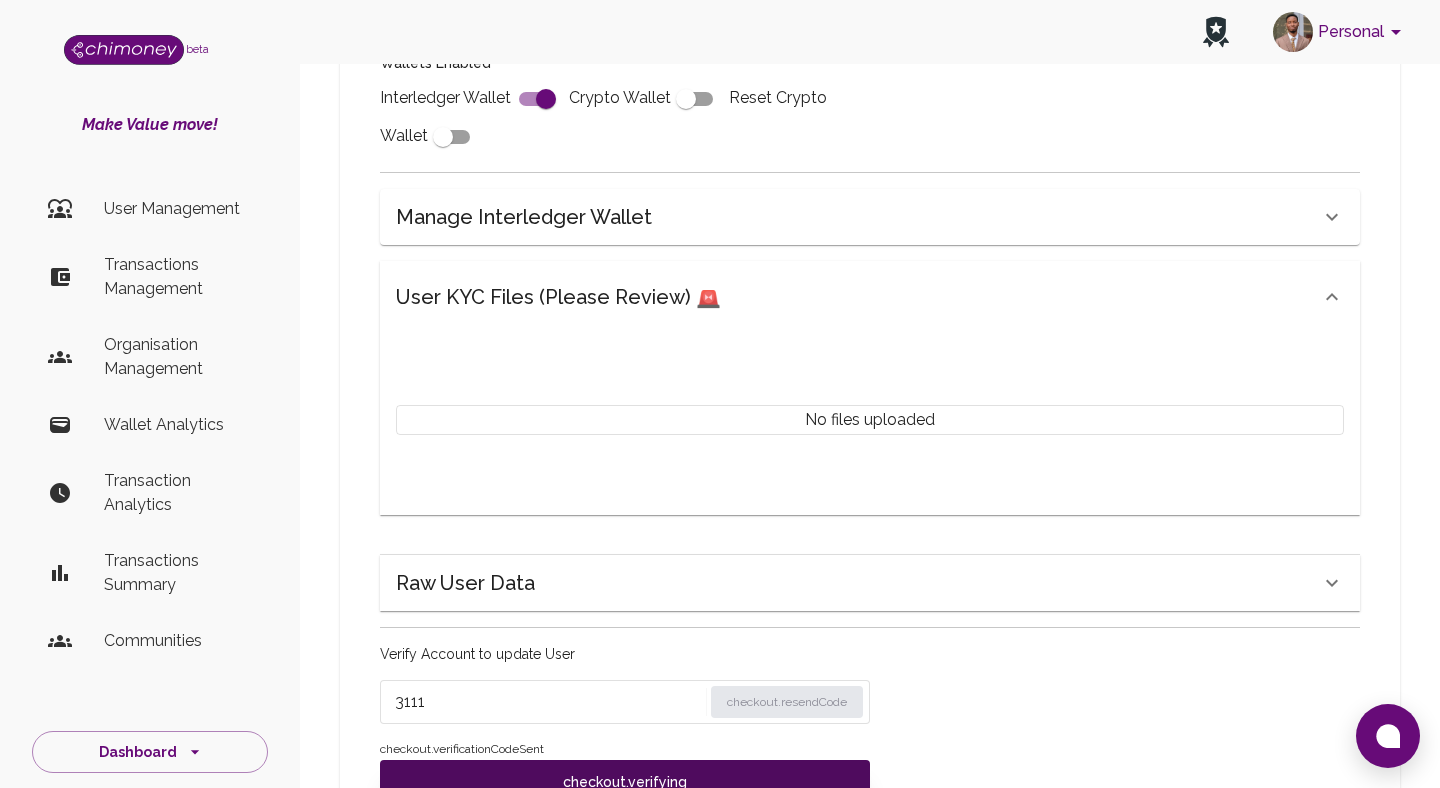 scroll, scrollTop: 800, scrollLeft: 0, axis: vertical 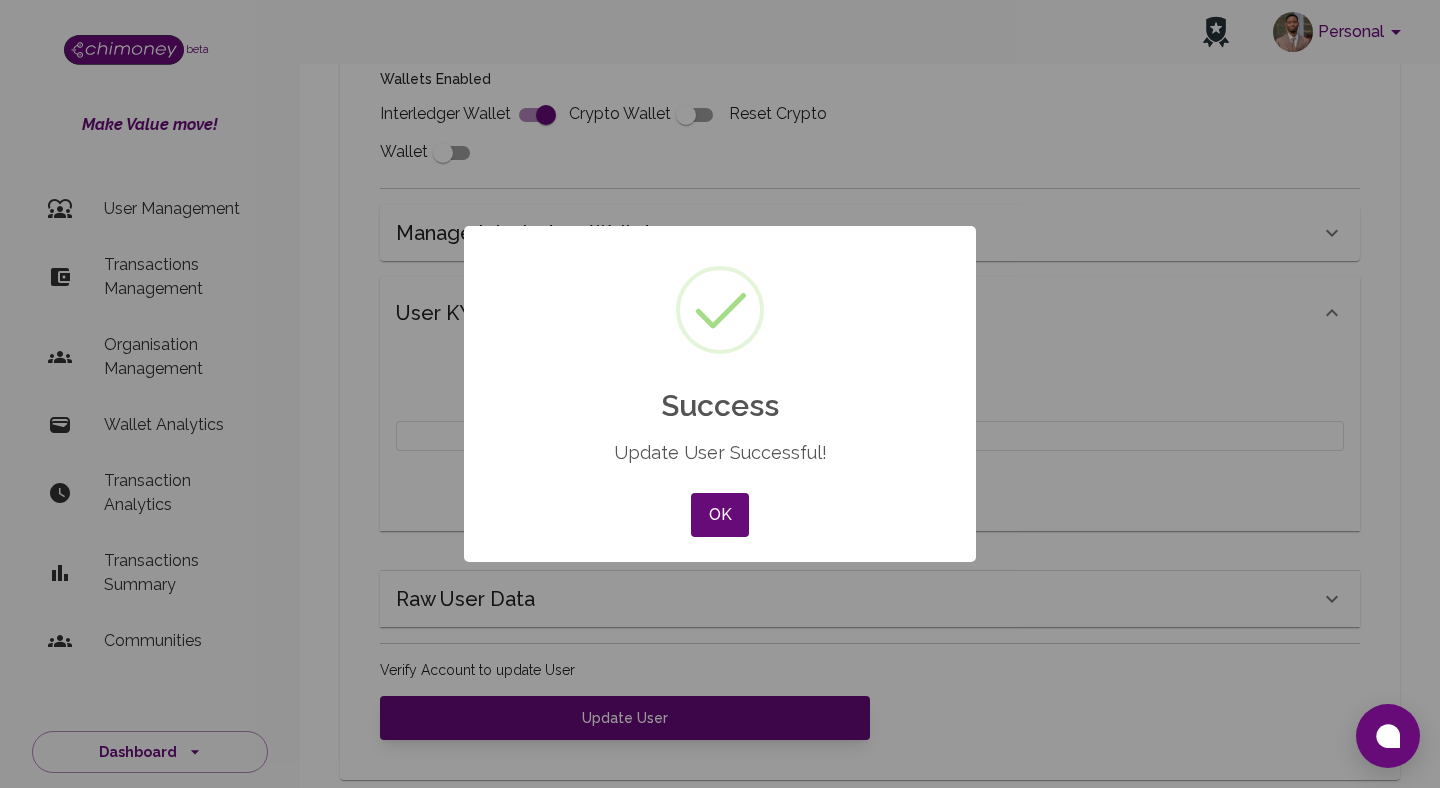 click on "×
Success Update User Successful! OK No Cancel" at bounding box center [720, 394] 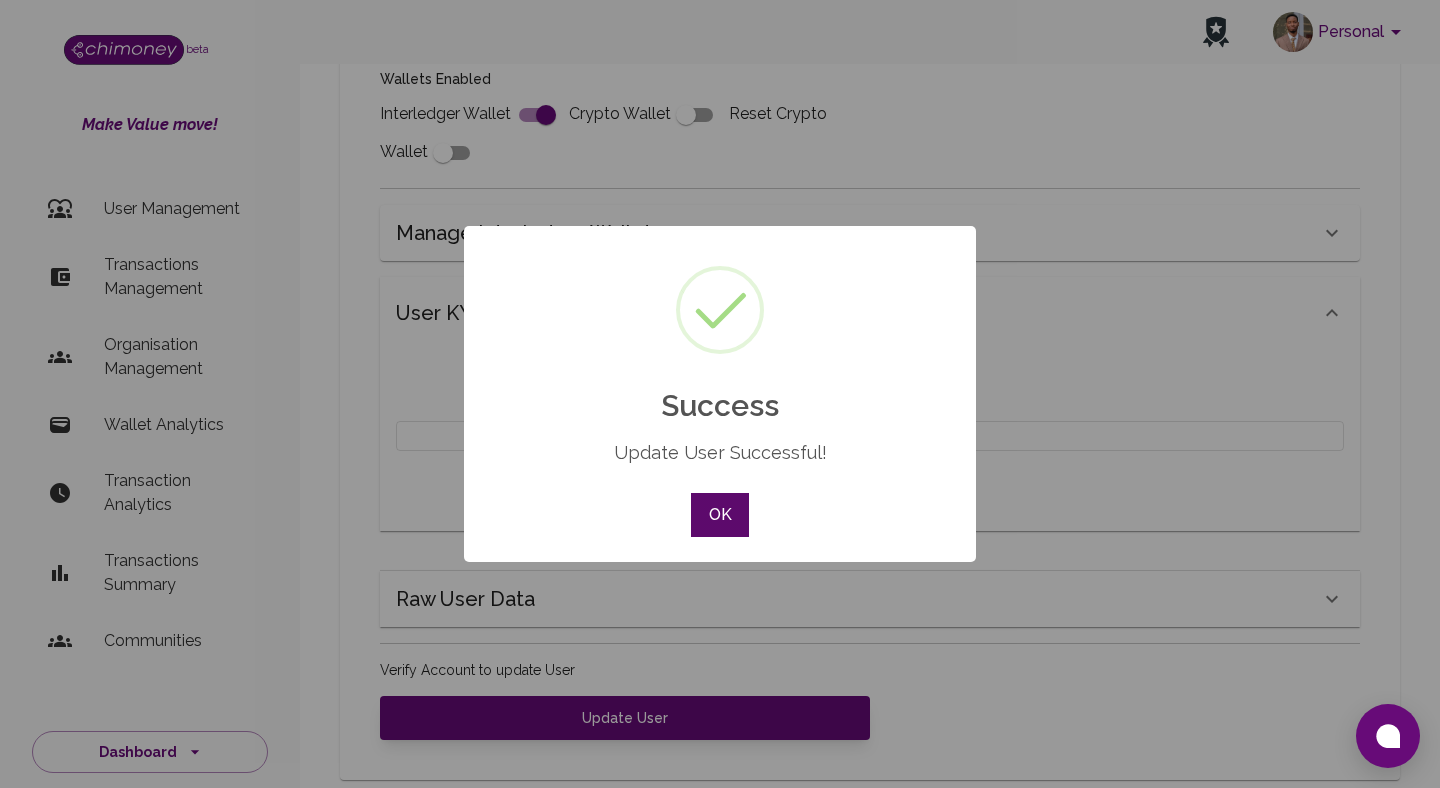click on "OK" at bounding box center (720, 515) 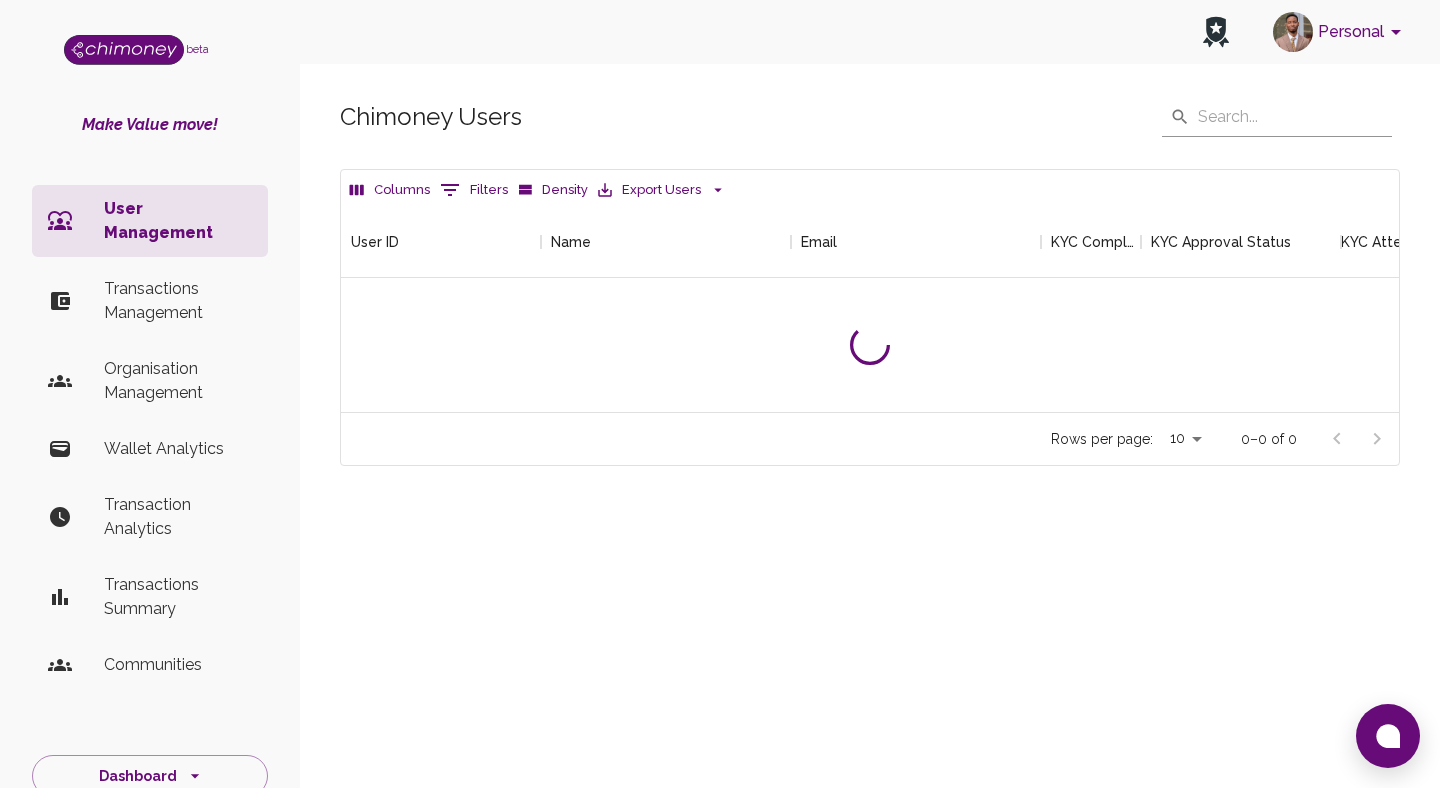 scroll, scrollTop: 0, scrollLeft: 0, axis: both 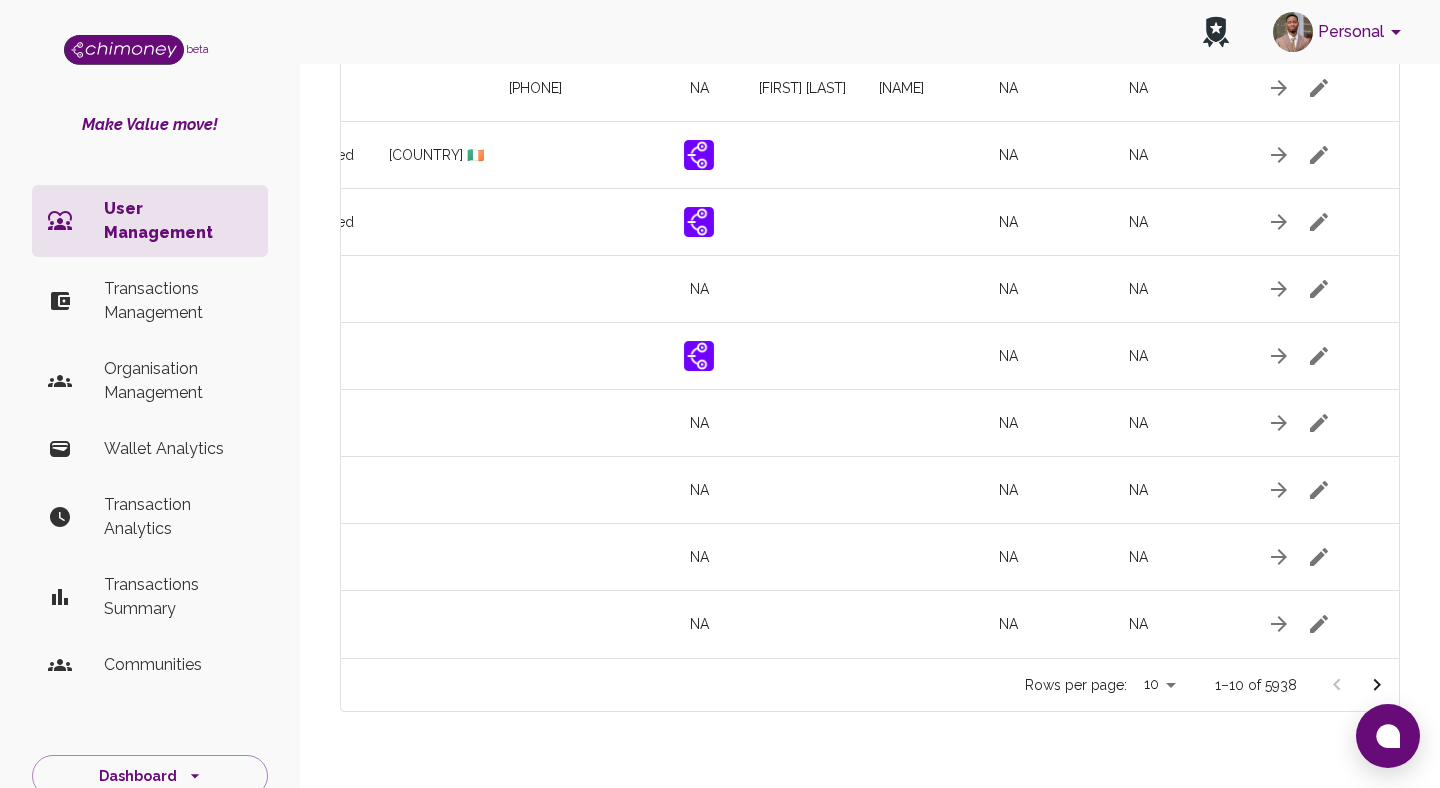 click at bounding box center (1377, 685) 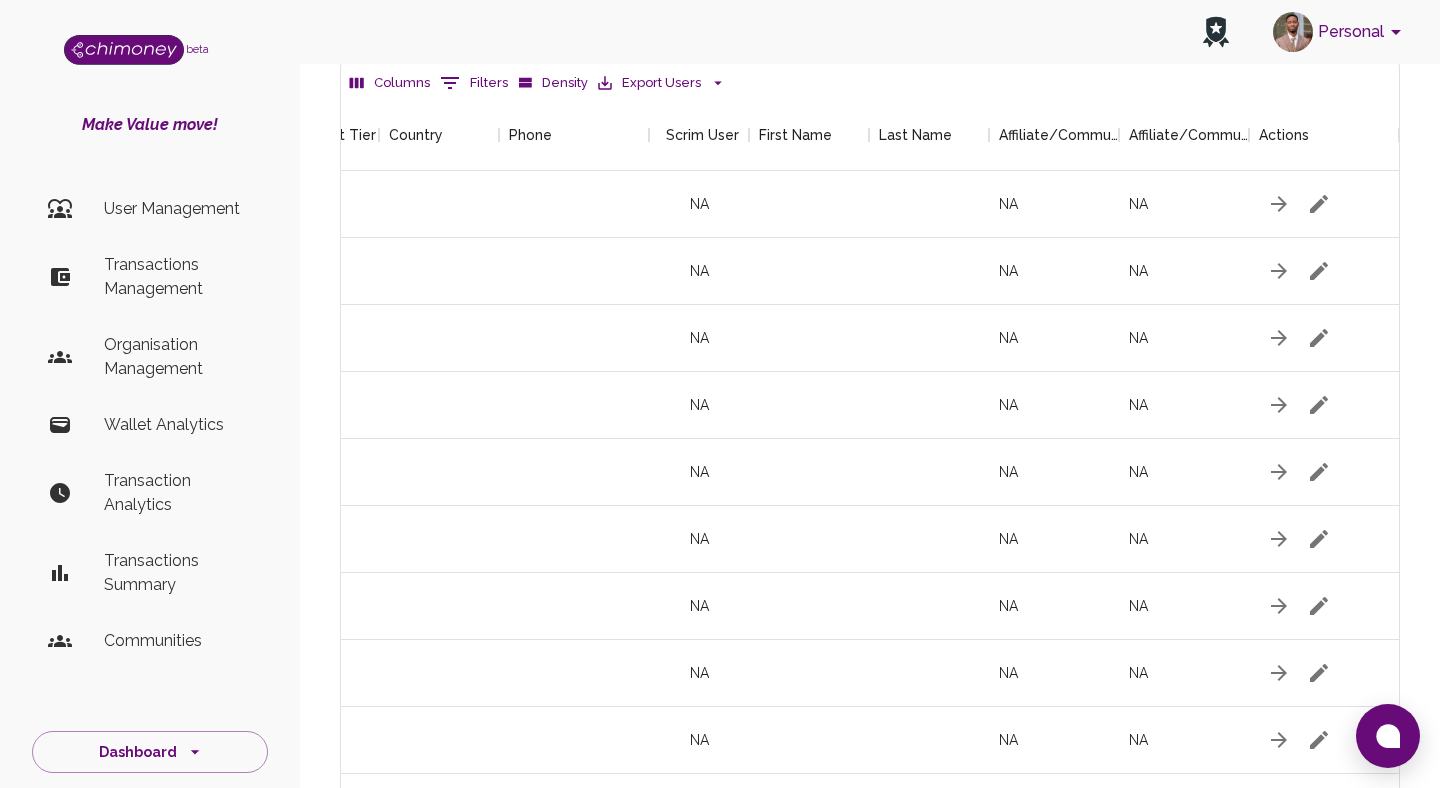scroll, scrollTop: 331, scrollLeft: 0, axis: vertical 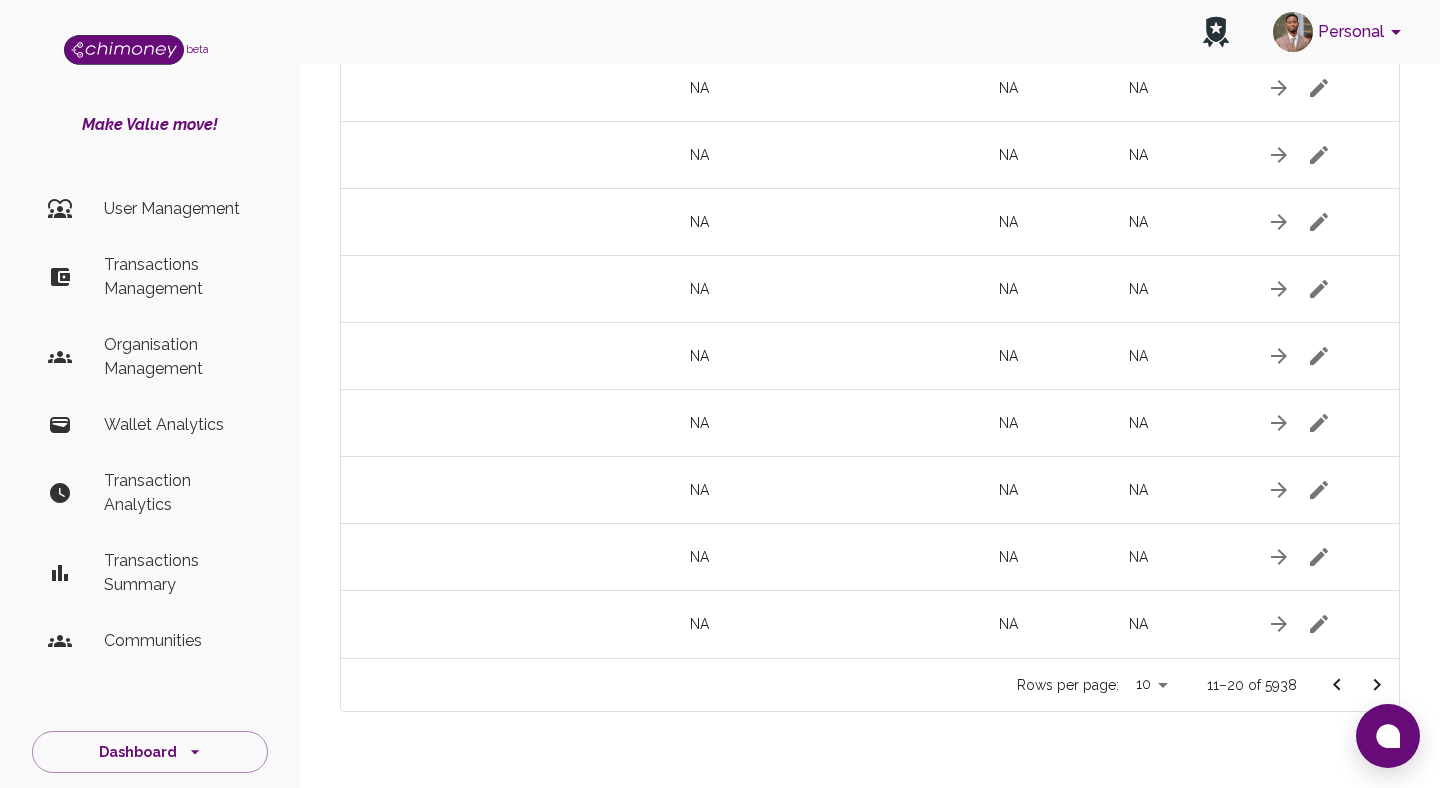 click at bounding box center (1377, 685) 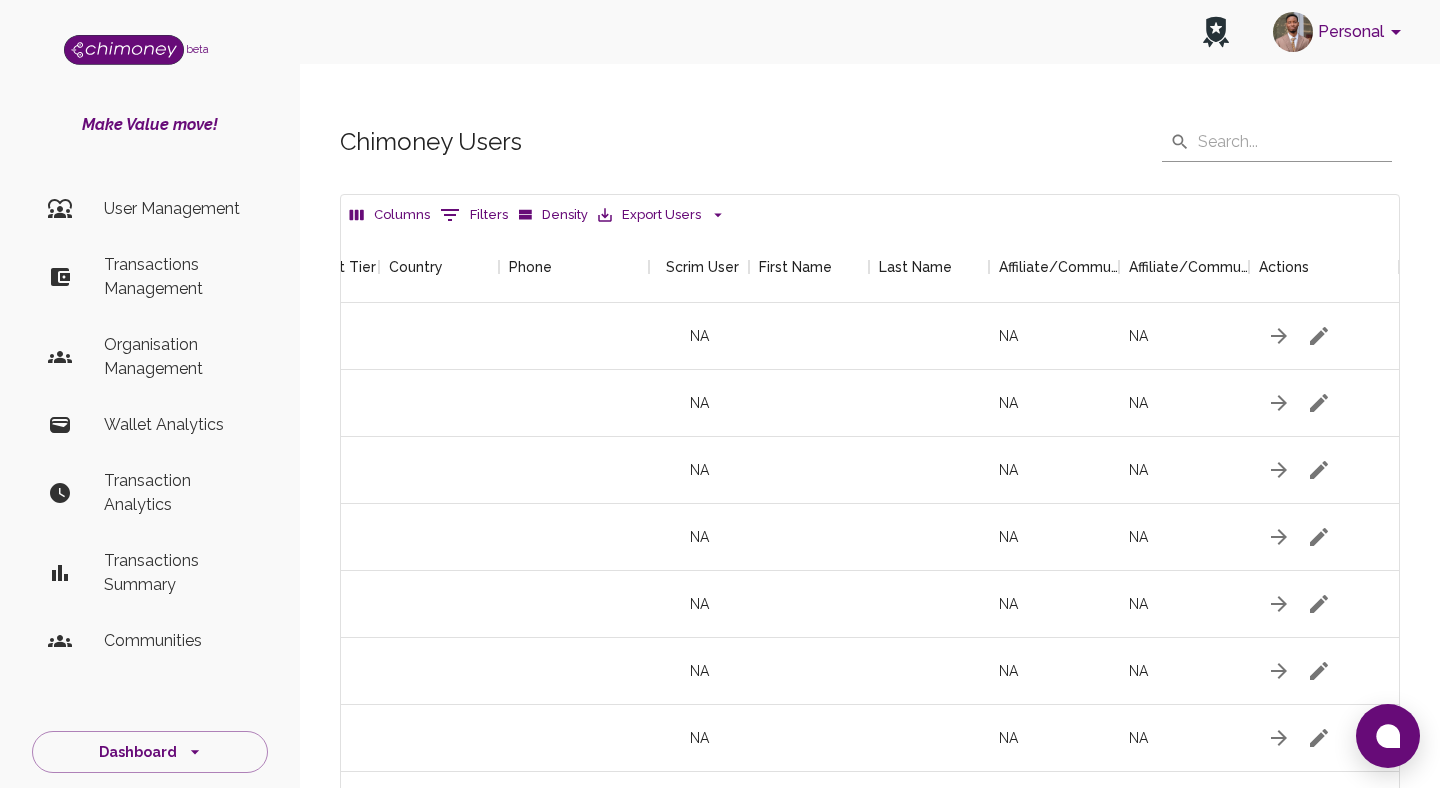 scroll, scrollTop: 331, scrollLeft: 0, axis: vertical 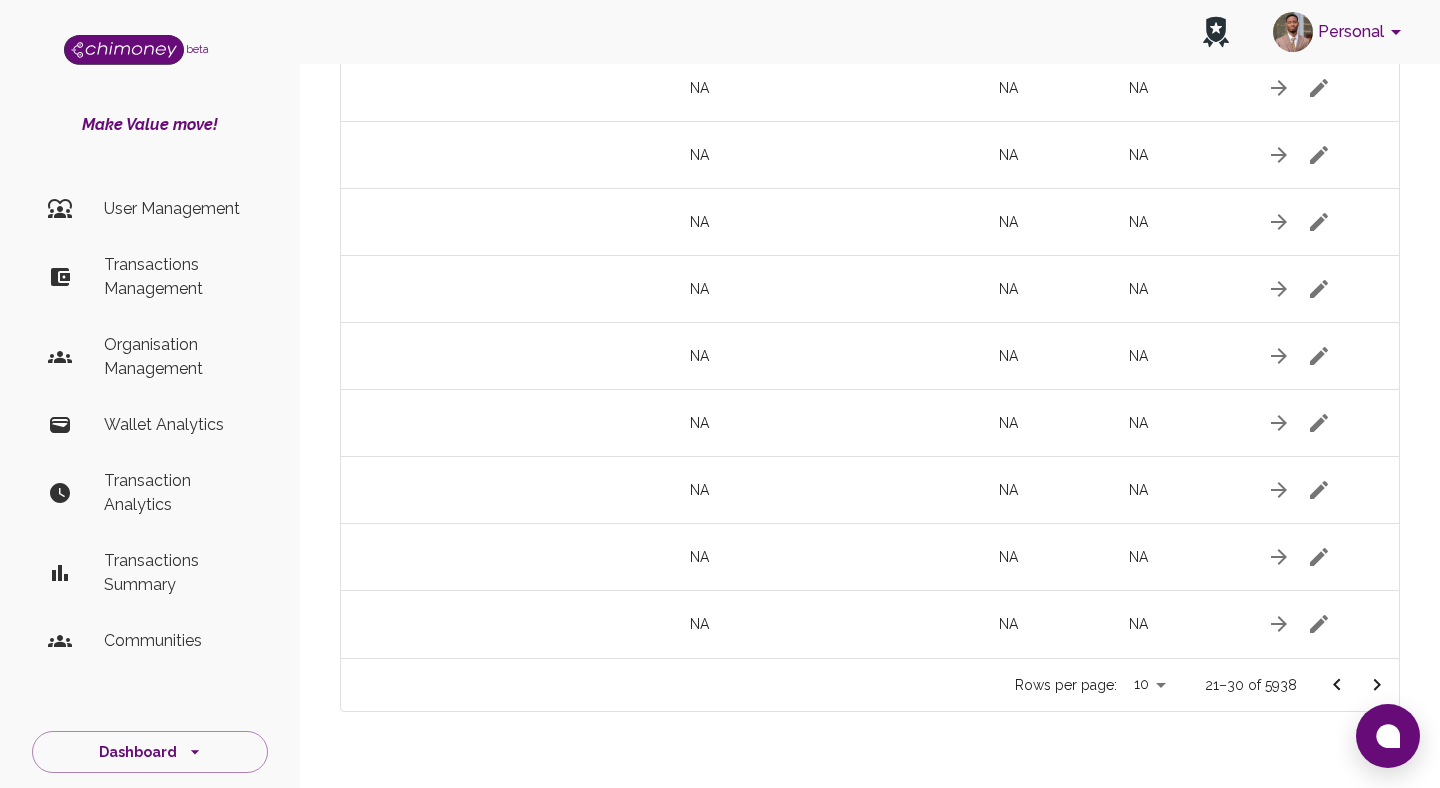 click at bounding box center [1377, 685] 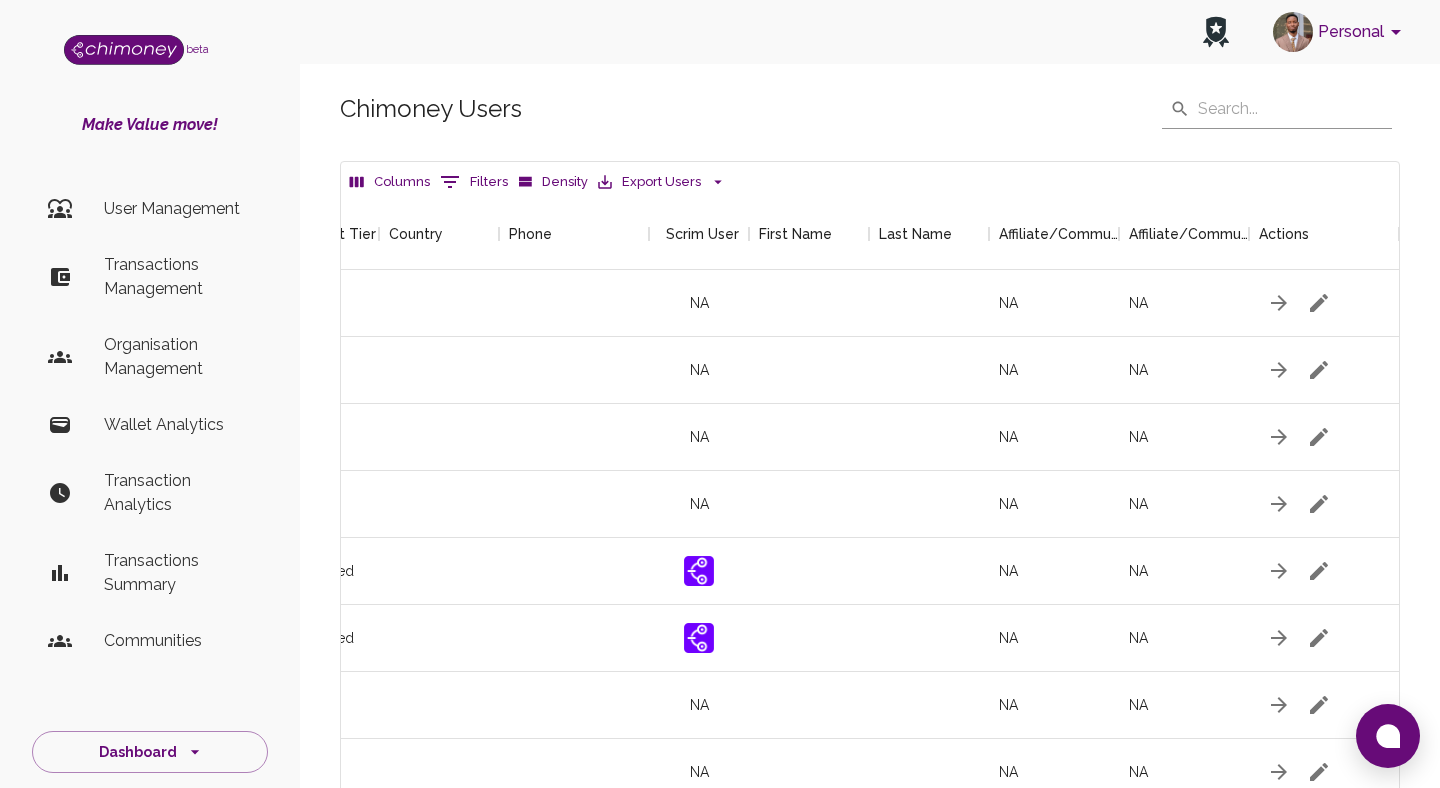 scroll, scrollTop: 50, scrollLeft: 0, axis: vertical 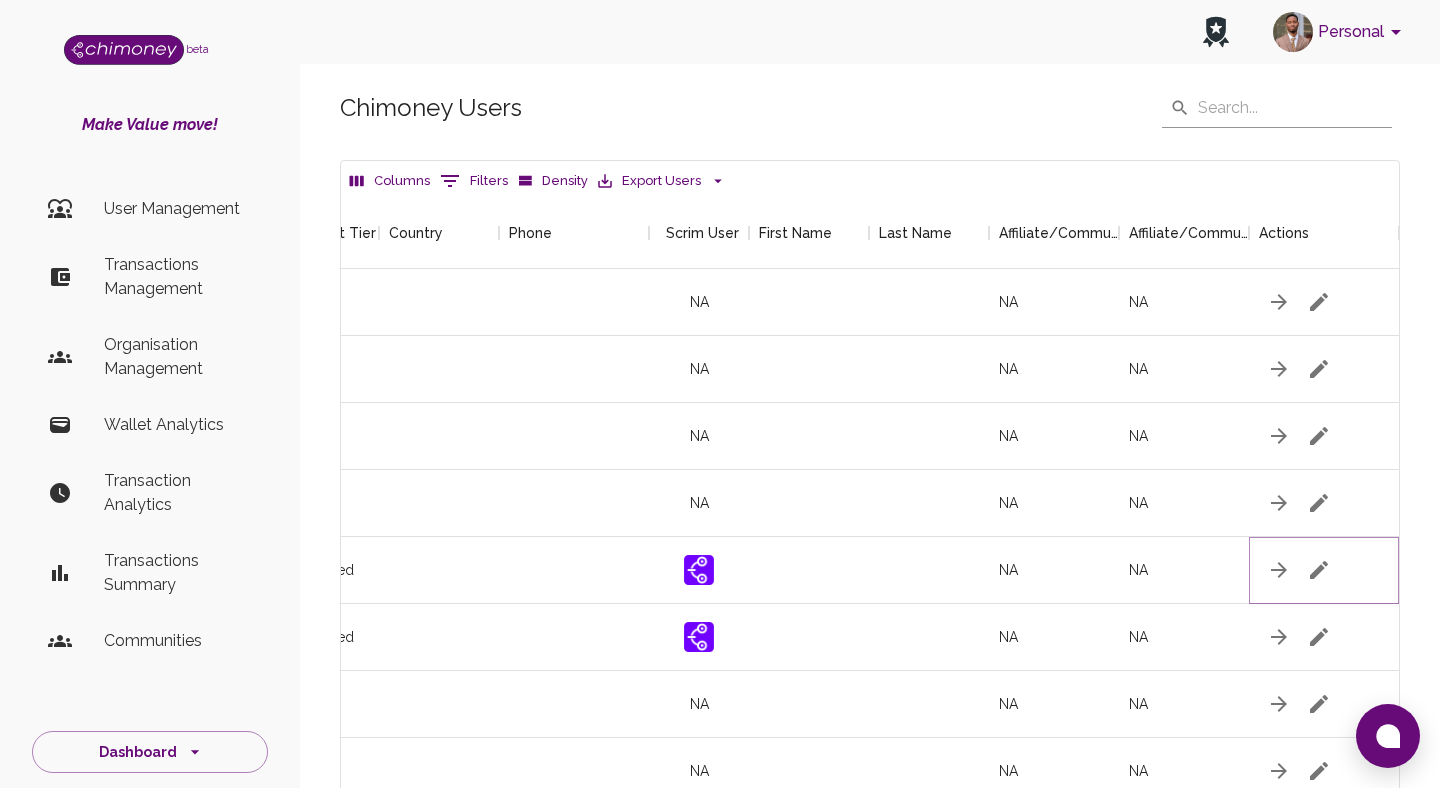 click at bounding box center [1319, 302] 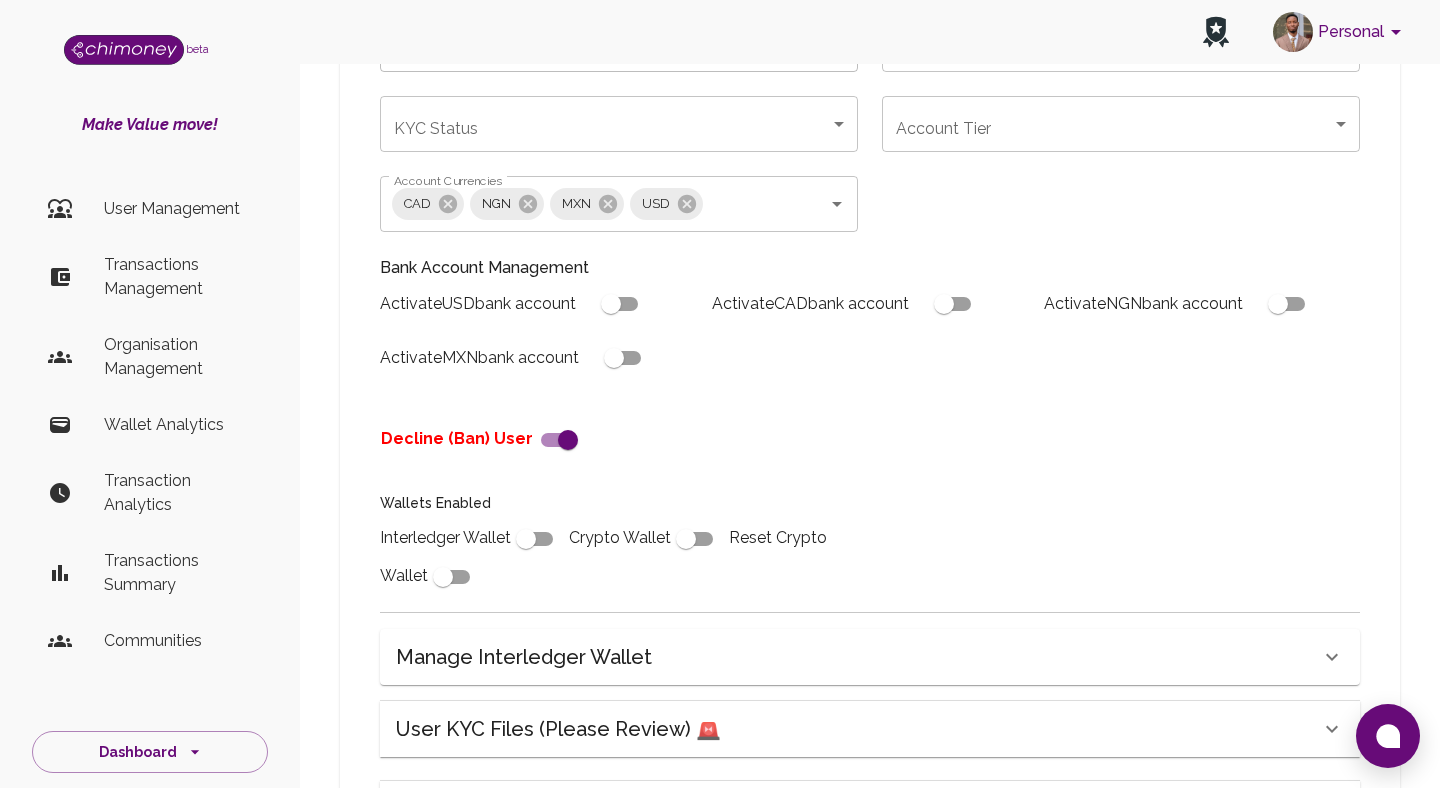scroll, scrollTop: 422, scrollLeft: 0, axis: vertical 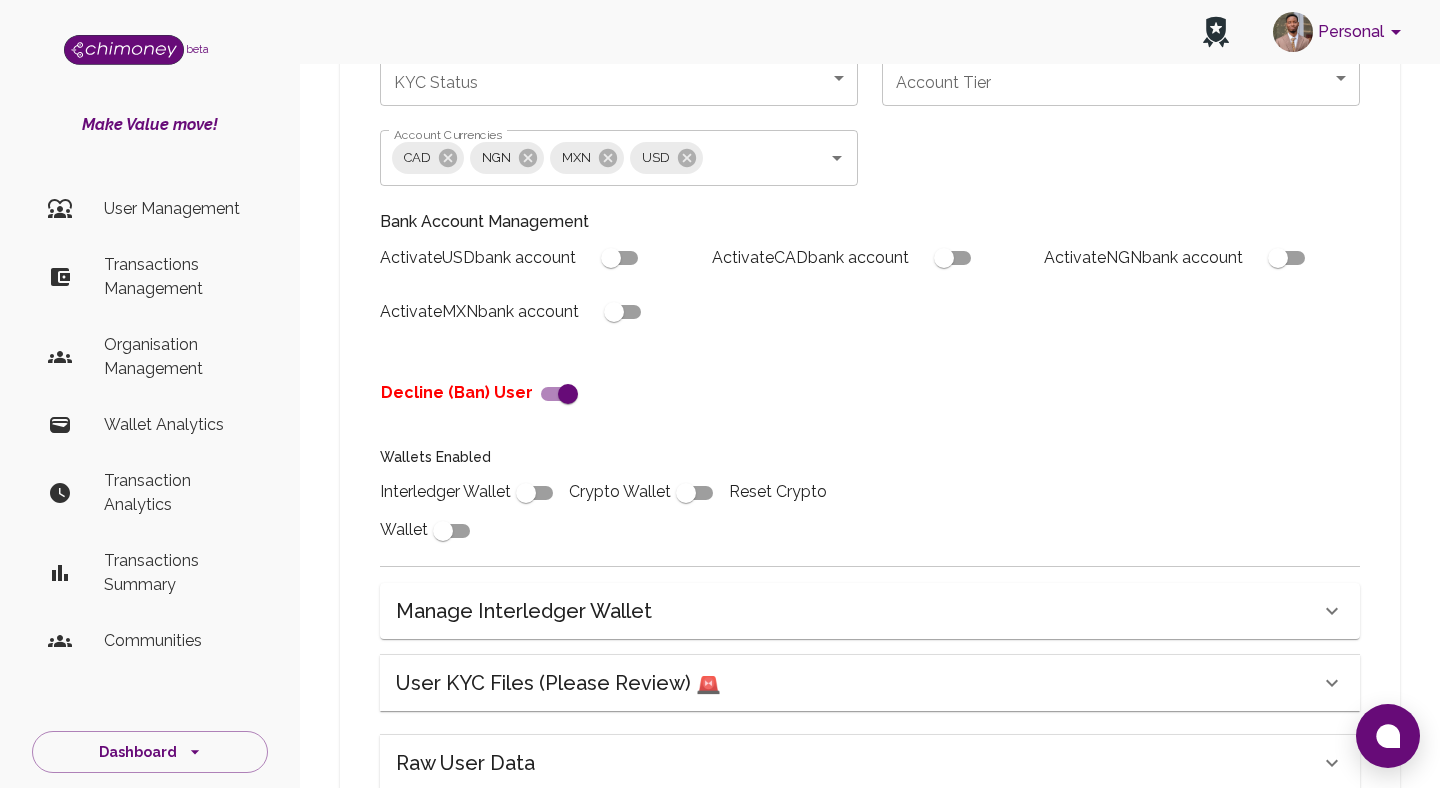 click on "User KYC Files (Please Review) 🚨" at bounding box center (558, 683) 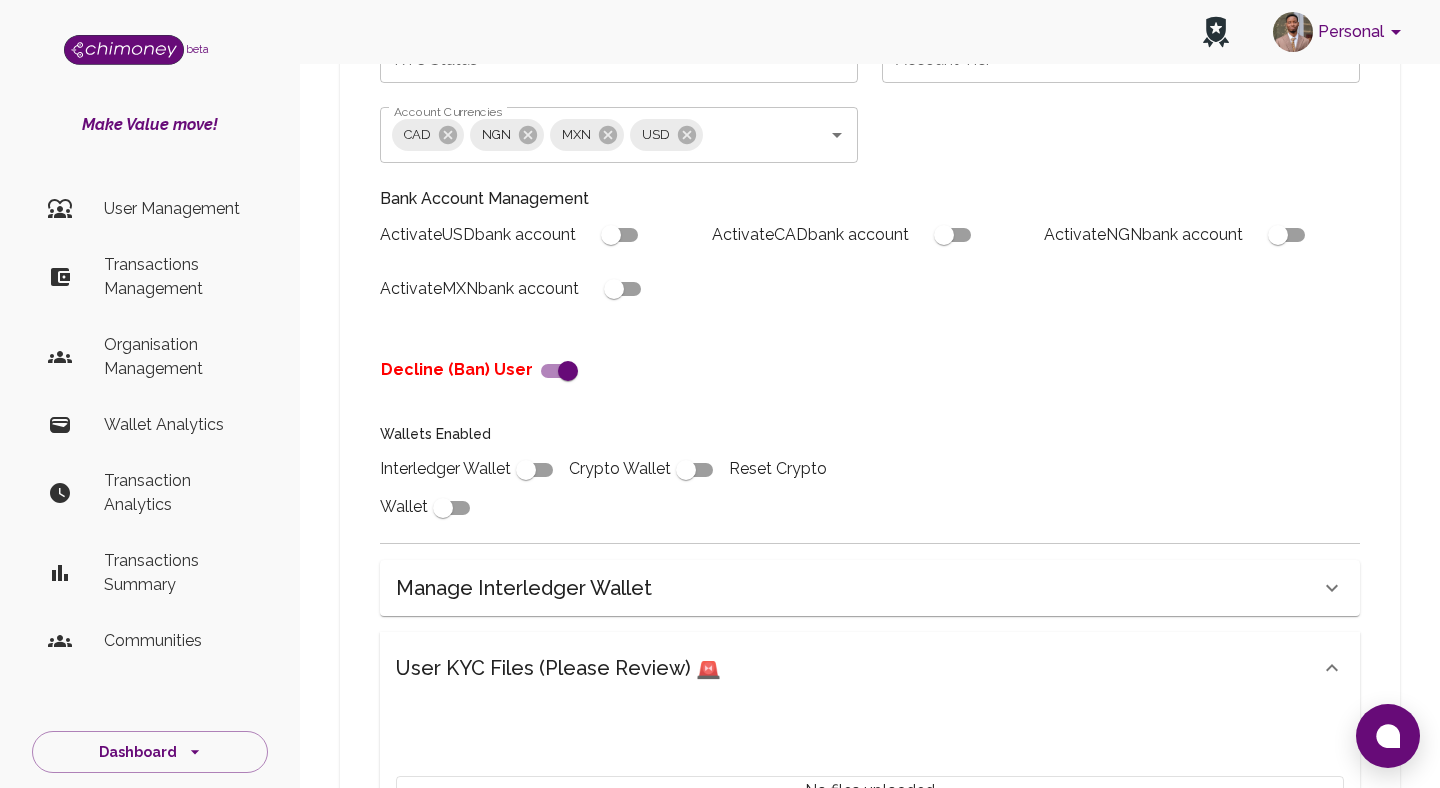 scroll, scrollTop: 450, scrollLeft: 0, axis: vertical 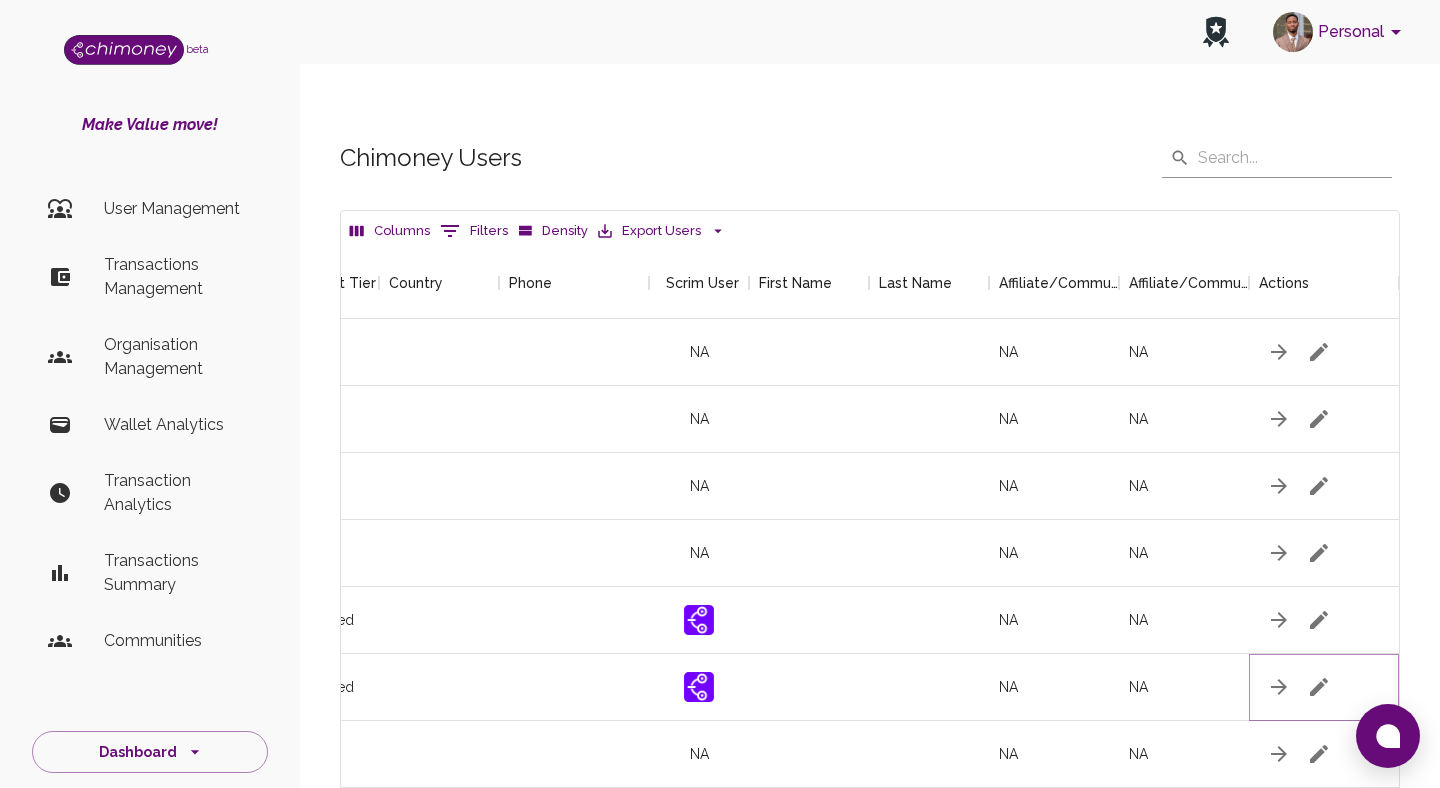 click at bounding box center (1319, 352) 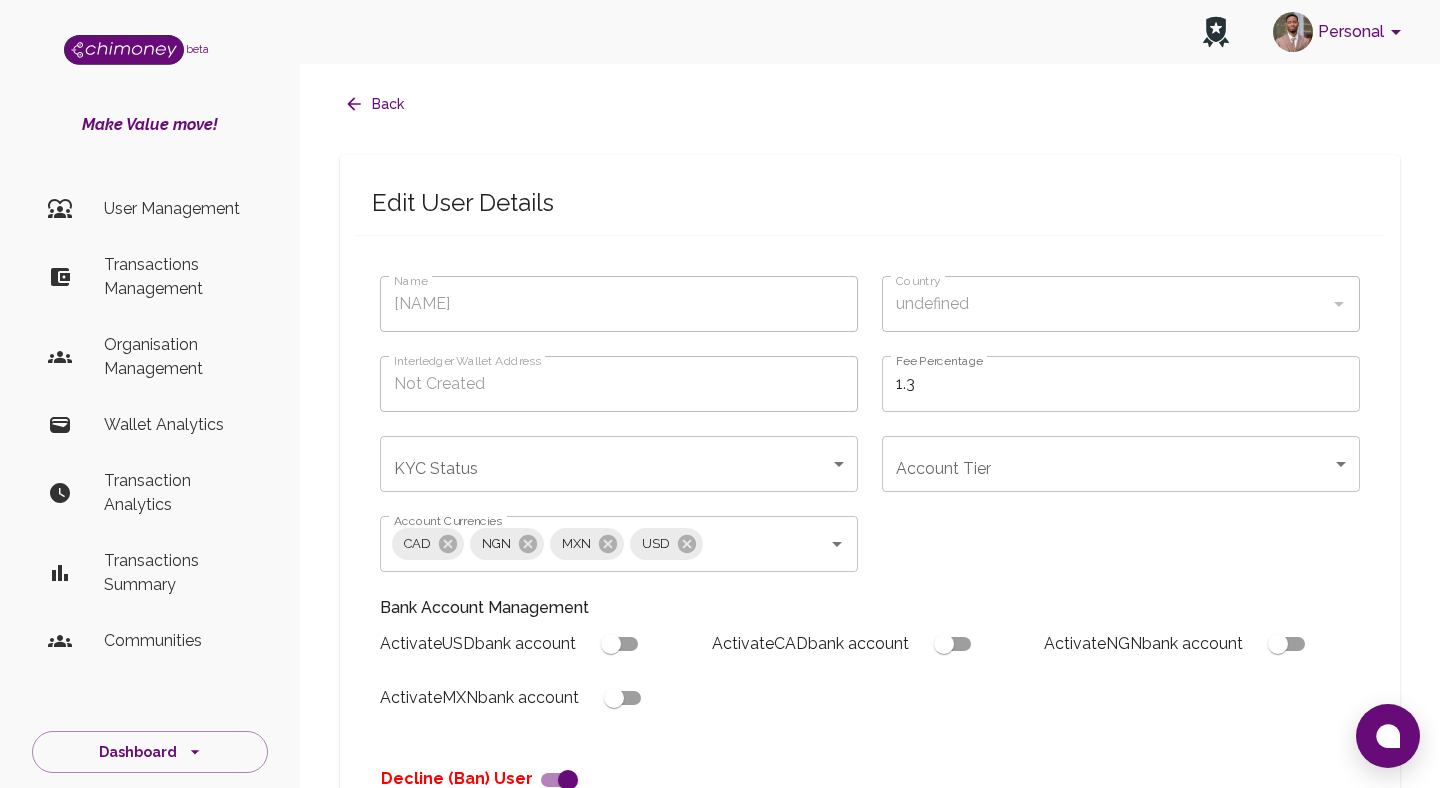scroll, scrollTop: 39, scrollLeft: 0, axis: vertical 